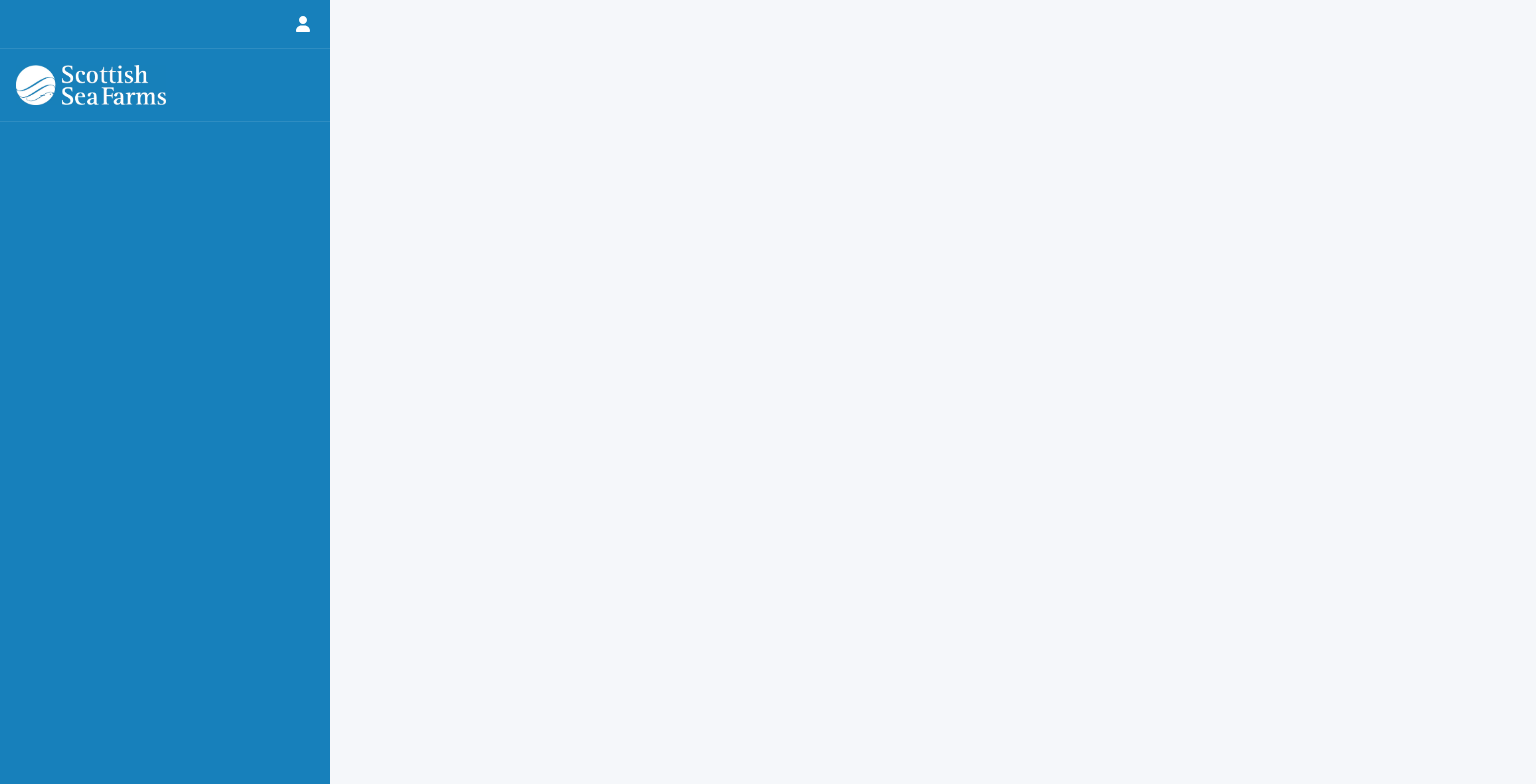 scroll, scrollTop: 0, scrollLeft: 0, axis: both 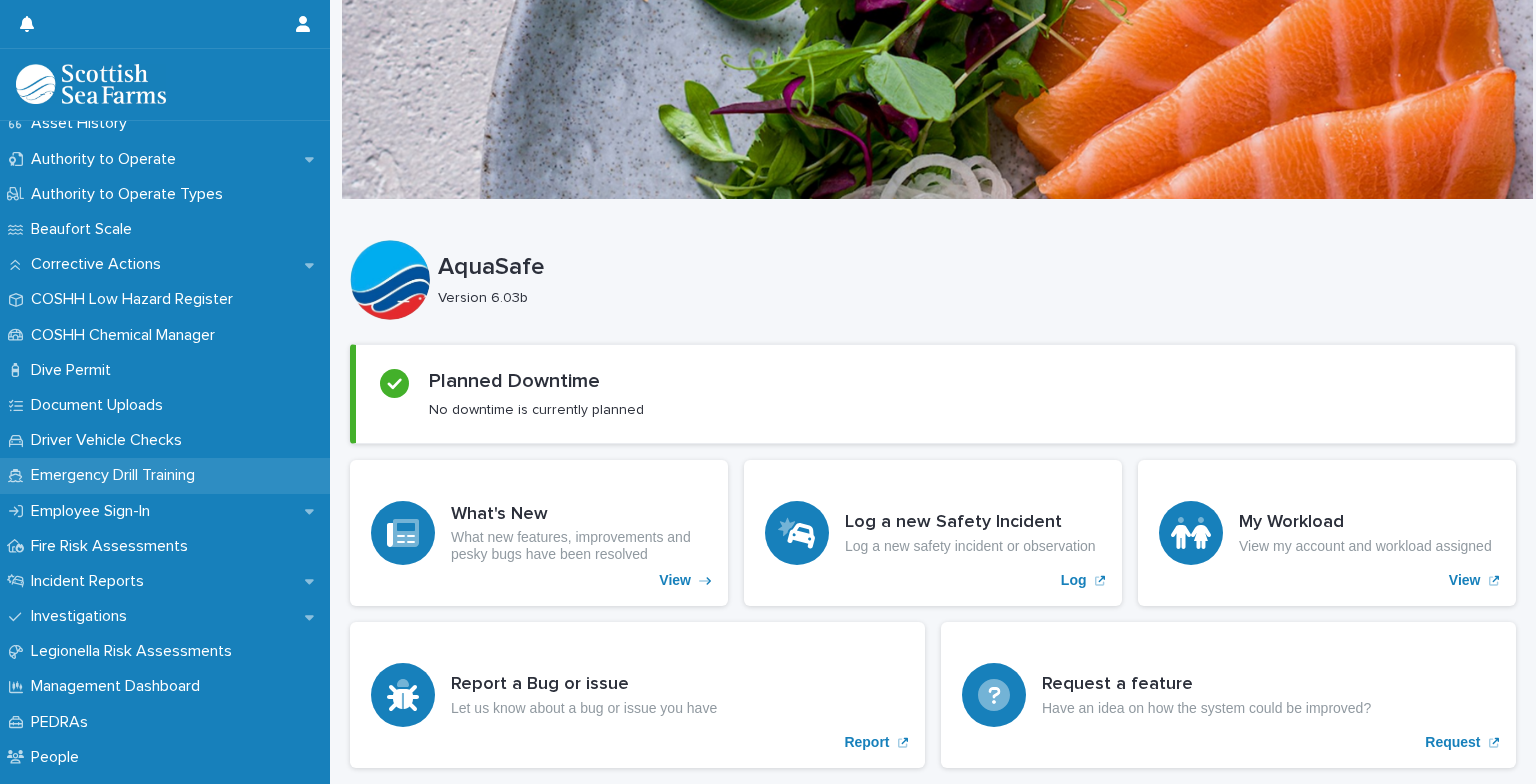 click on "Emergency Drill Training" at bounding box center (117, 475) 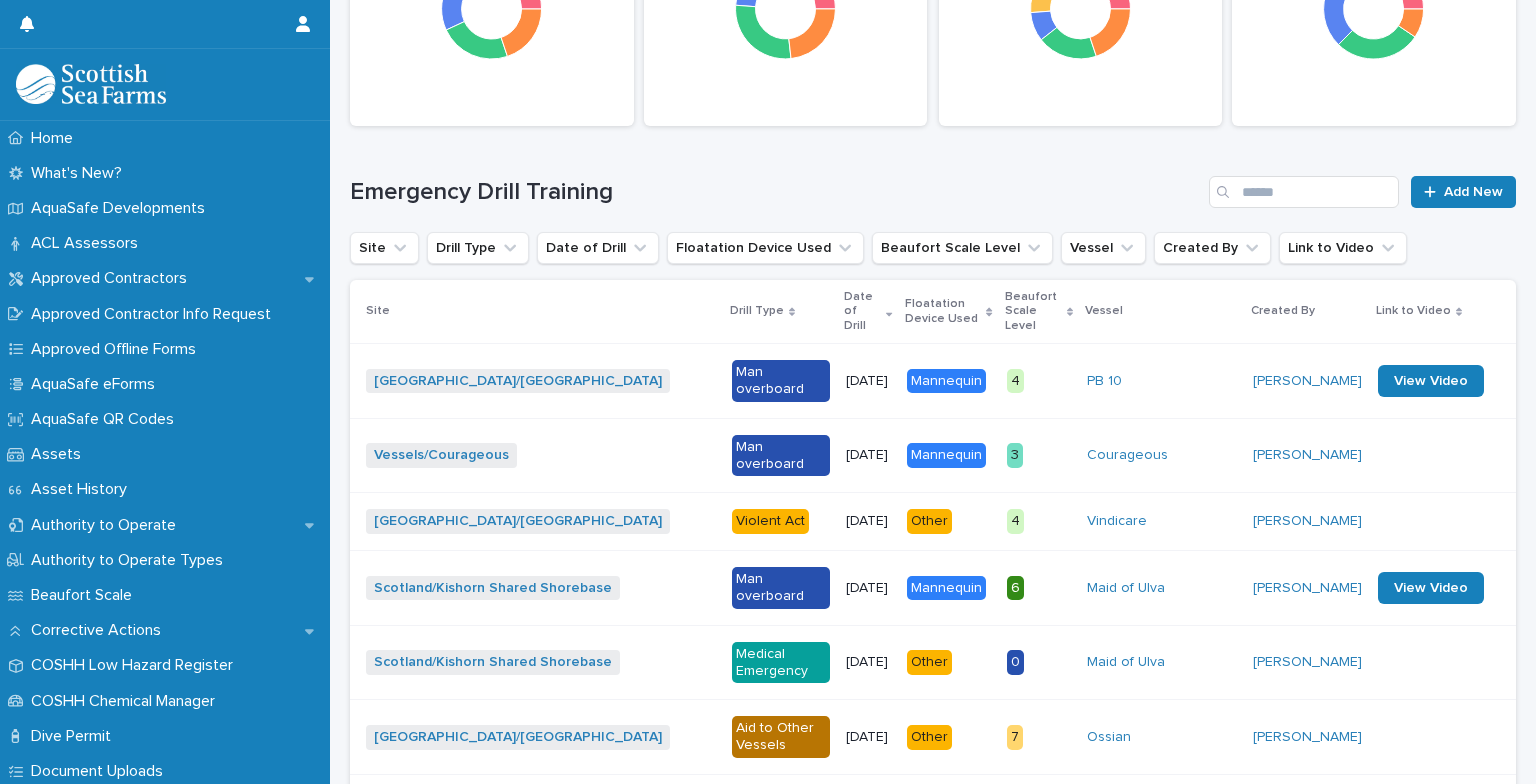 scroll, scrollTop: 381, scrollLeft: 0, axis: vertical 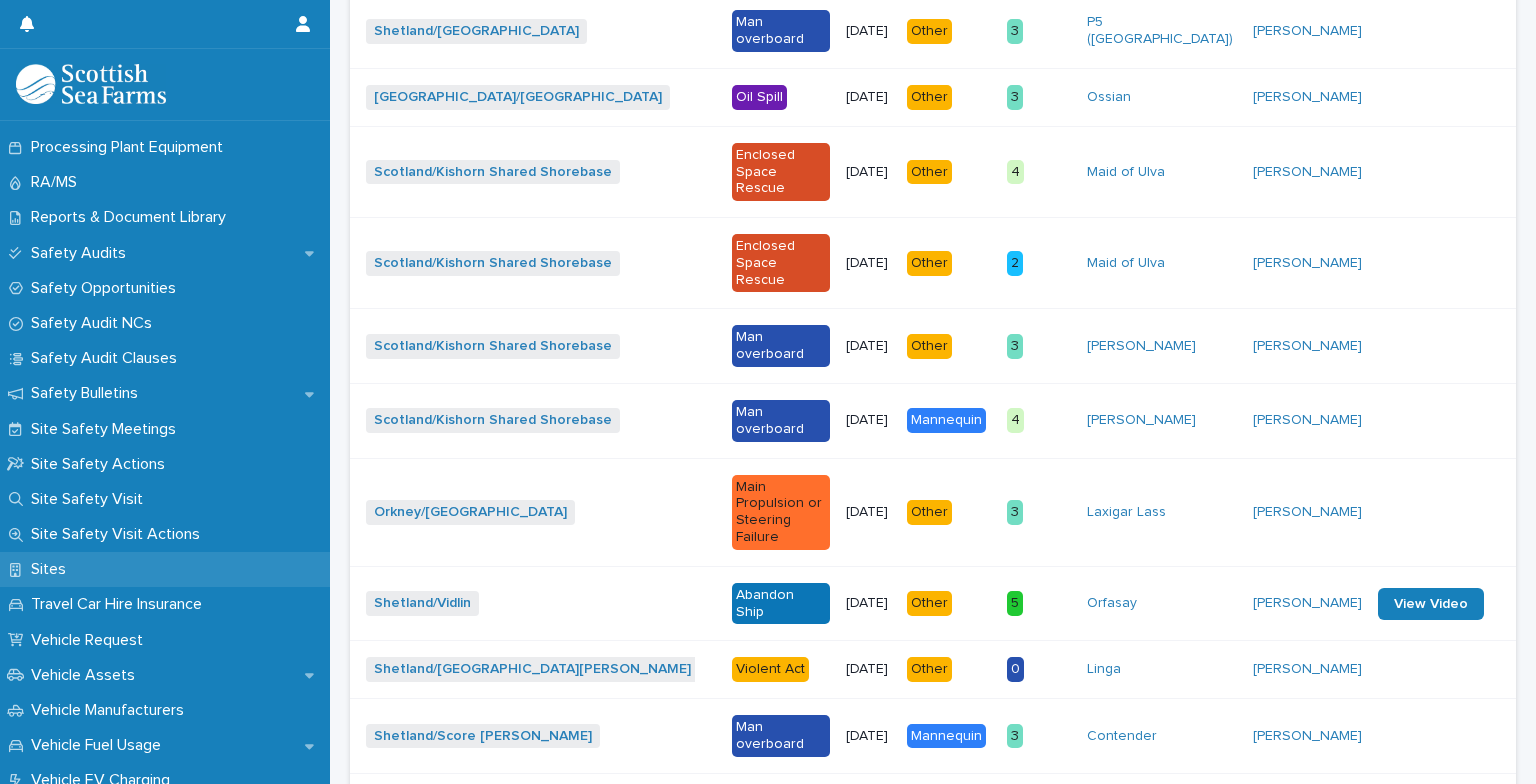 click on "Sites" at bounding box center [52, 569] 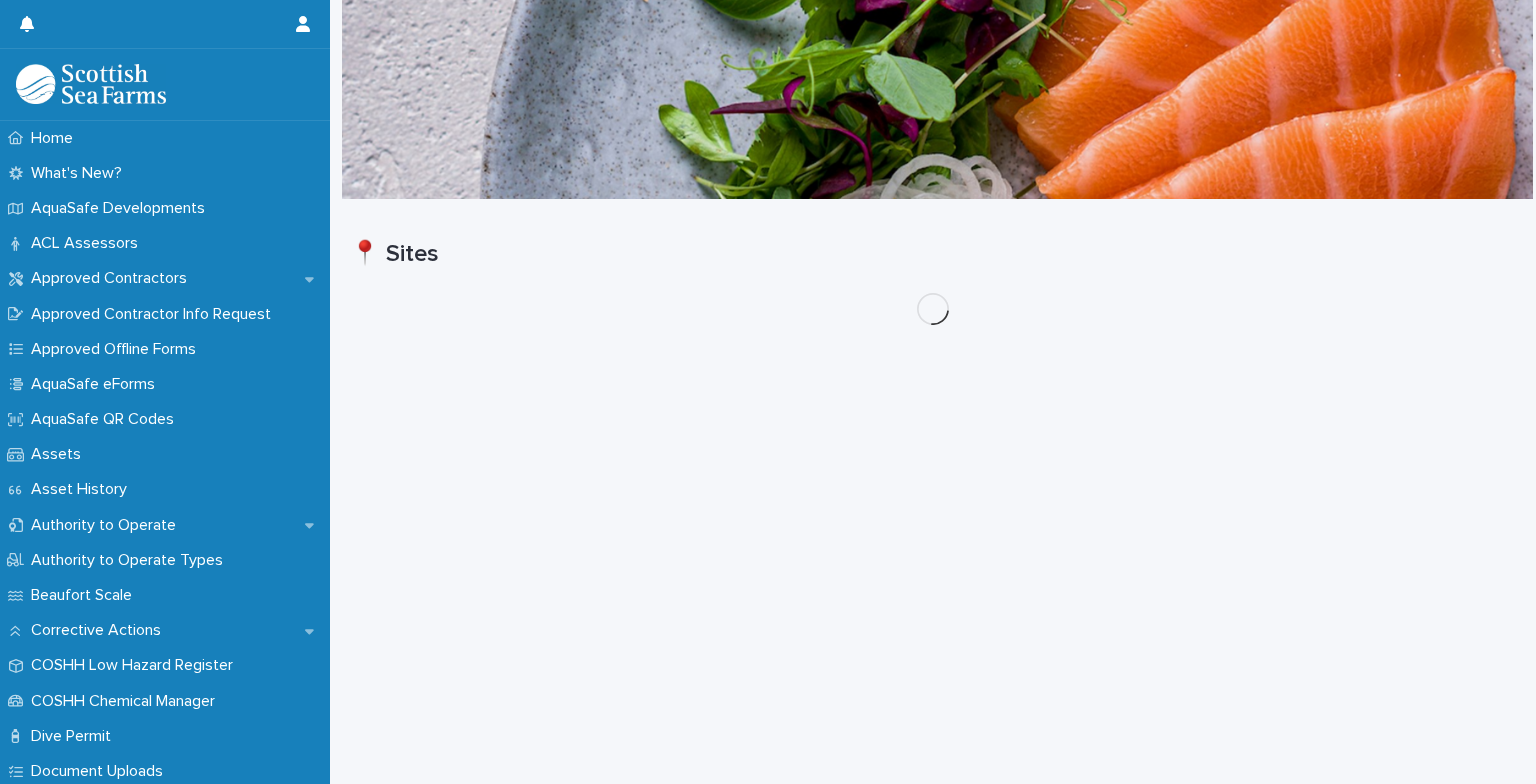 scroll, scrollTop: 0, scrollLeft: 0, axis: both 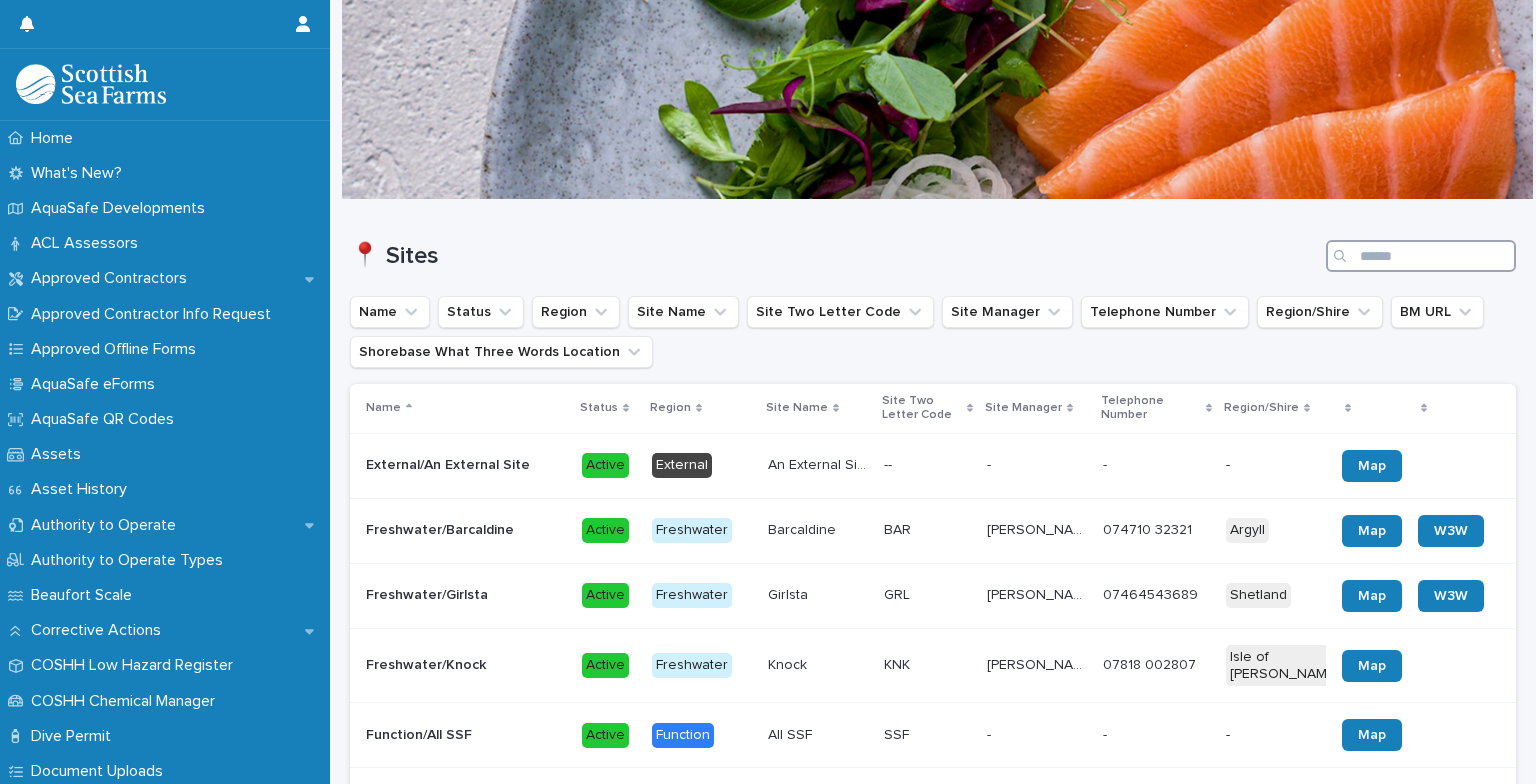 click at bounding box center [1421, 256] 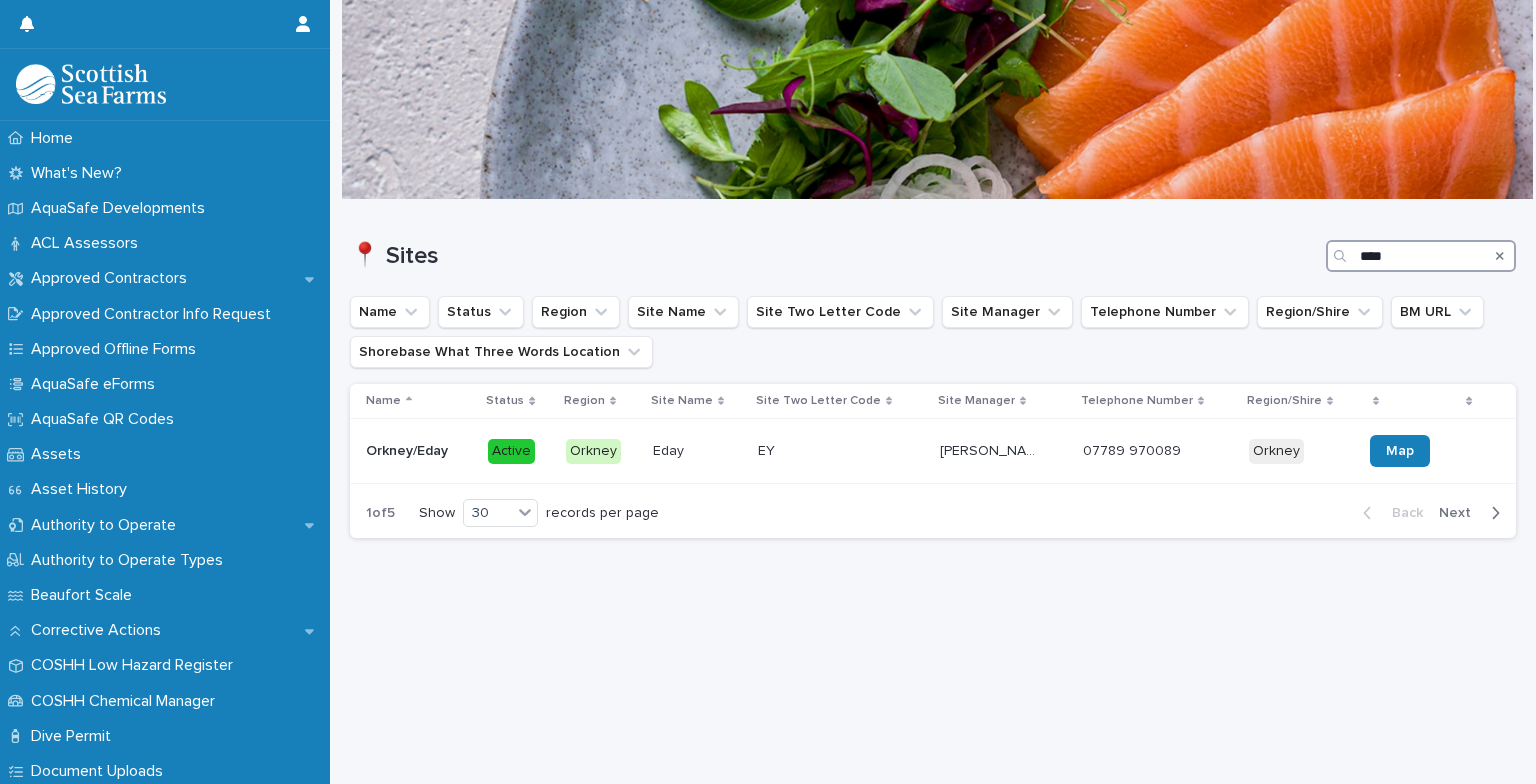 type on "****" 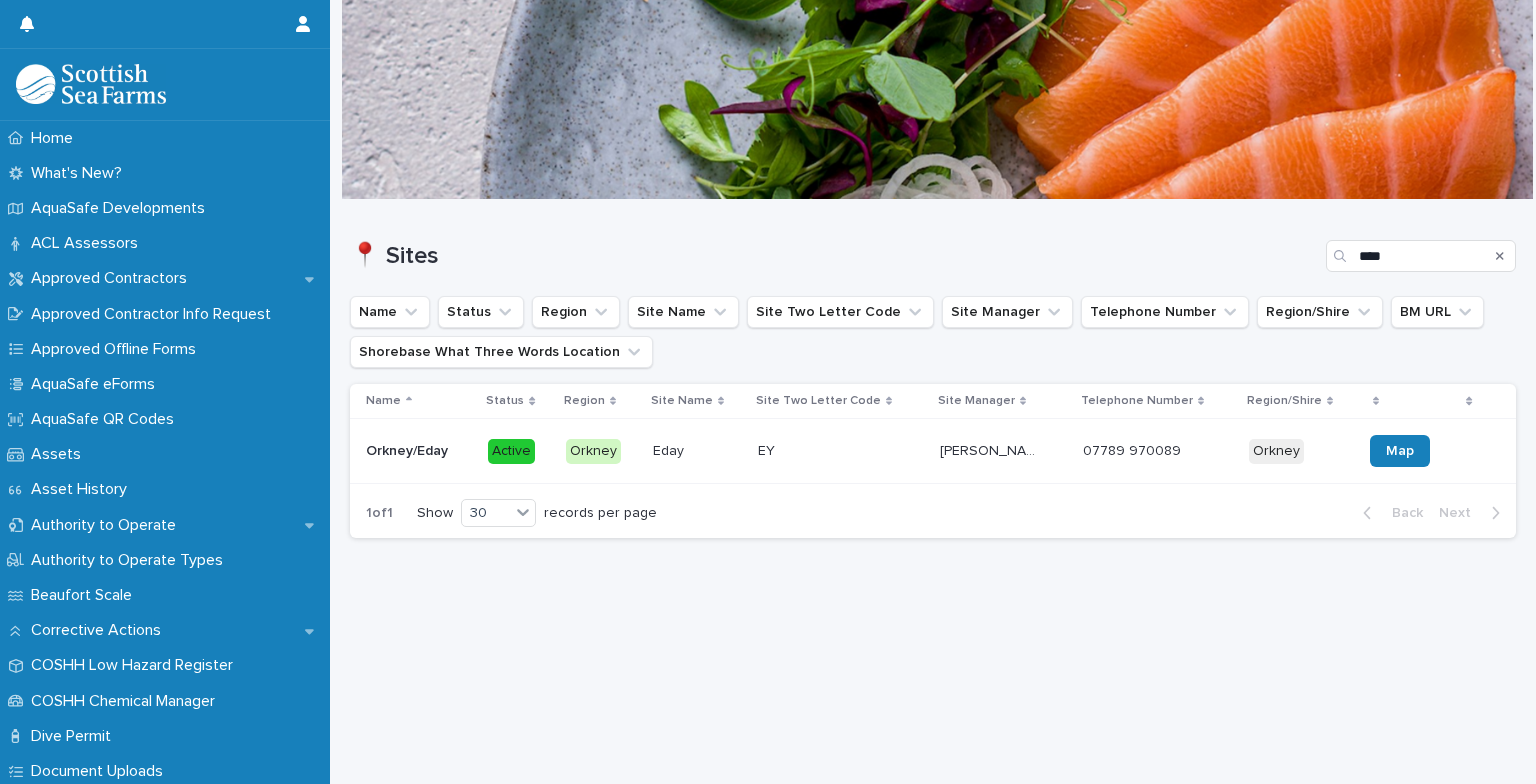 click on "Orkney/[GEOGRAPHIC_DATA] Orkney/[GEOGRAPHIC_DATA]" at bounding box center (419, 451) 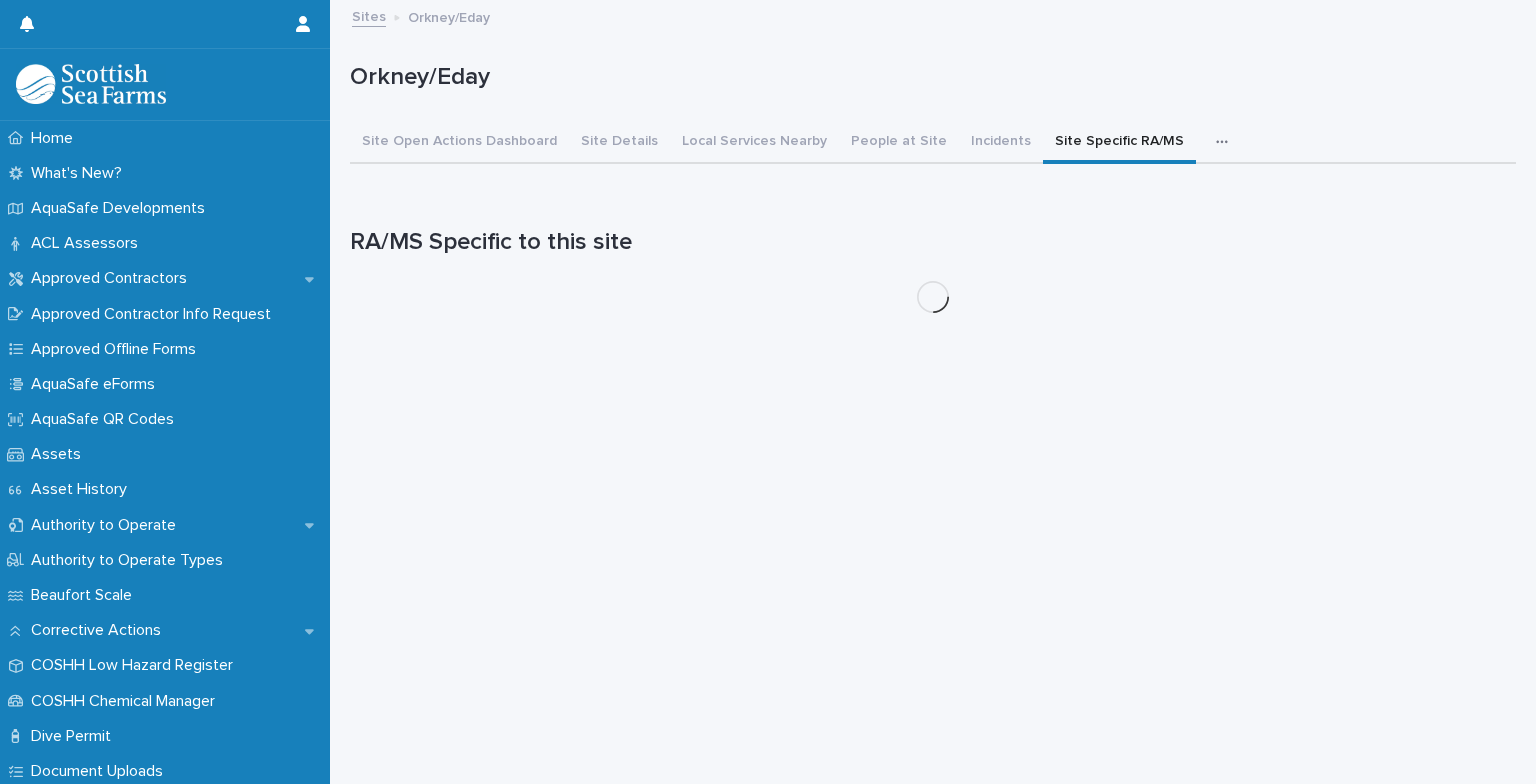 click on "Site Specific RA/MS" at bounding box center [1119, 143] 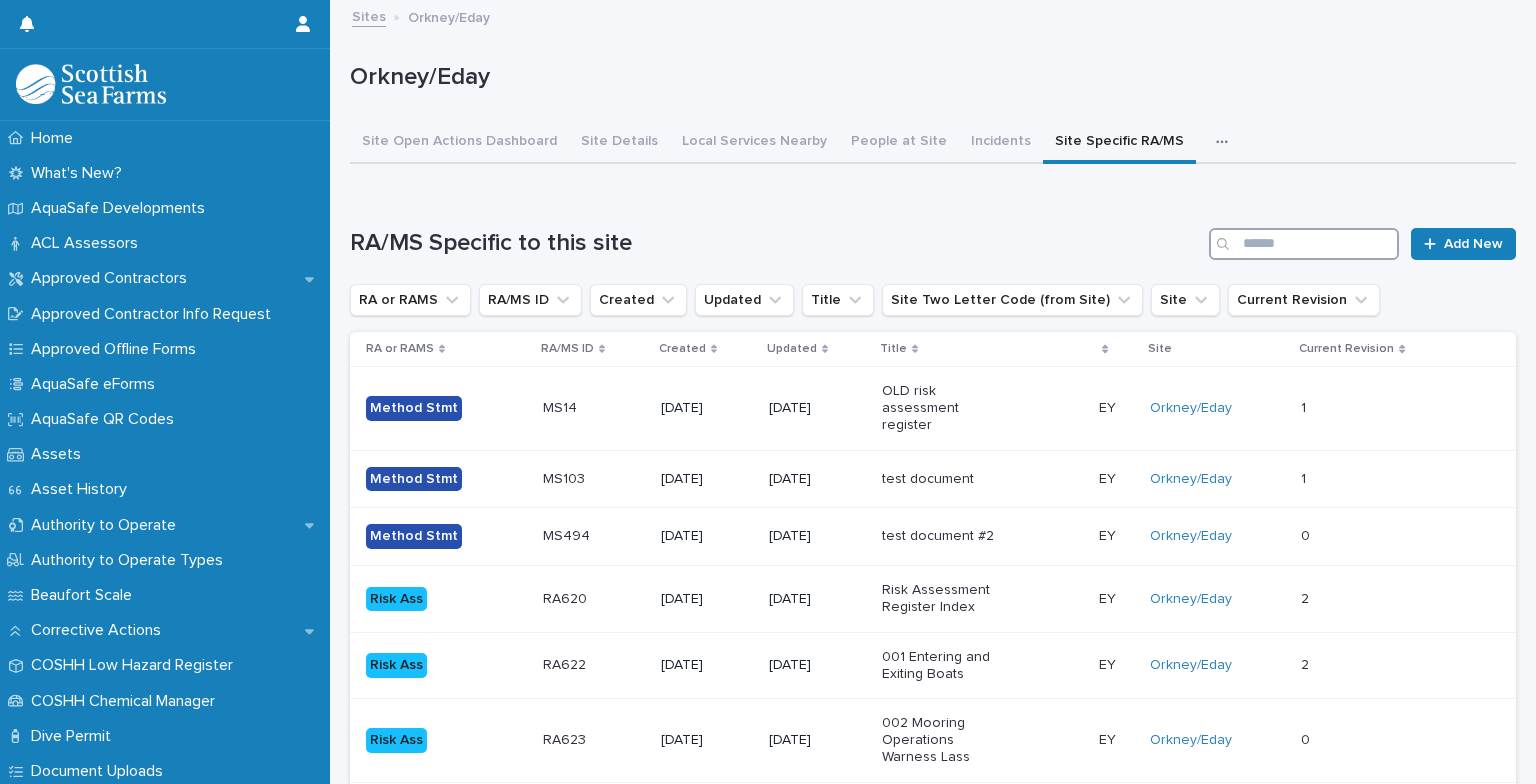 click at bounding box center [1304, 244] 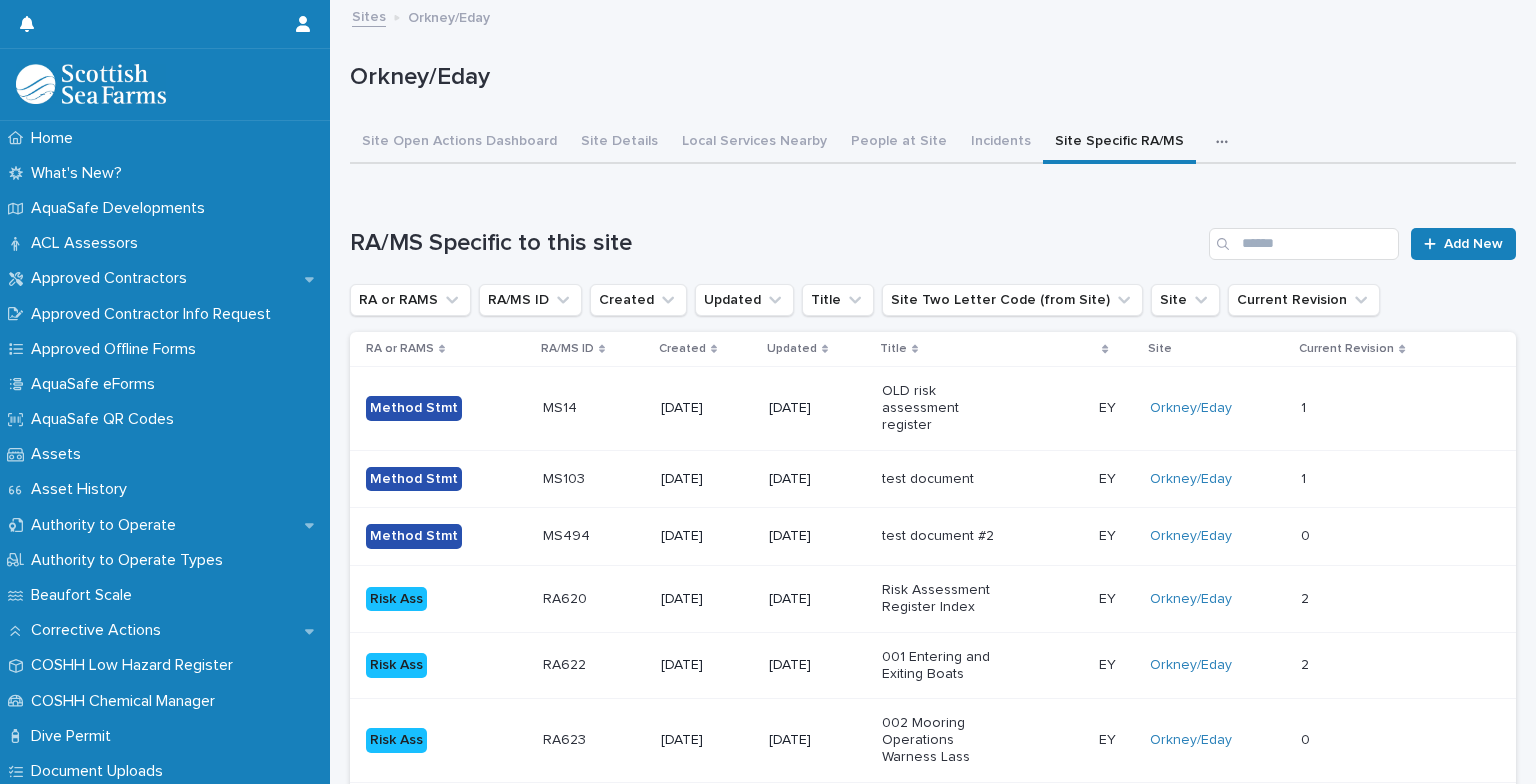 click on "Sites" at bounding box center (369, 15) 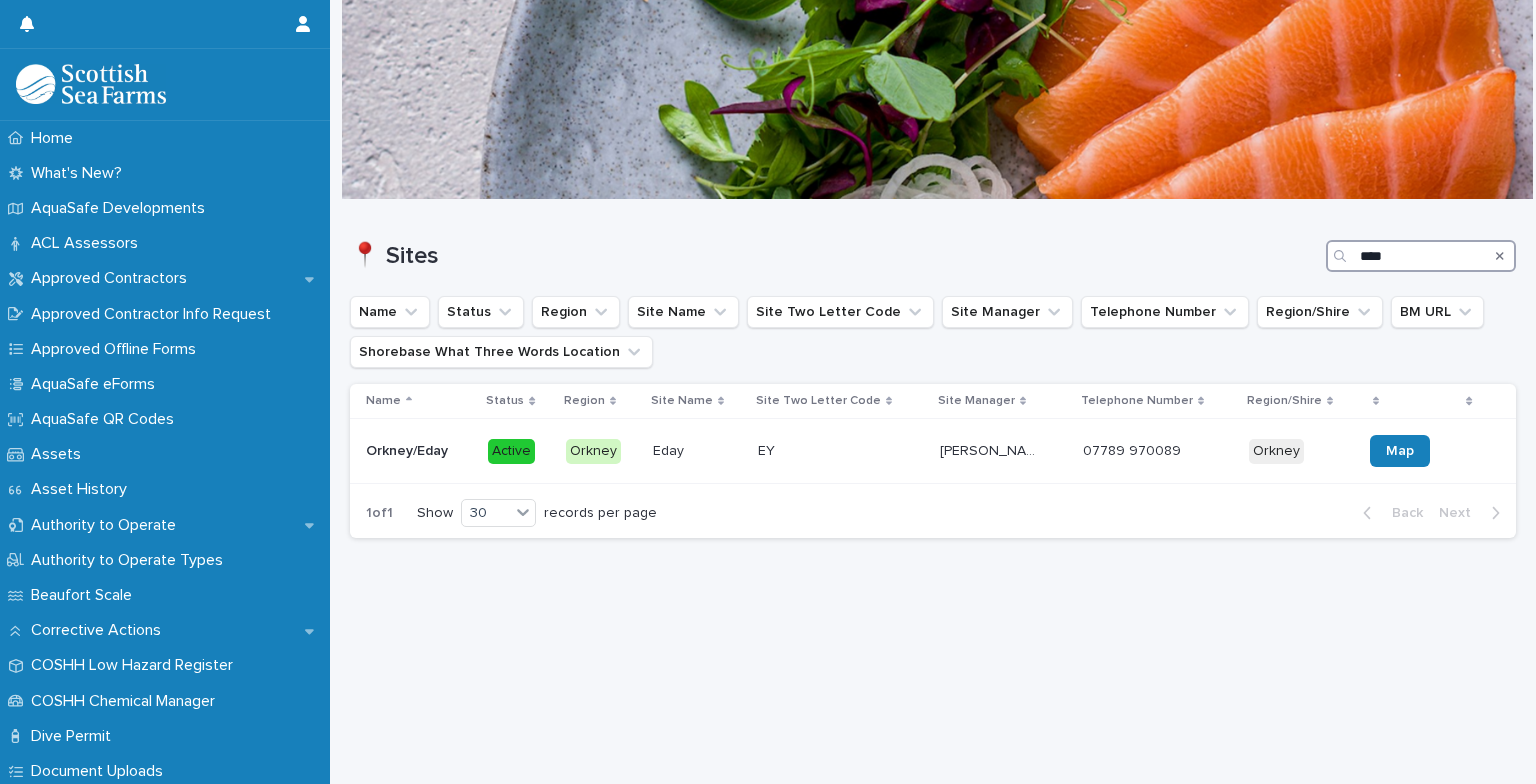 click on "****" at bounding box center [1421, 256] 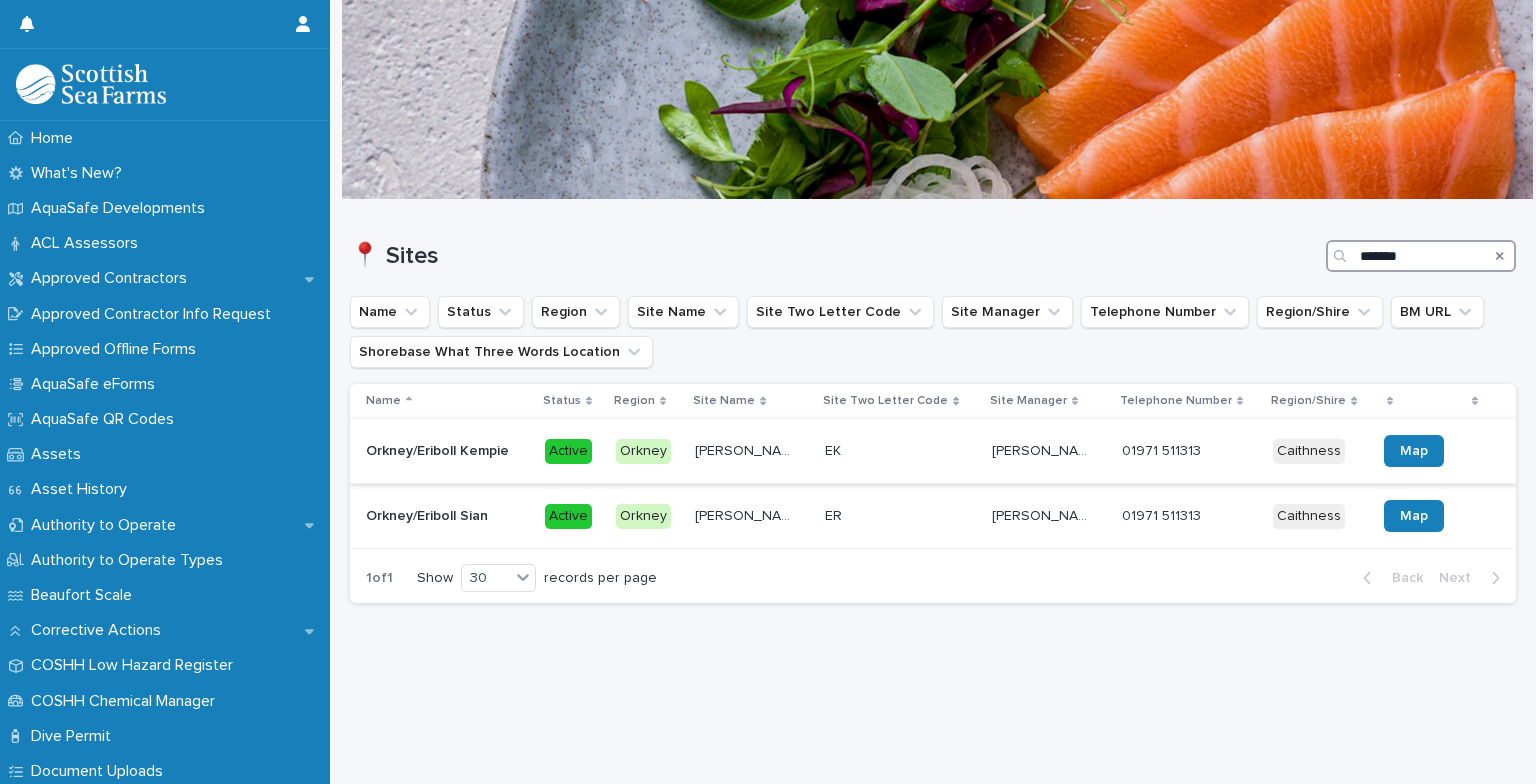type on "*******" 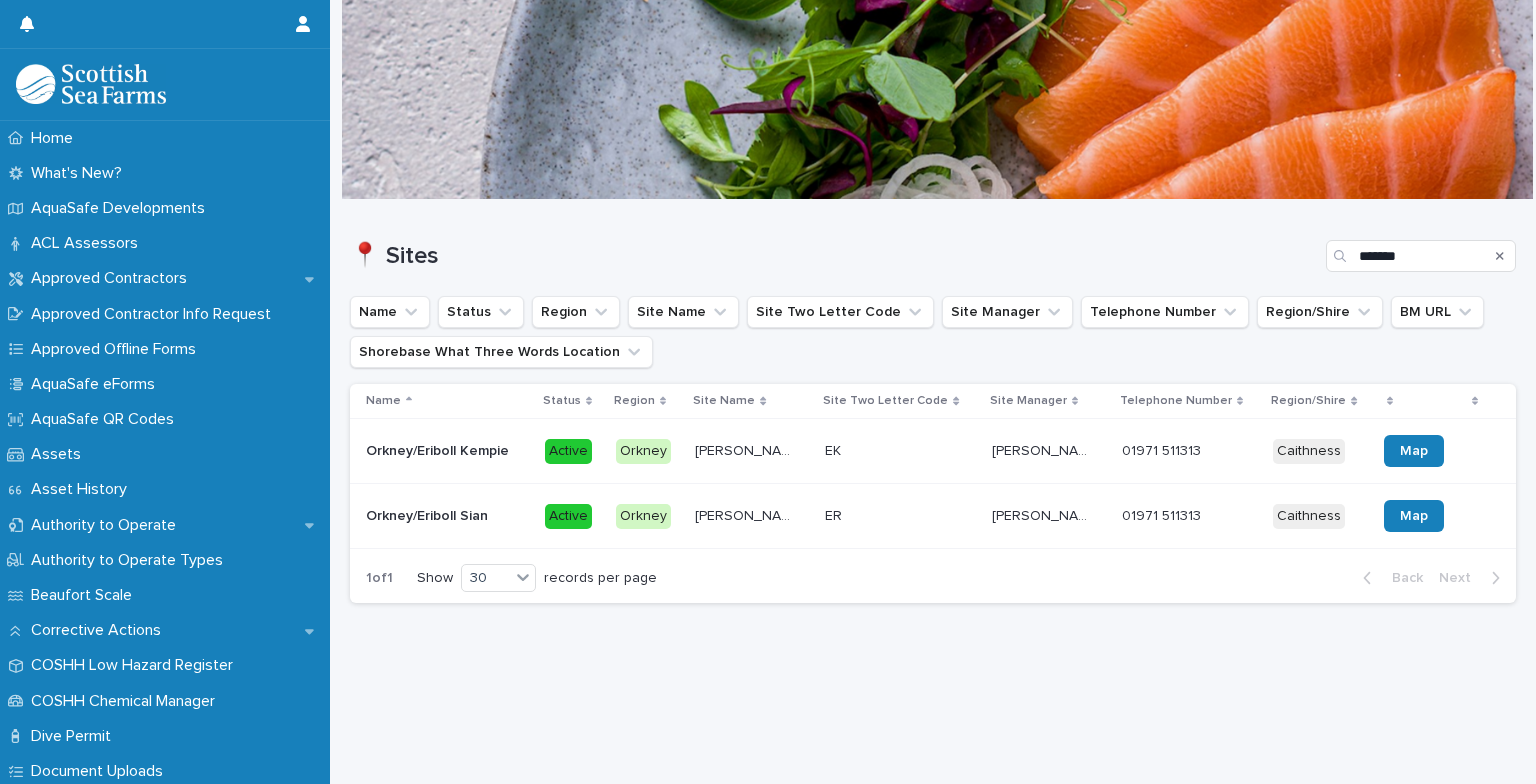 click on "Orkney/Eriboll Kempie" at bounding box center (439, 449) 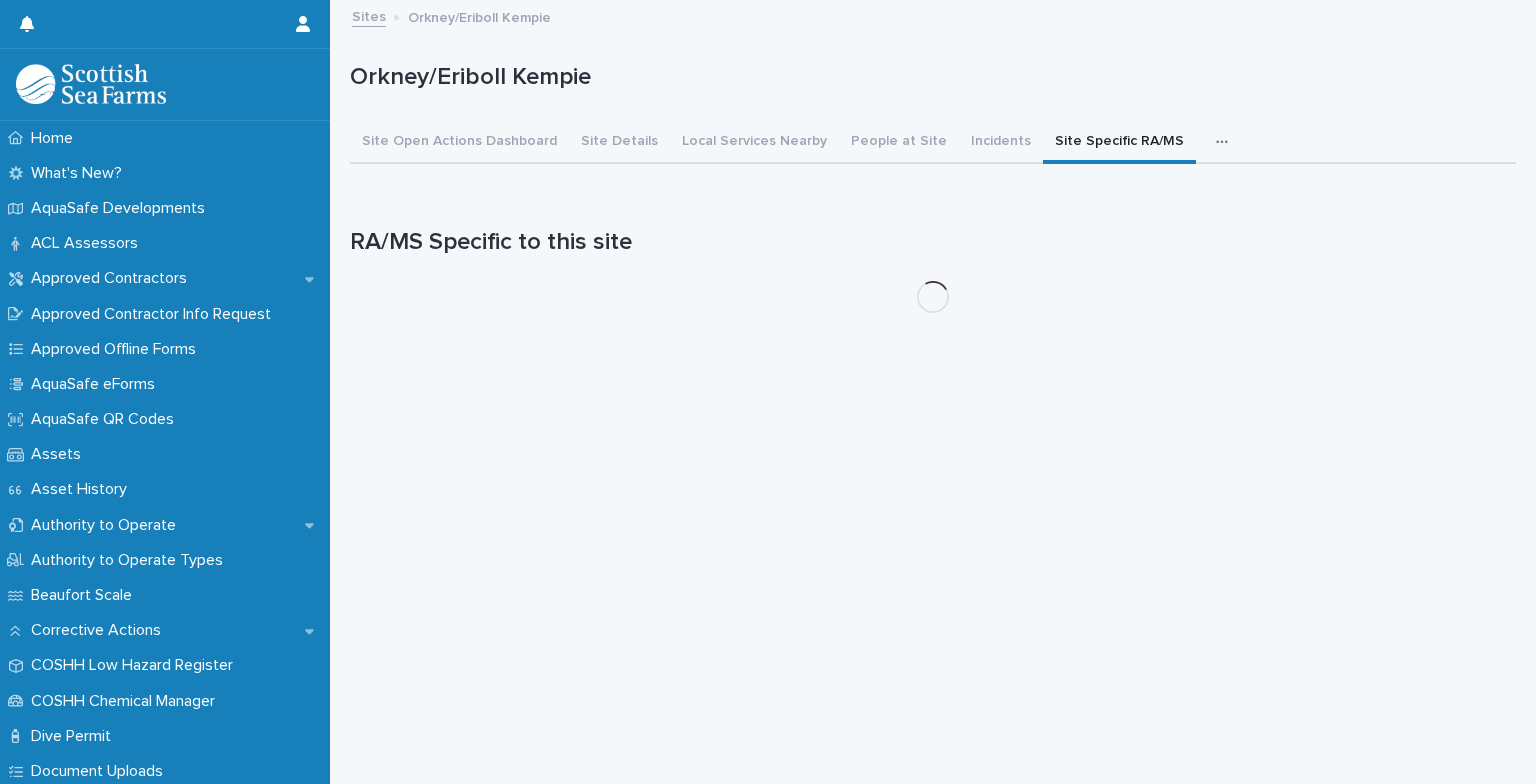 click on "Site Specific RA/MS" at bounding box center (1119, 143) 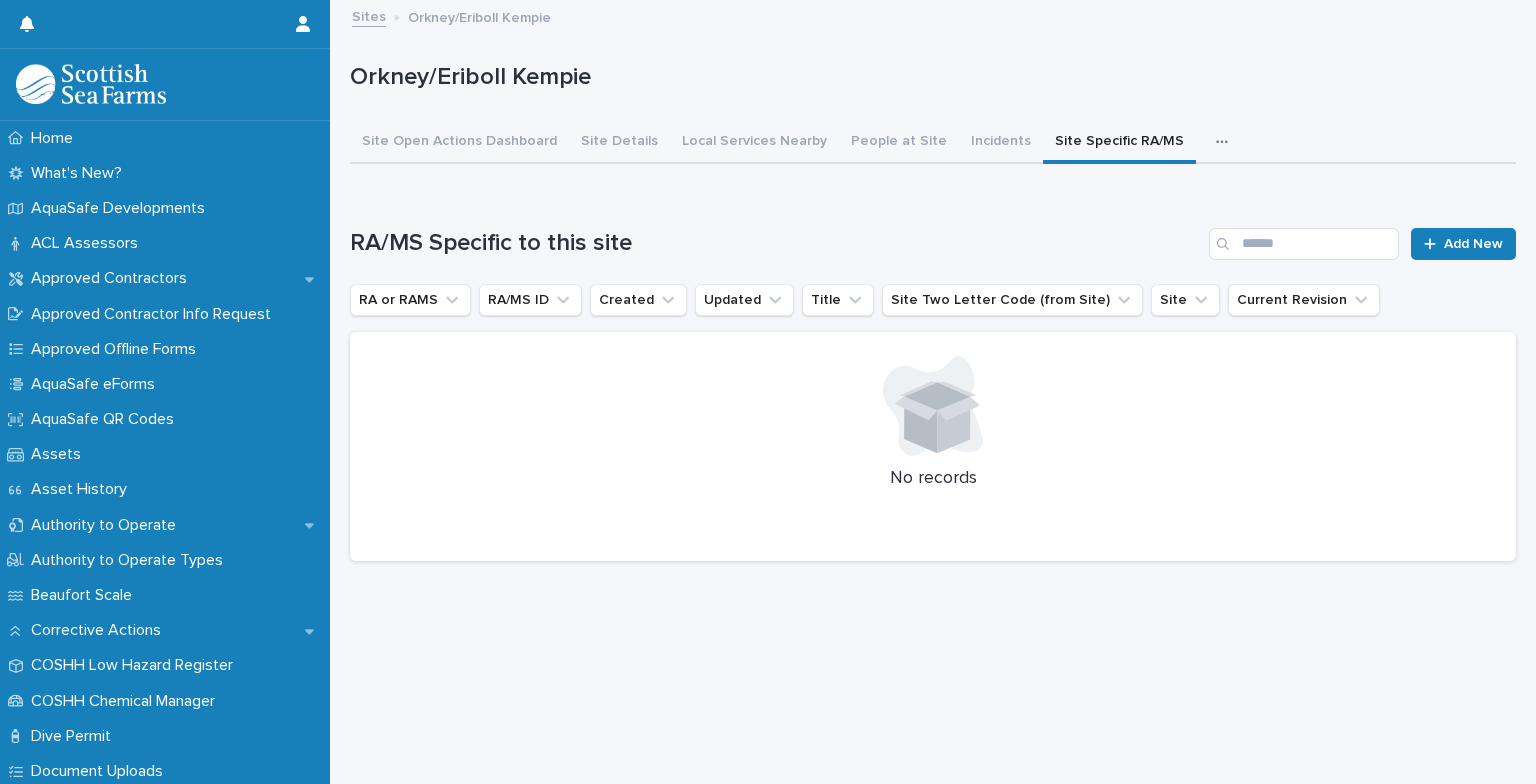 click on "Sites" at bounding box center [369, 15] 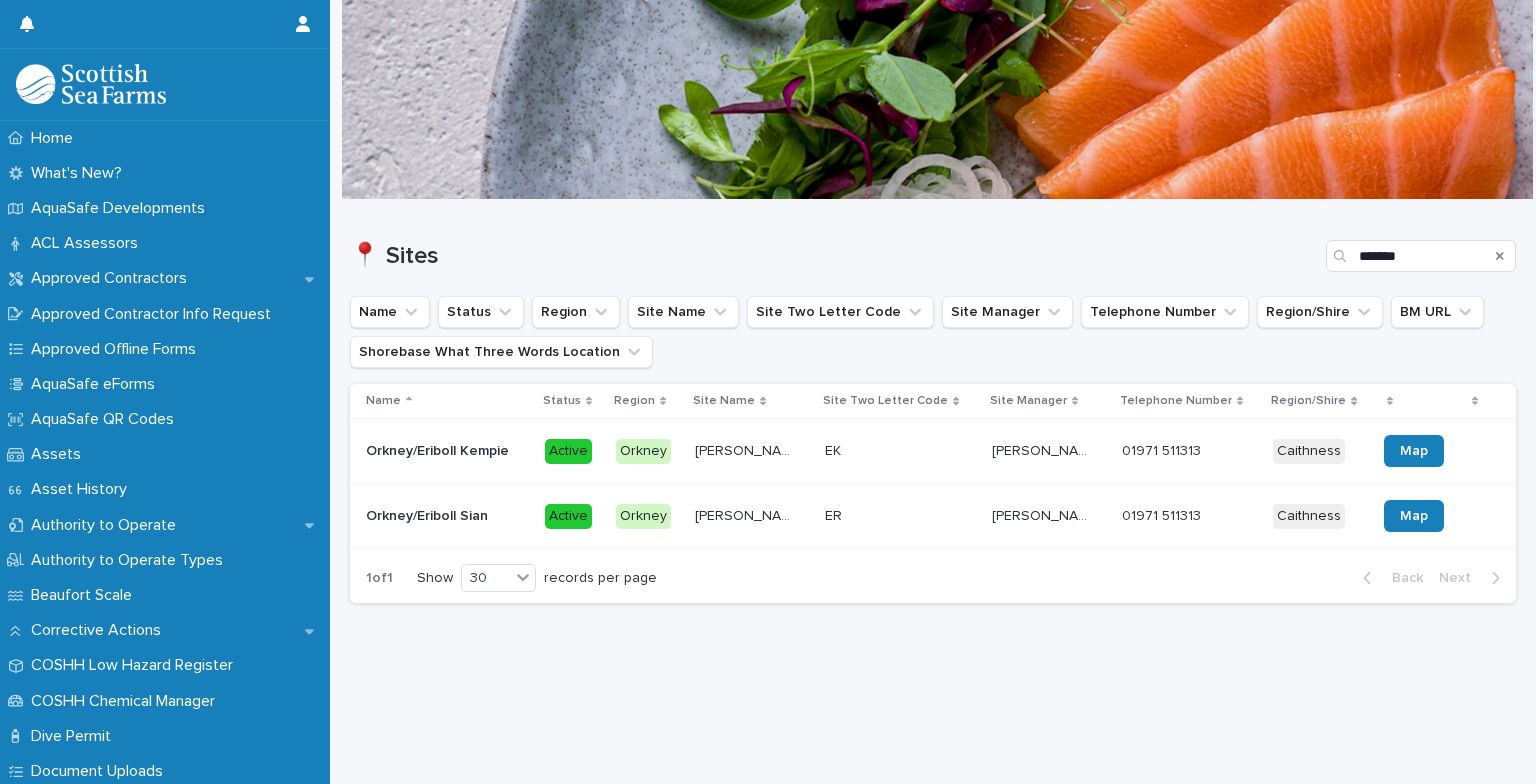 click on "Orkney/Eriboll Sian" at bounding box center (429, 514) 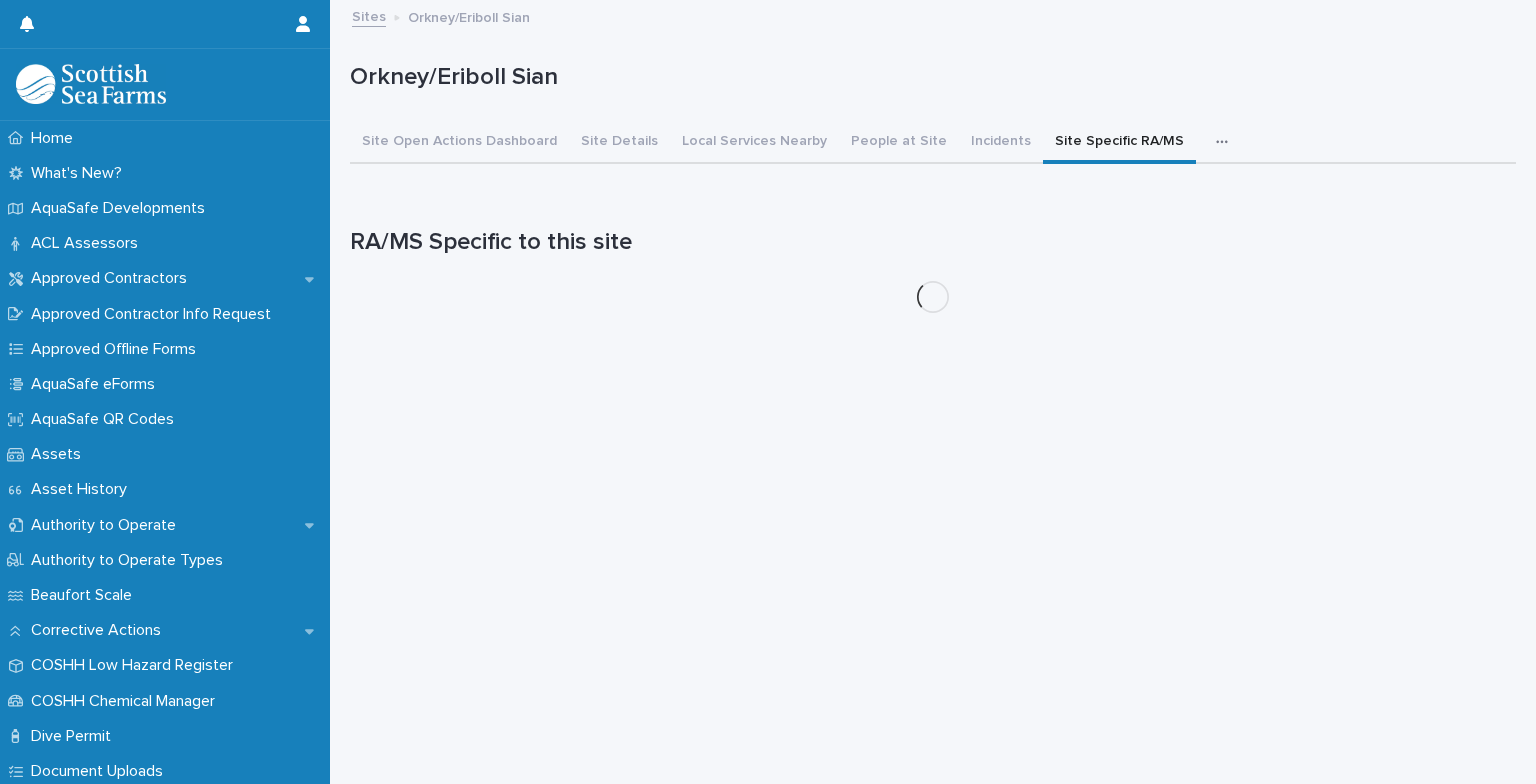 click on "Site Specific RA/MS" at bounding box center (1119, 143) 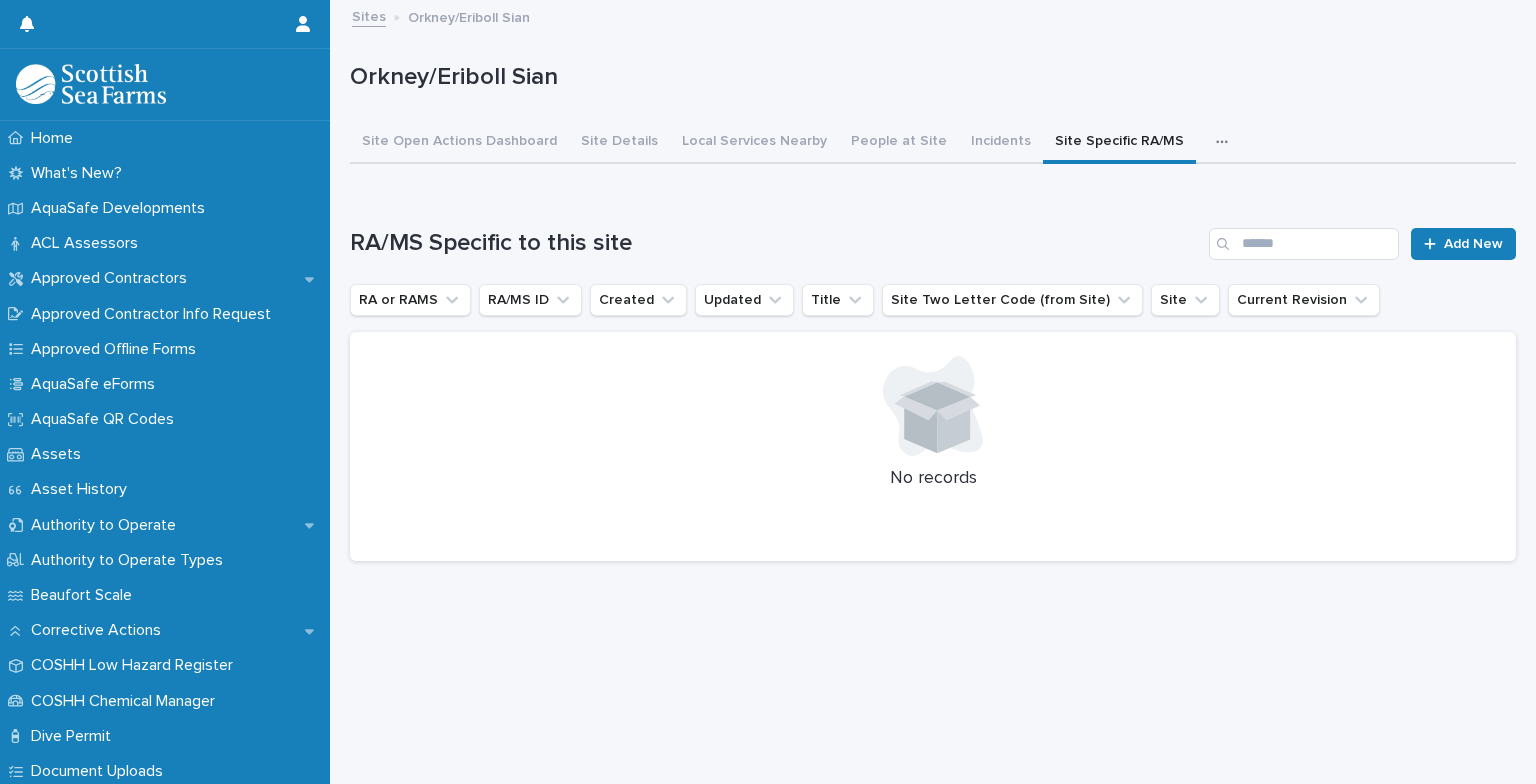 click on "Sites" at bounding box center (369, 15) 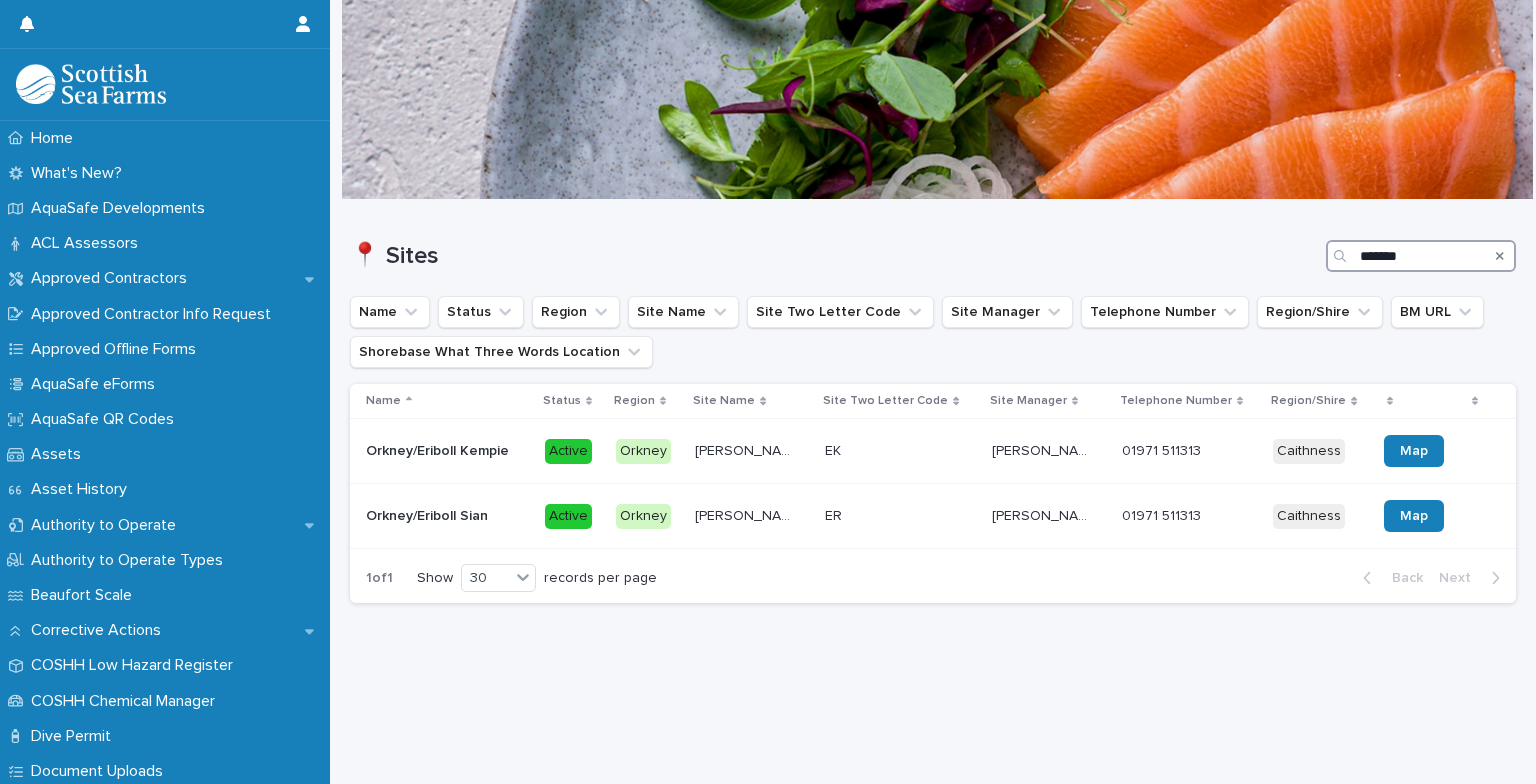 click on "*******" at bounding box center (1421, 256) 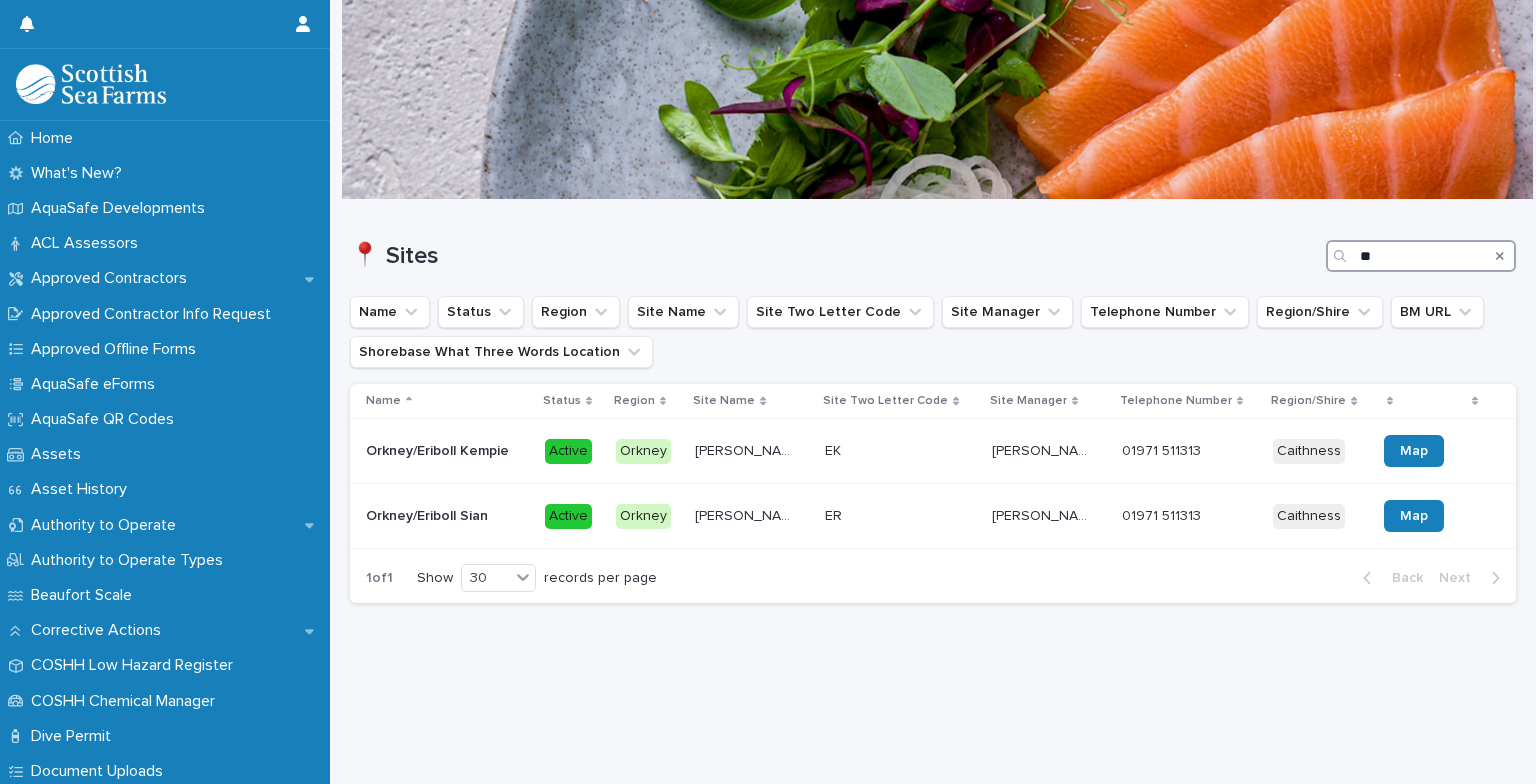 type on "*" 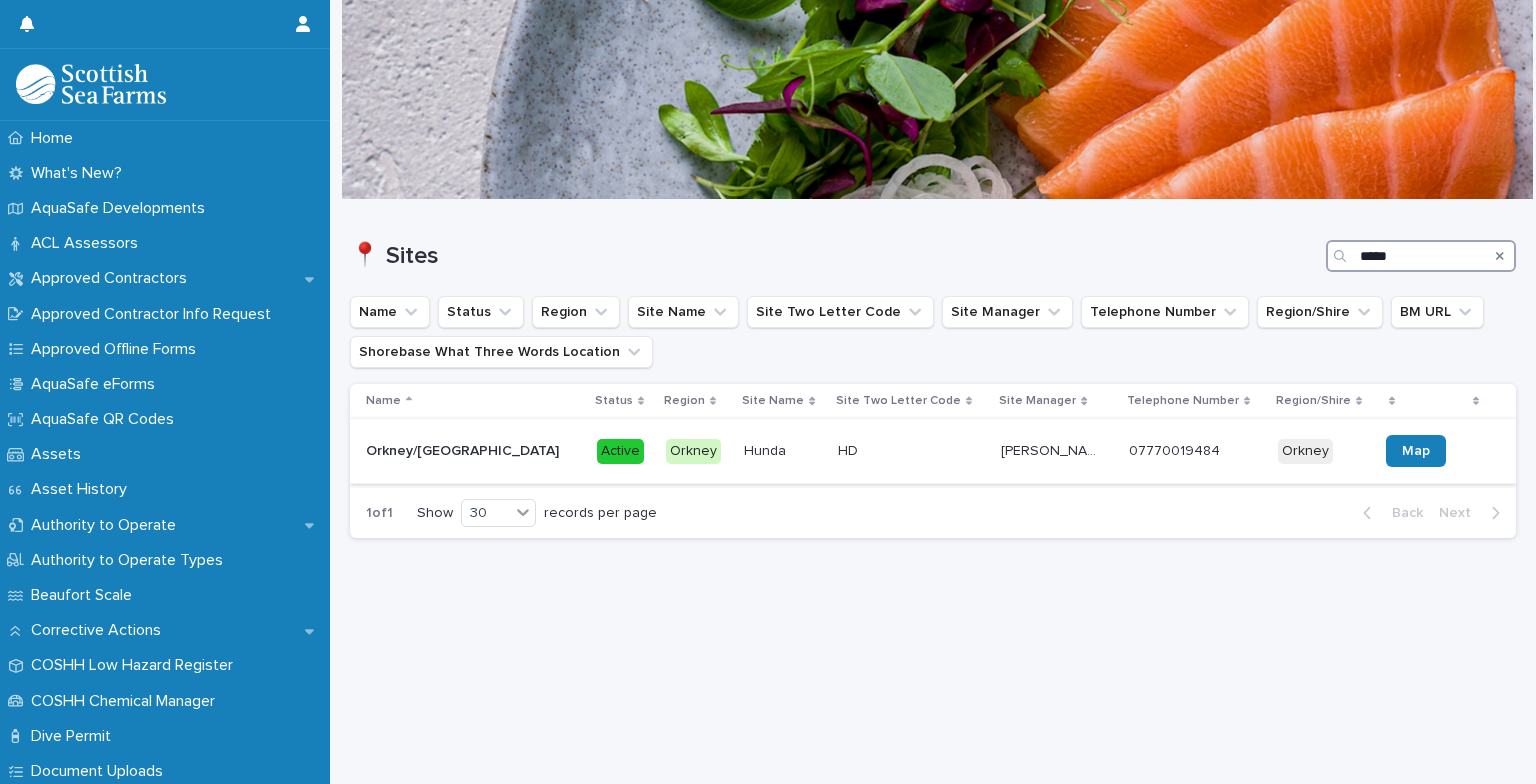 type on "*****" 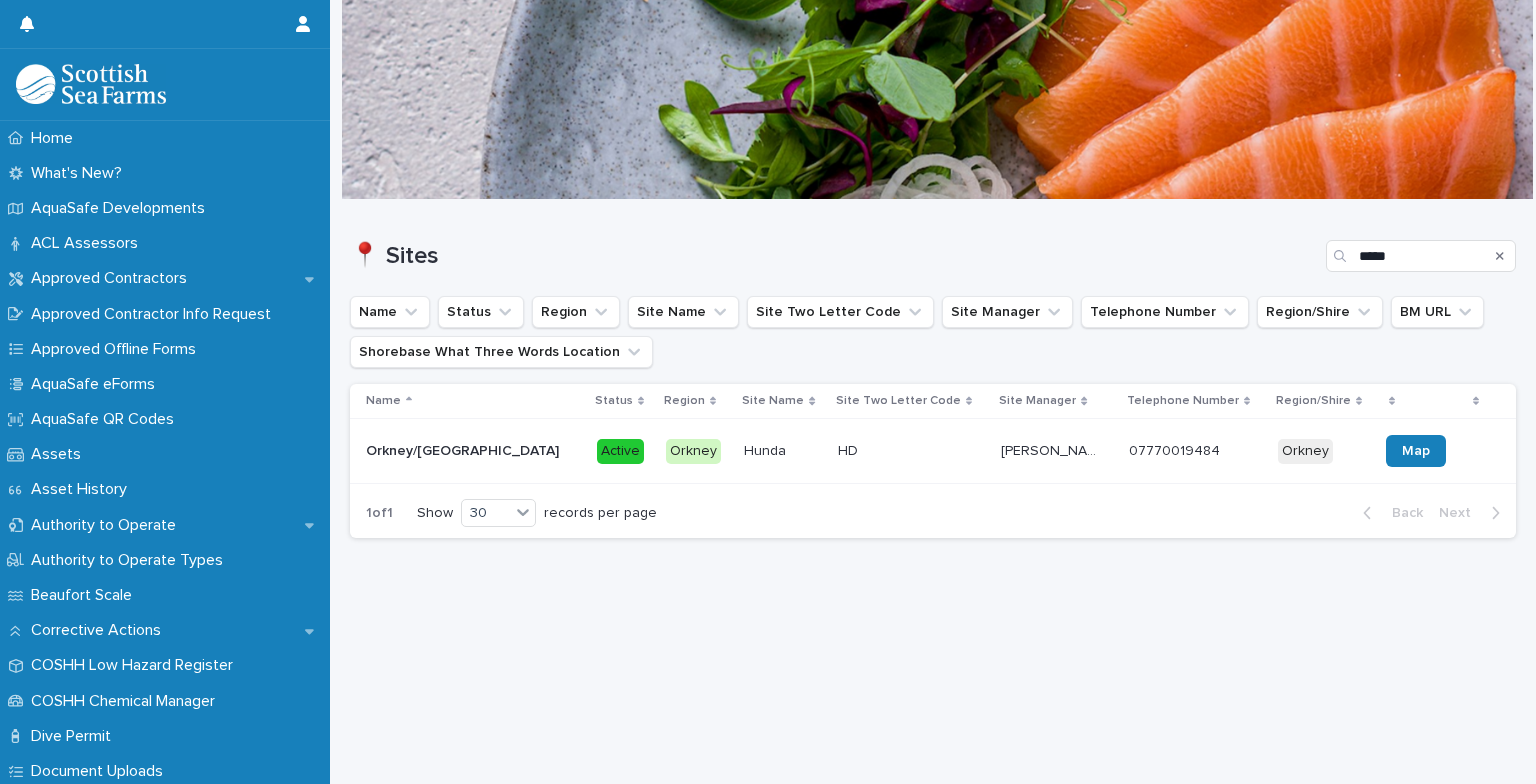 click on "Orkney/[GEOGRAPHIC_DATA]" at bounding box center (464, 449) 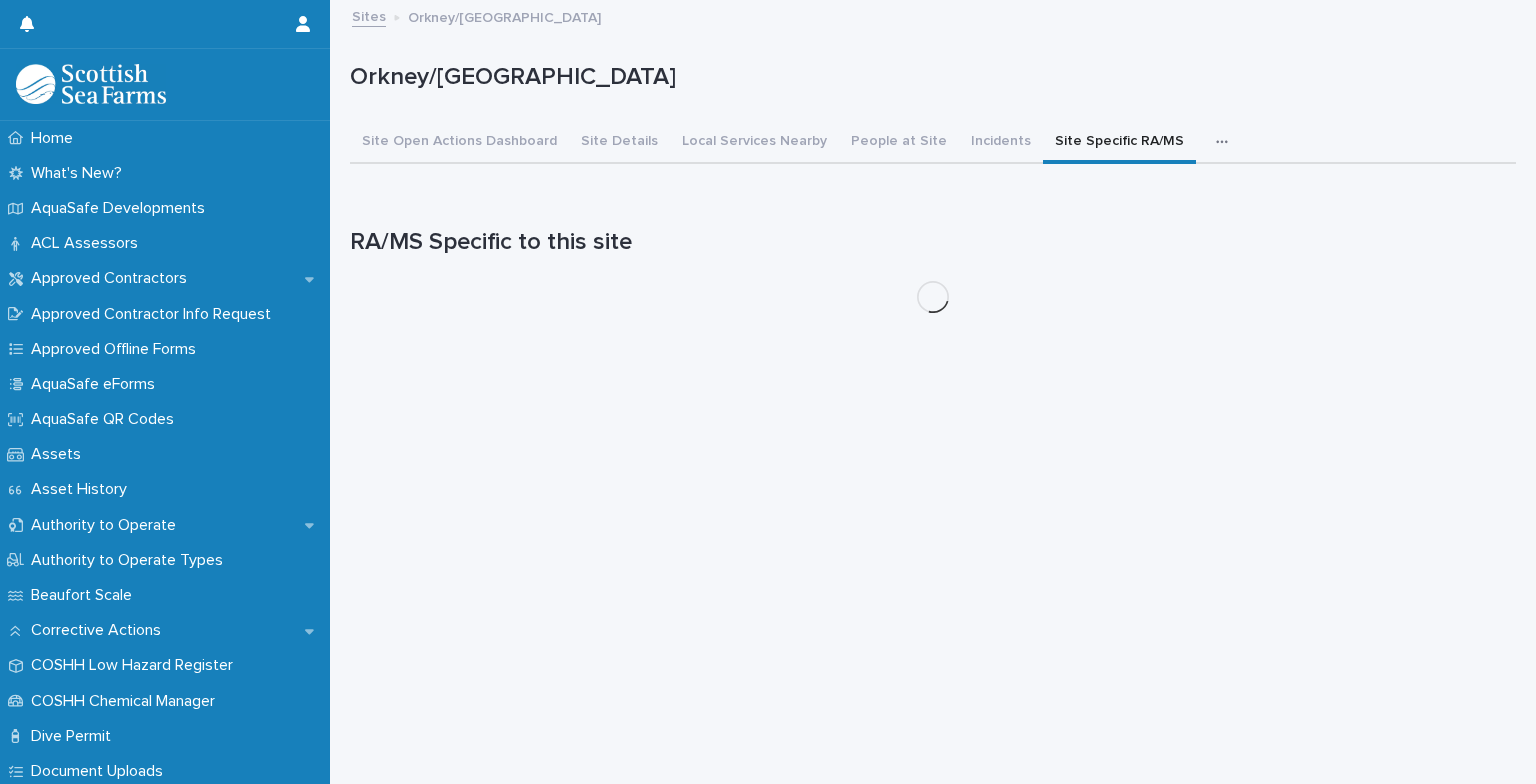 click on "Site Specific RA/MS" at bounding box center [1119, 143] 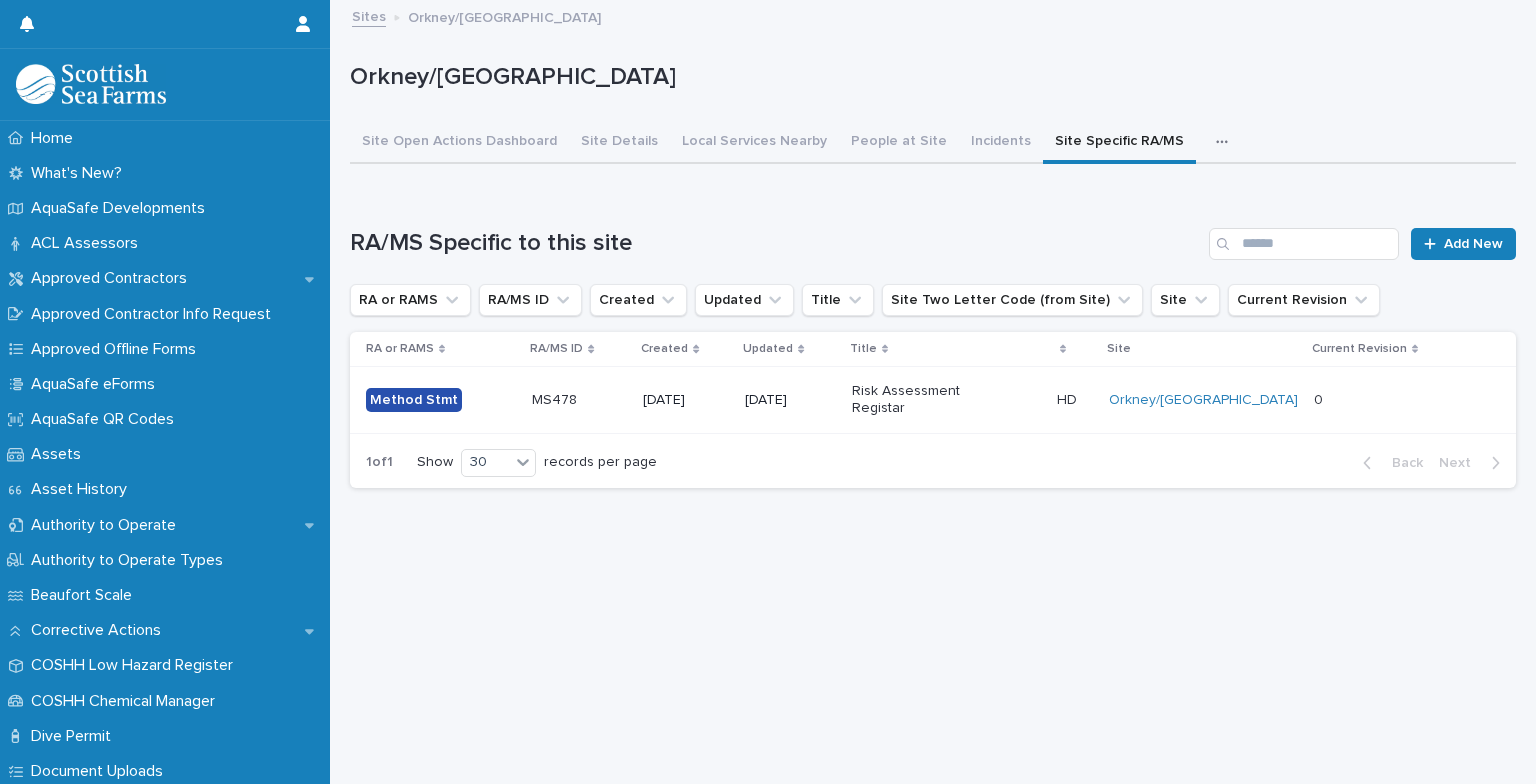 click on "Sites" at bounding box center (369, 15) 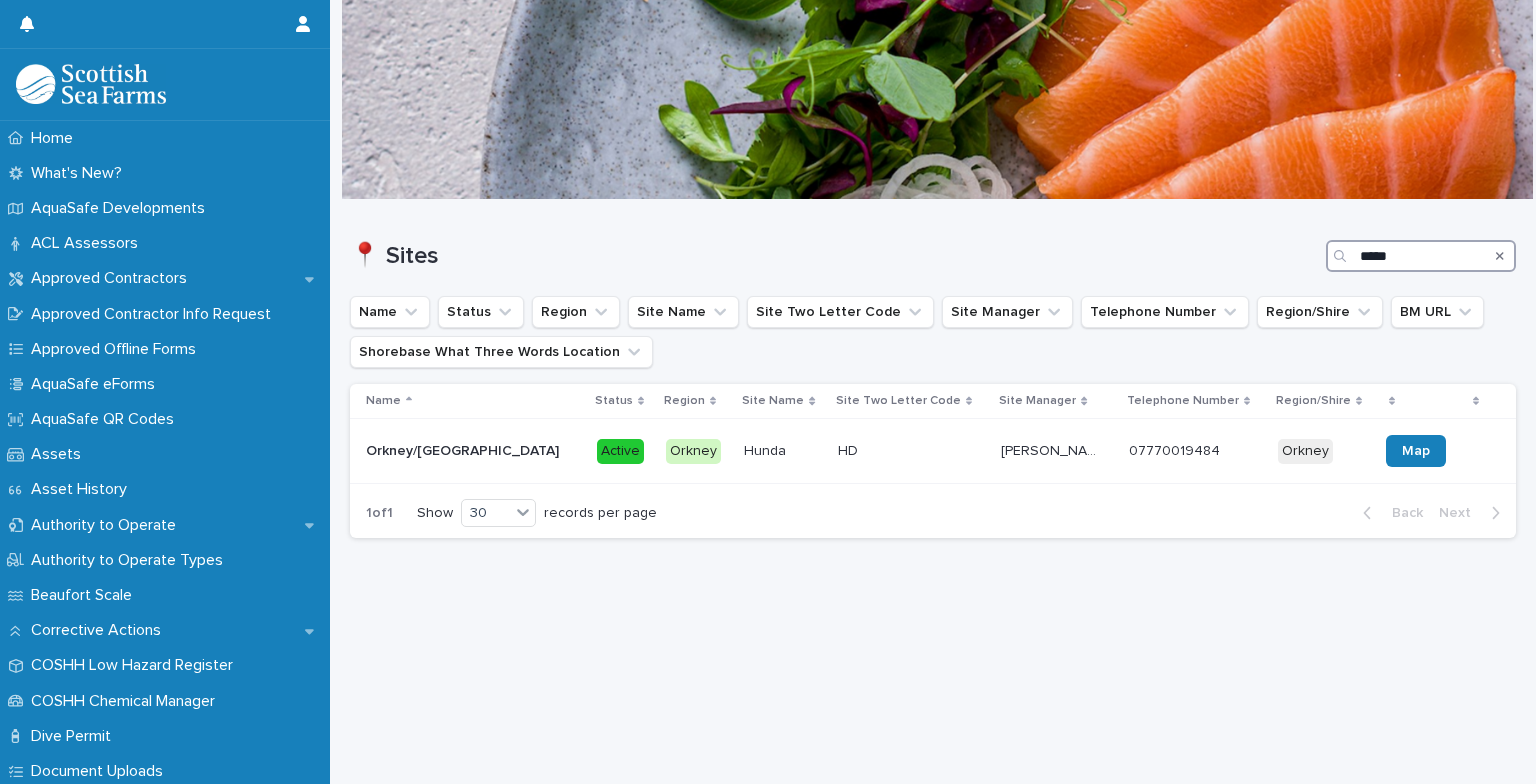 click on "*****" at bounding box center [1421, 256] 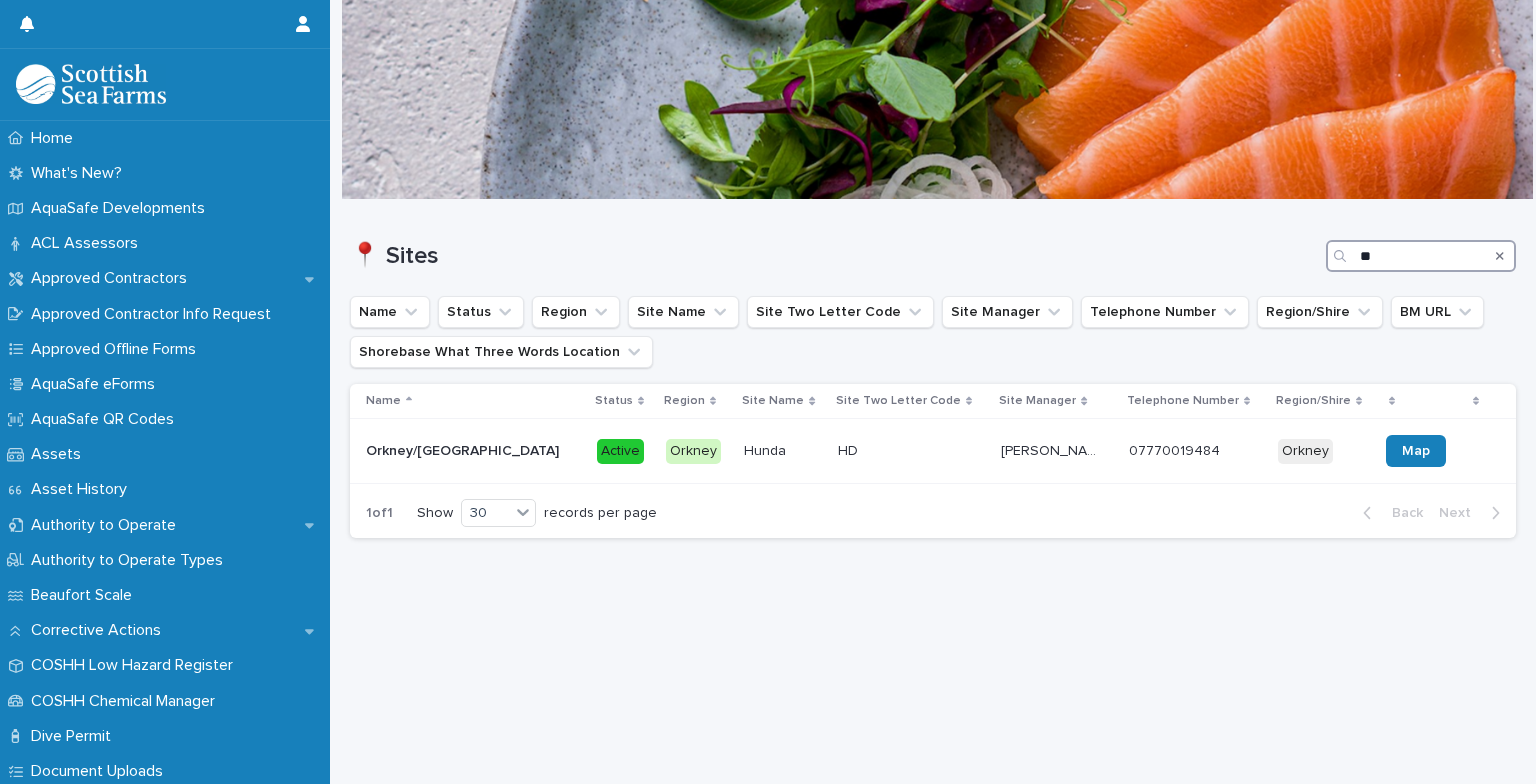 type on "*" 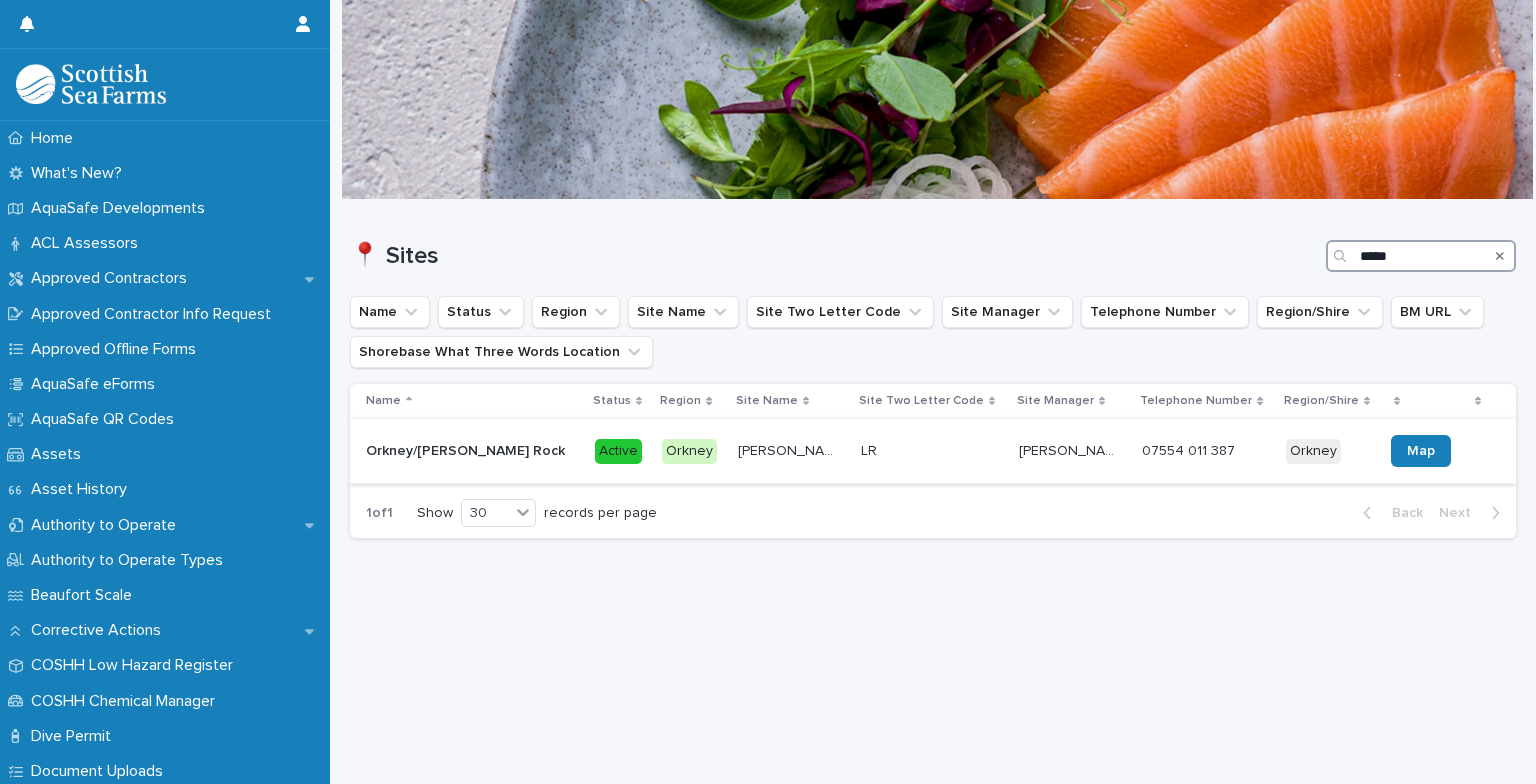type on "*****" 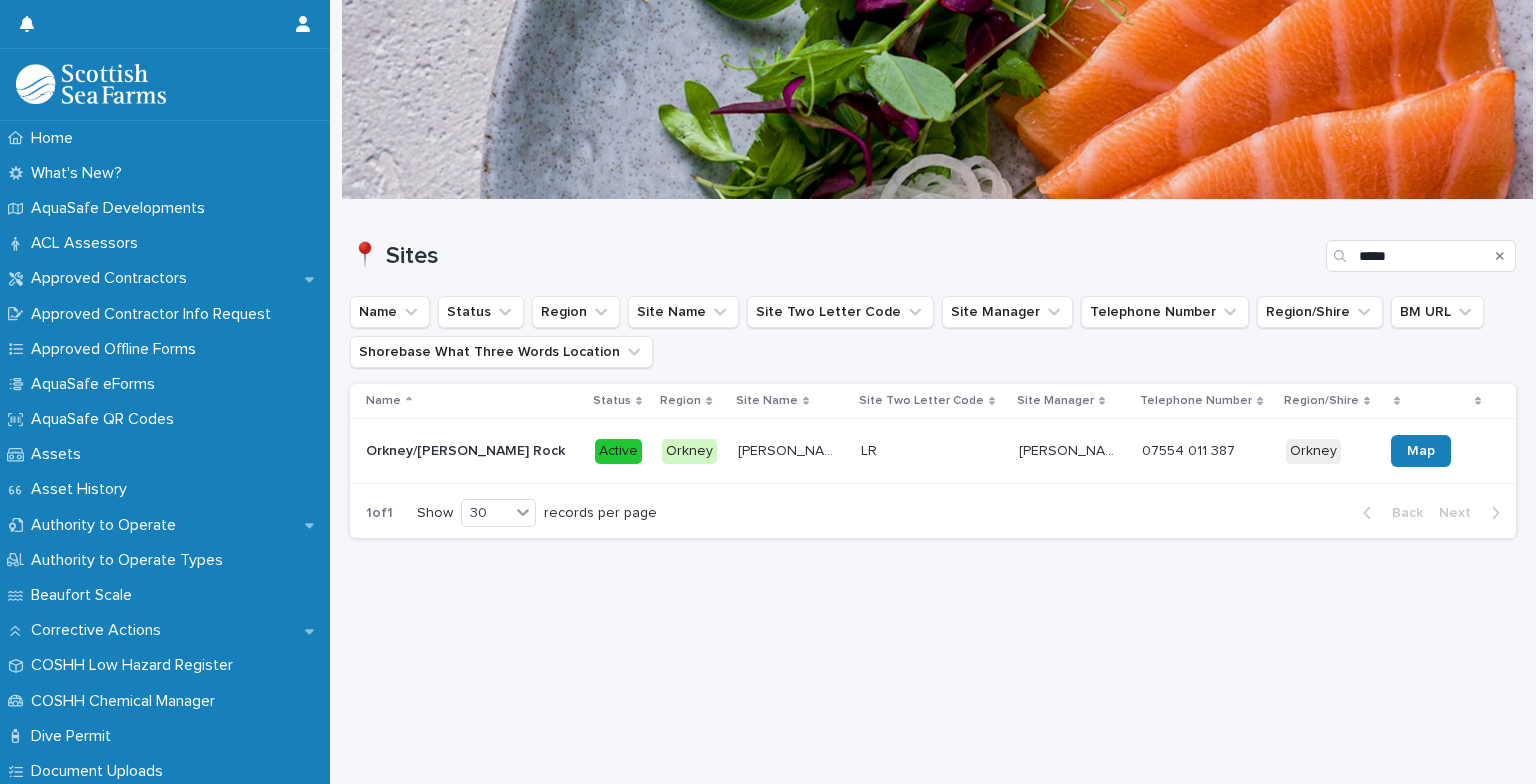 click on "LR LR" at bounding box center [932, 451] 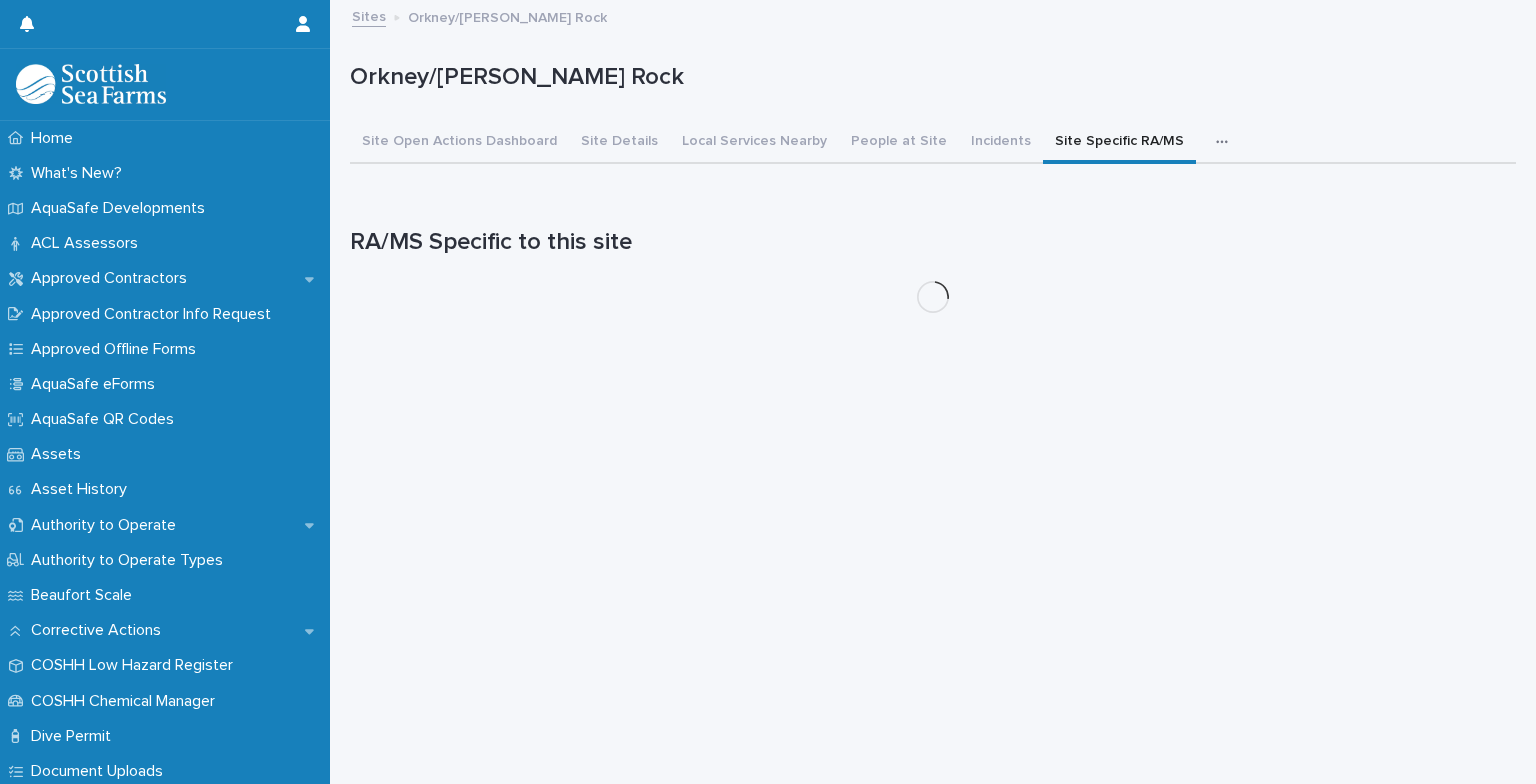 click on "Site Specific RA/MS" at bounding box center [1119, 143] 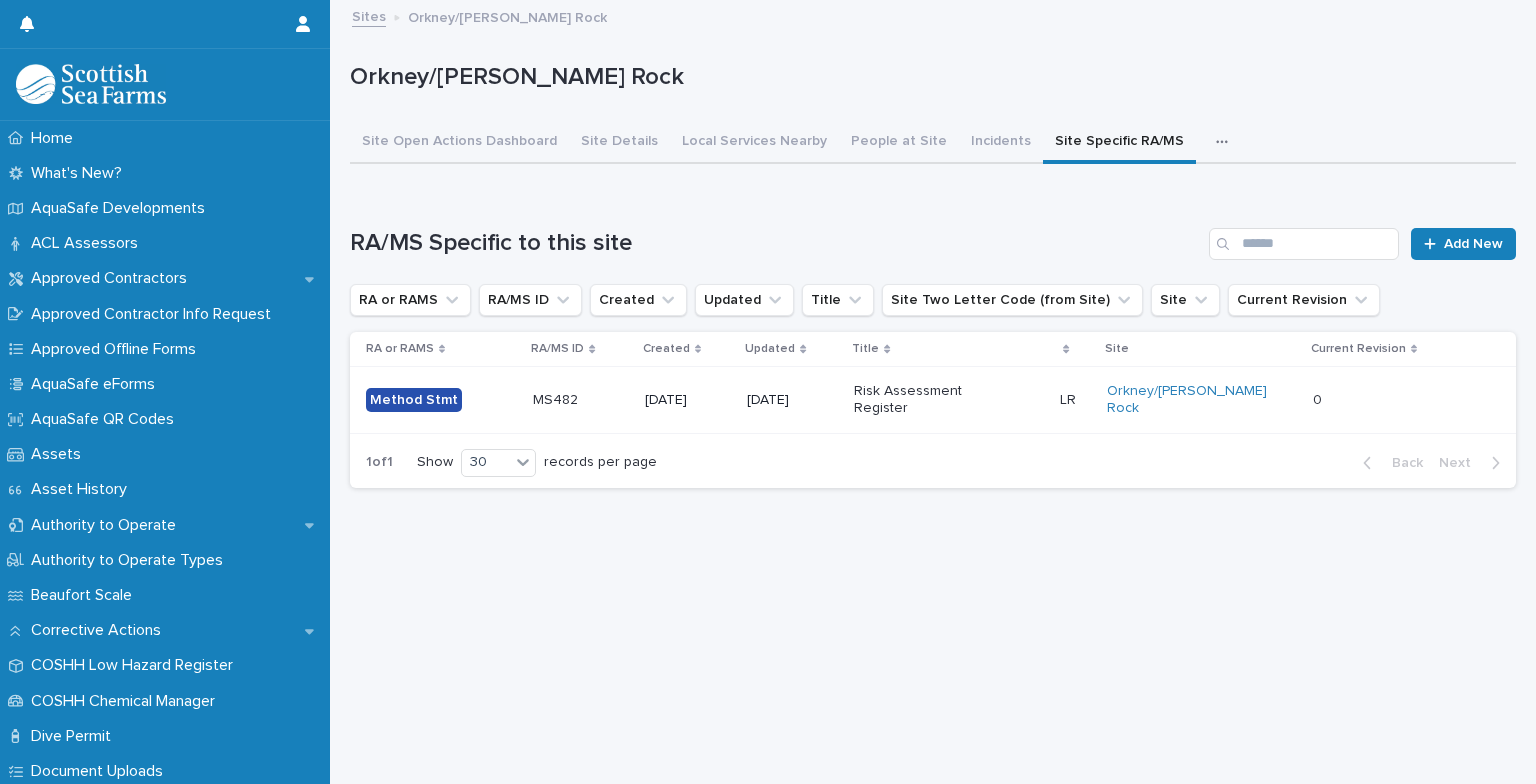 click on "Sites" at bounding box center [369, 15] 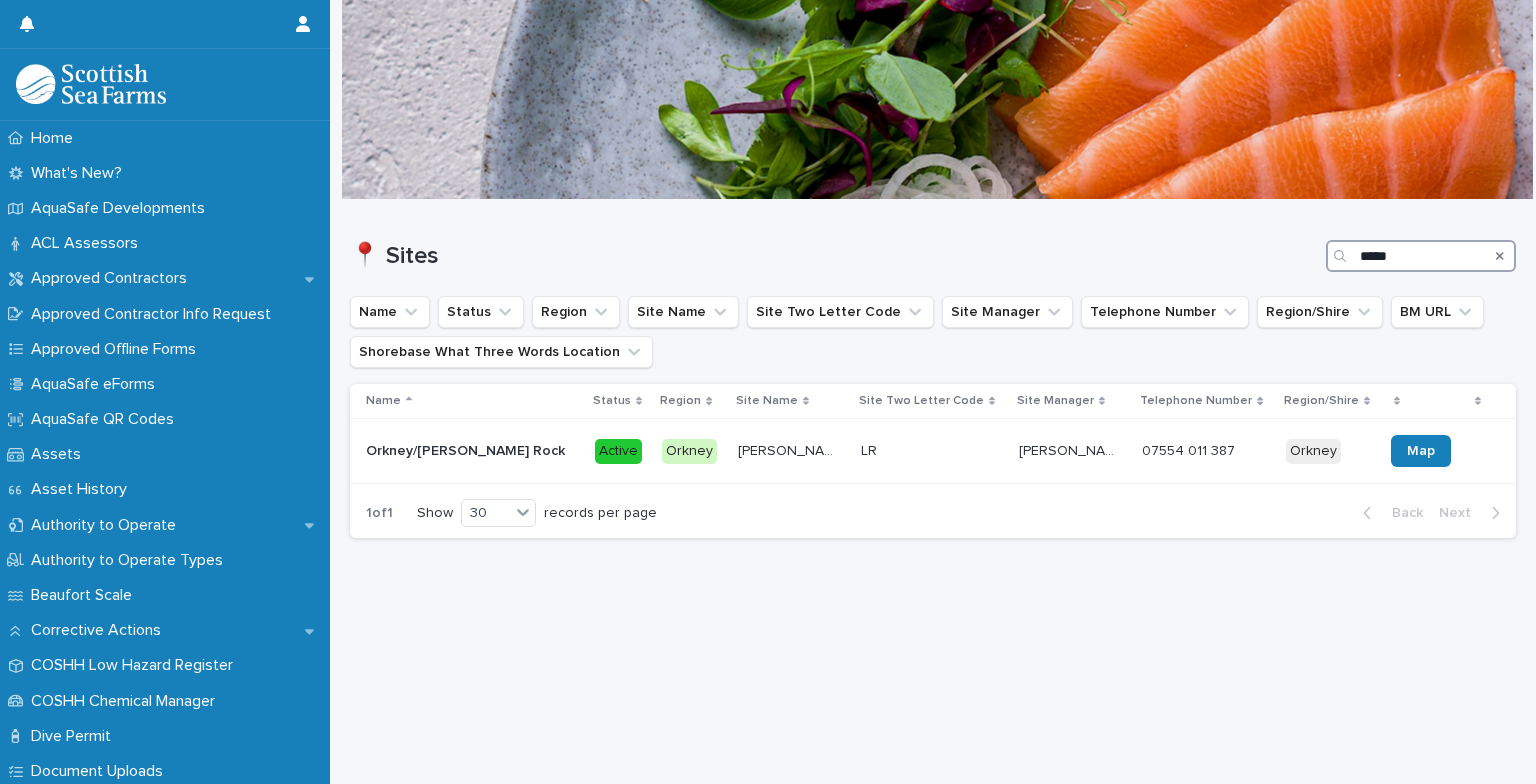 click on "*****" at bounding box center (1421, 256) 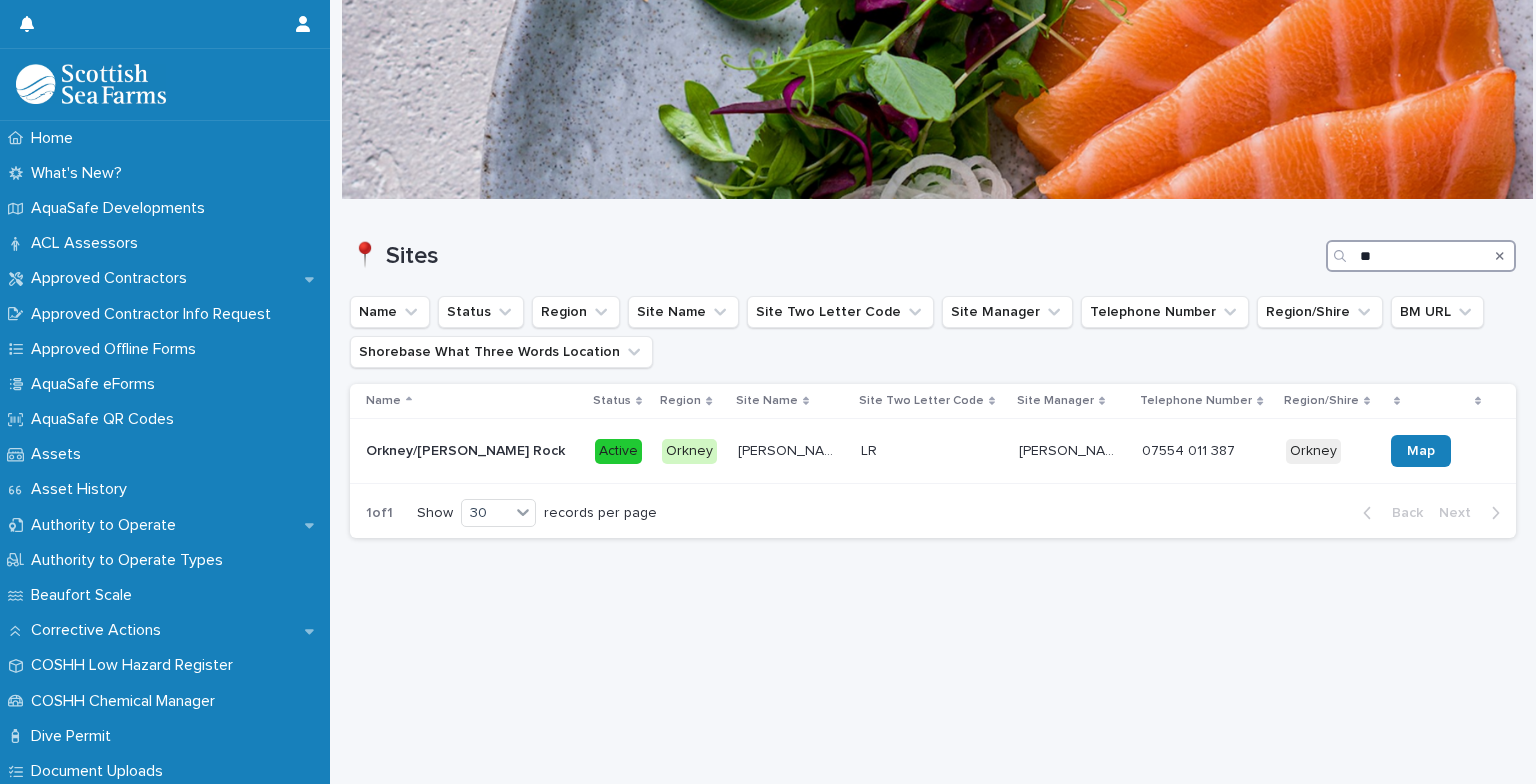 type on "*" 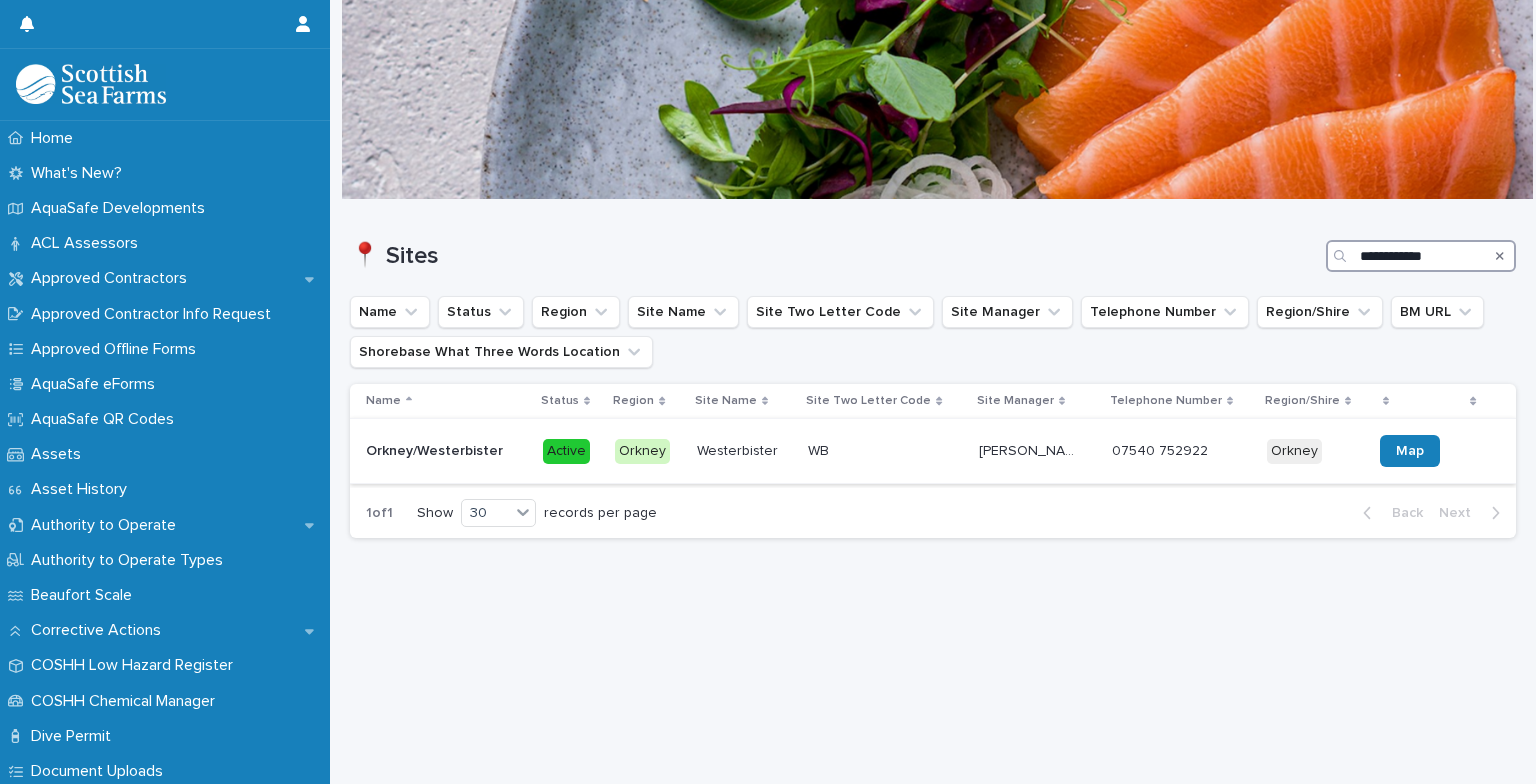 type on "**********" 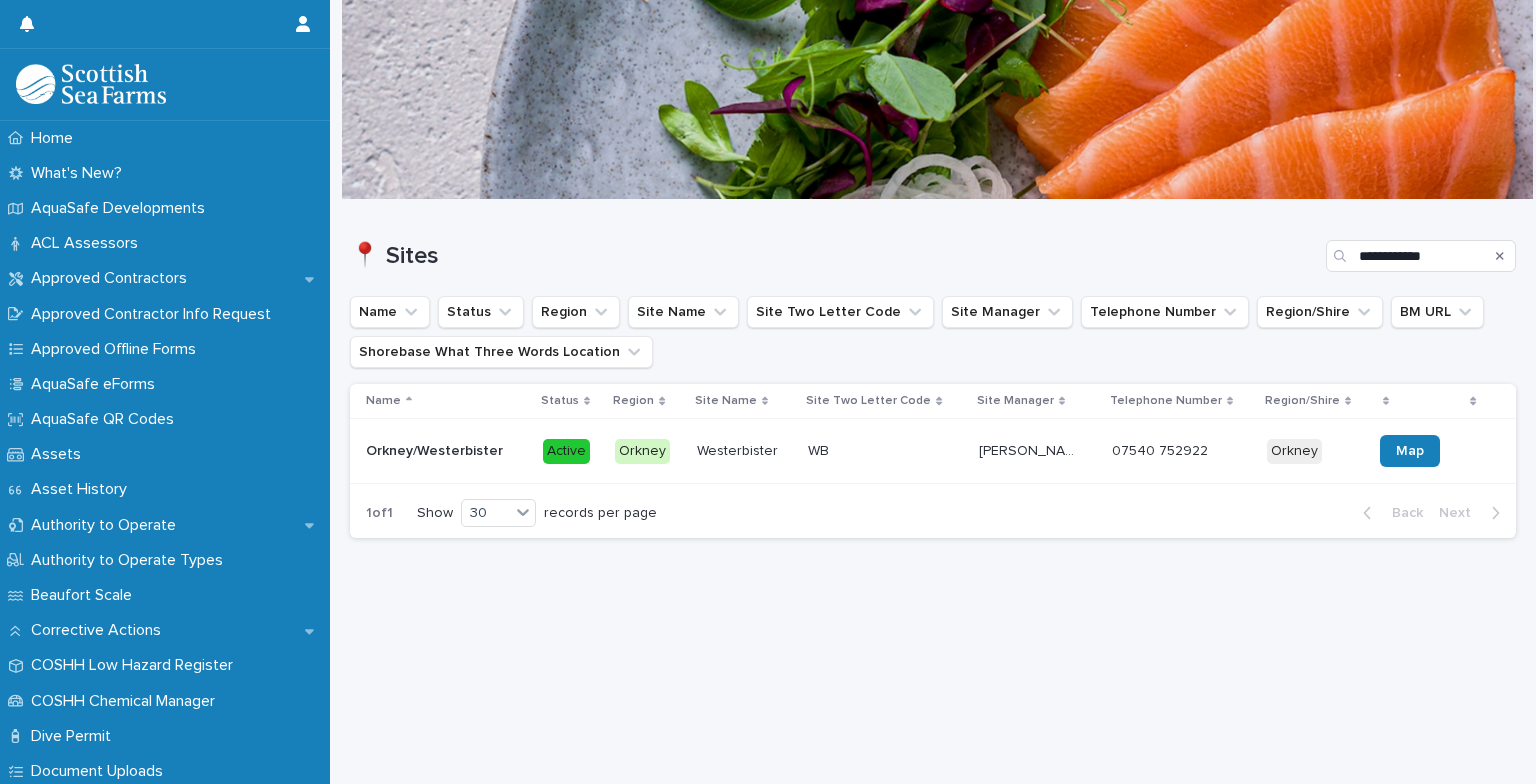 click on "Orkney/Westerbister" at bounding box center (436, 449) 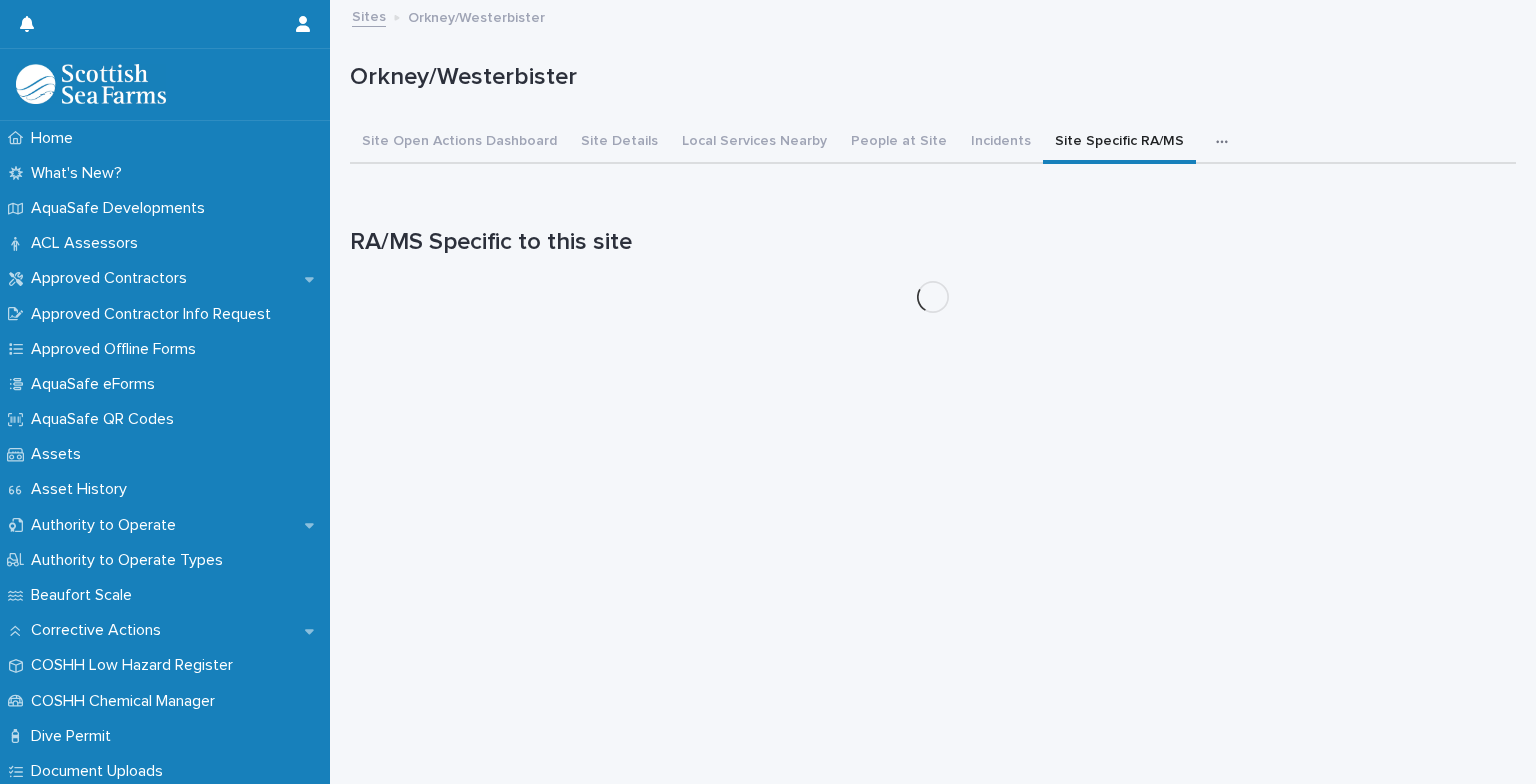 click on "Site Specific RA/MS" at bounding box center (1119, 143) 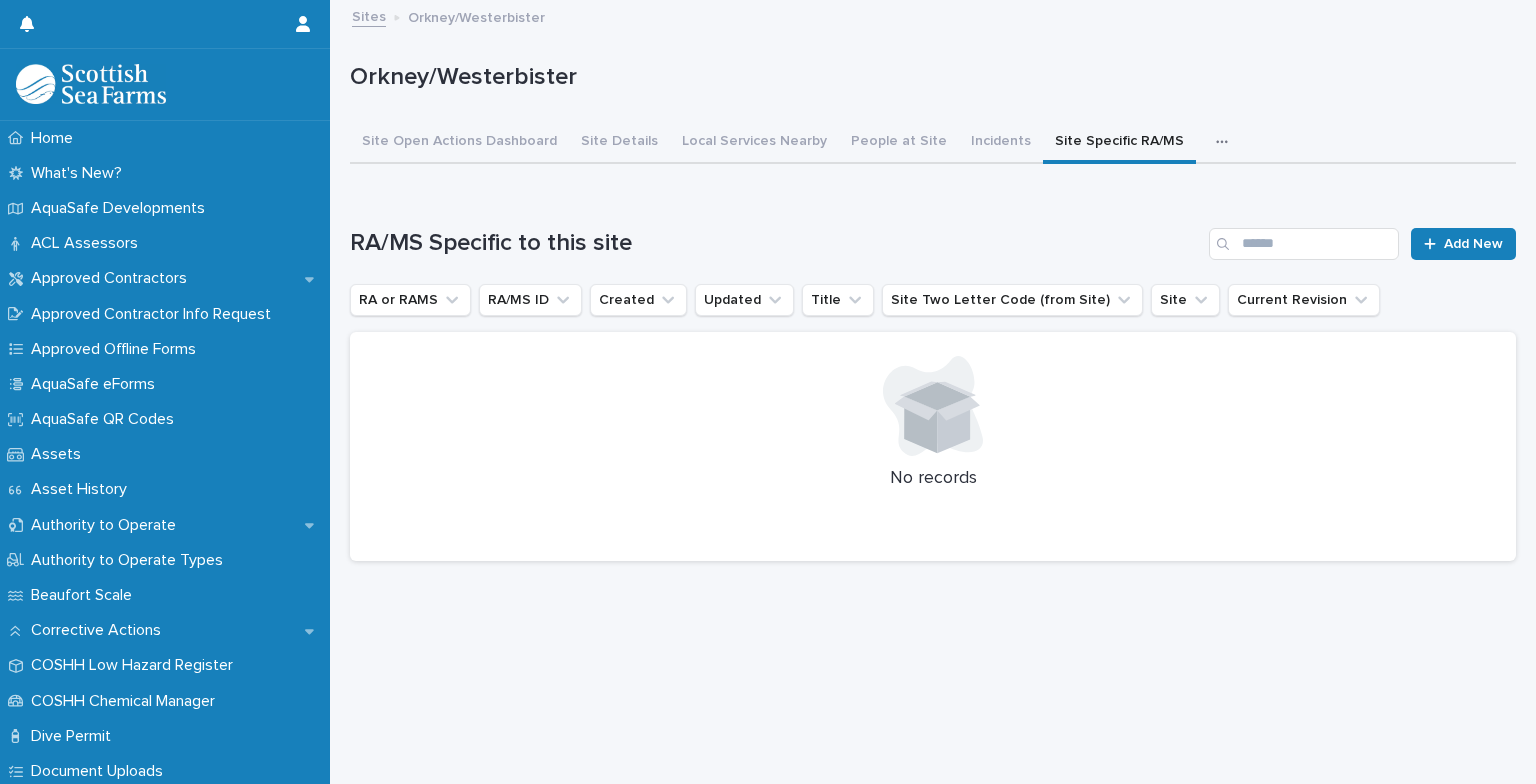 click on "Sites" at bounding box center (369, 15) 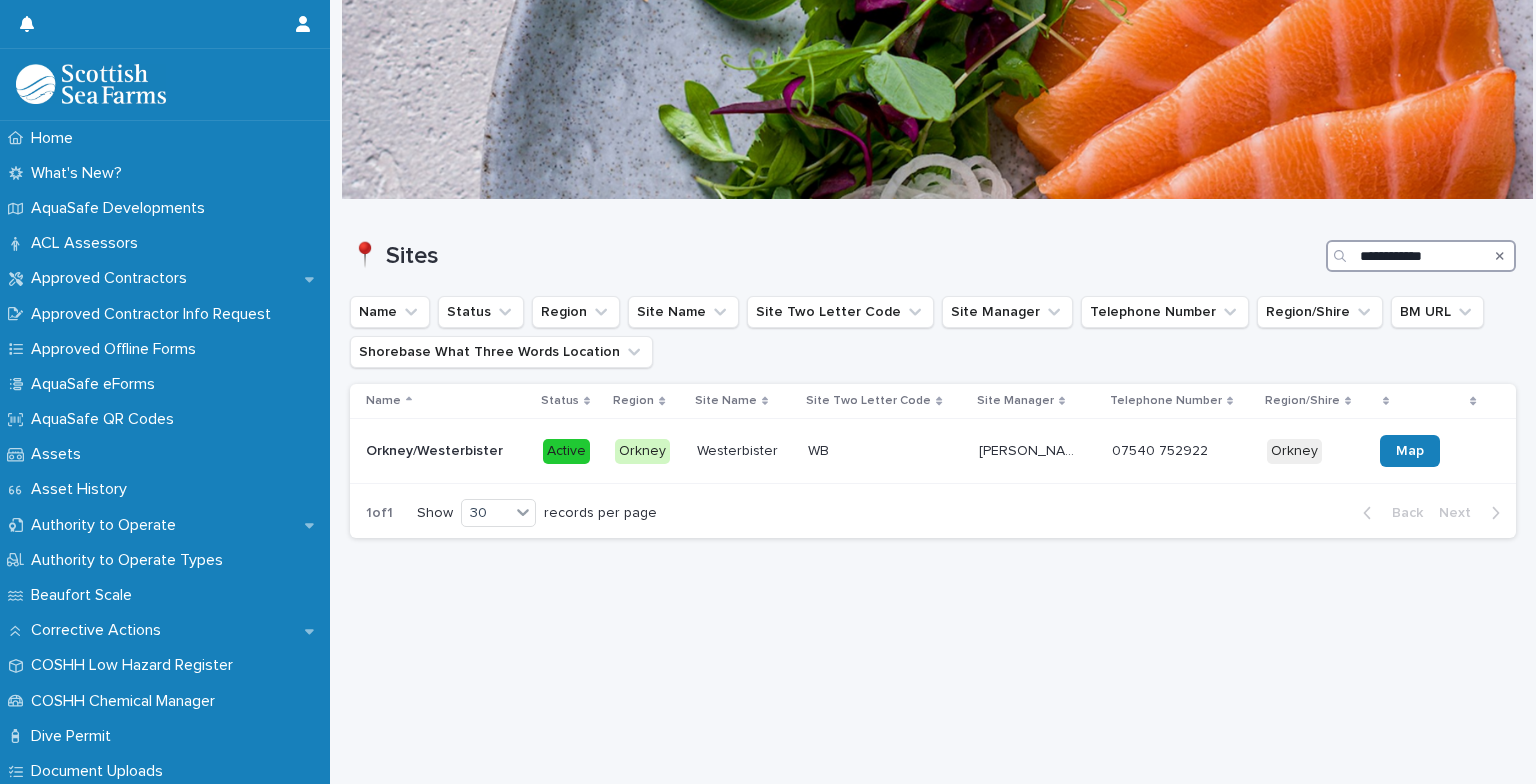 click on "**********" at bounding box center [1421, 256] 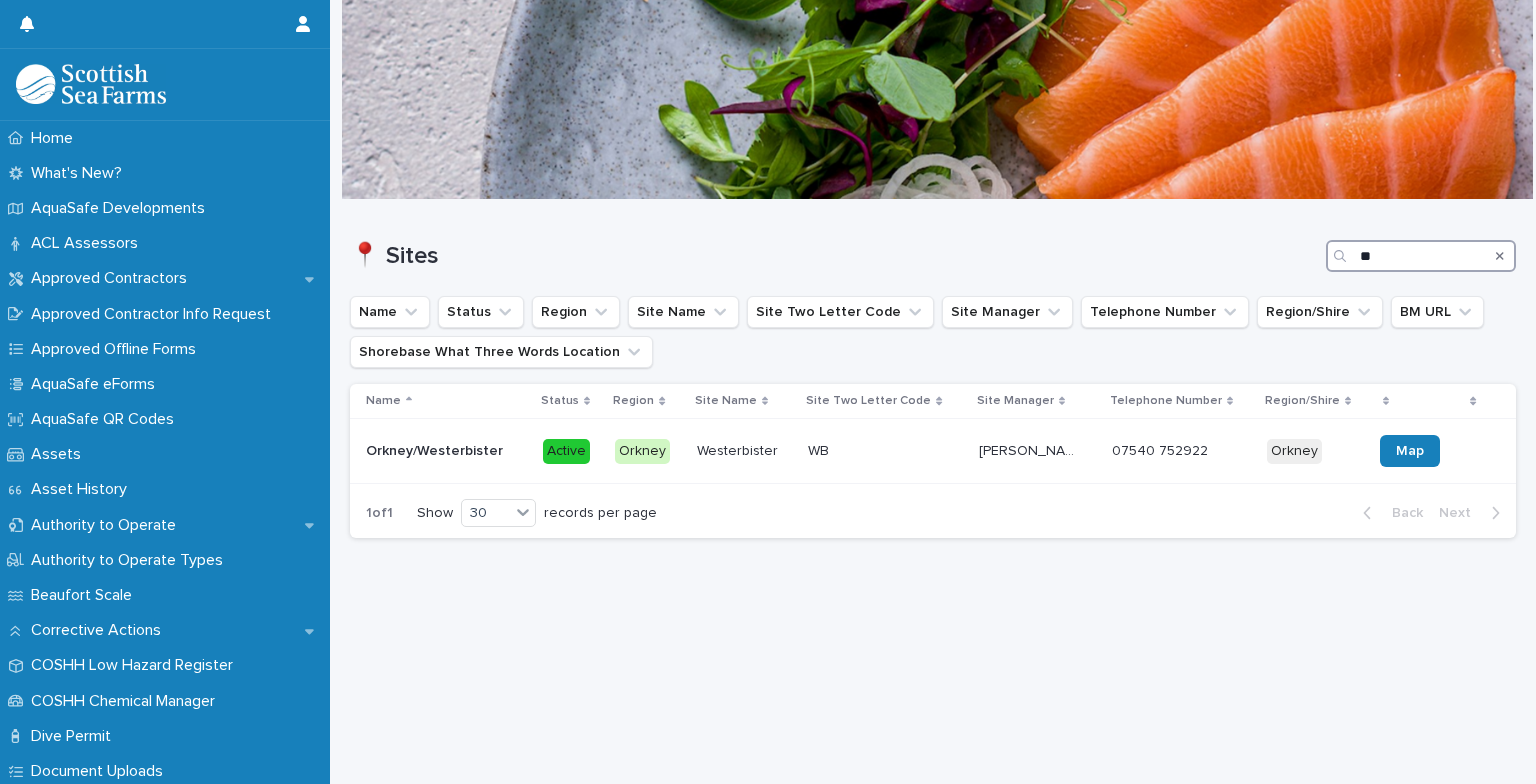 type on "*" 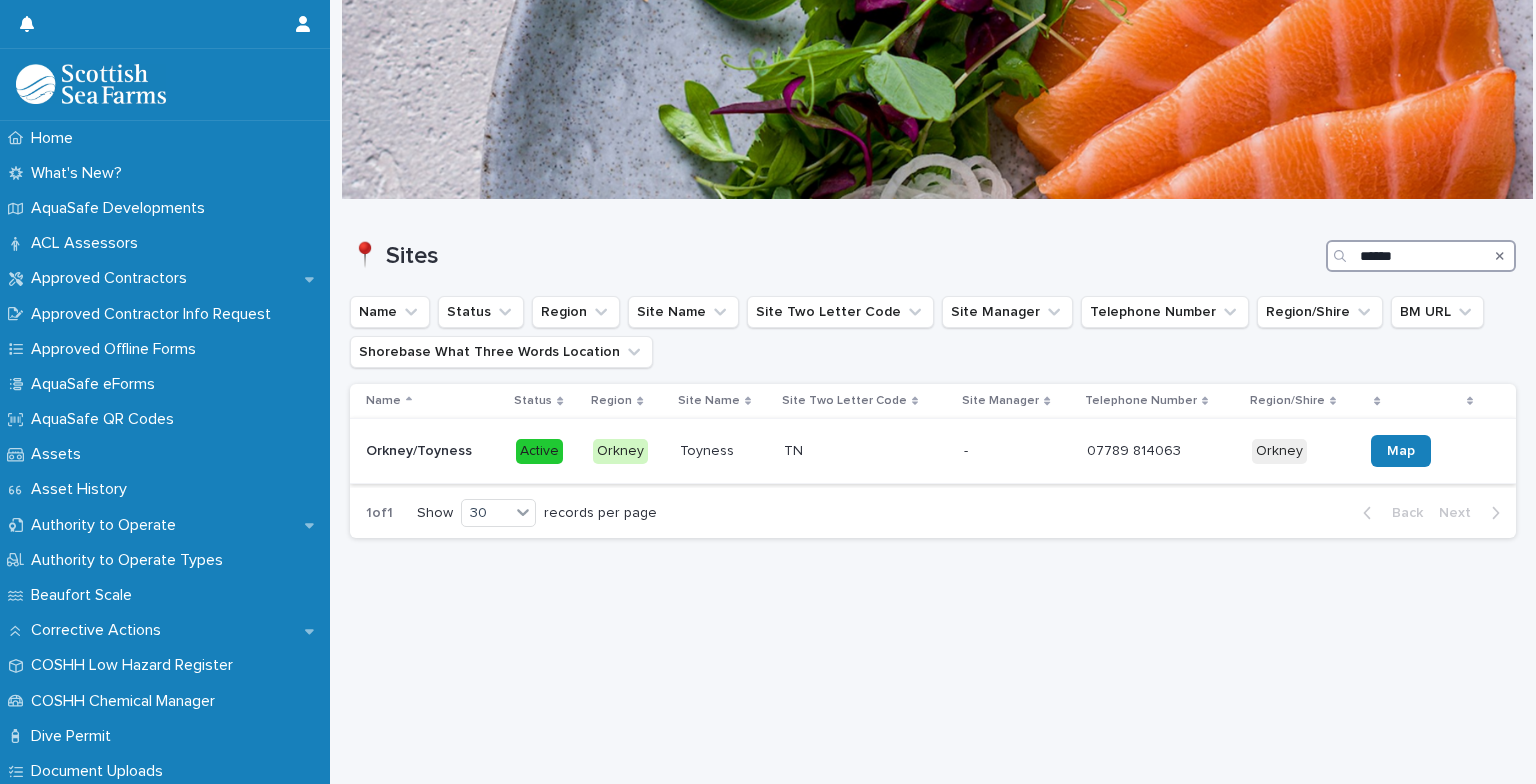 type on "******" 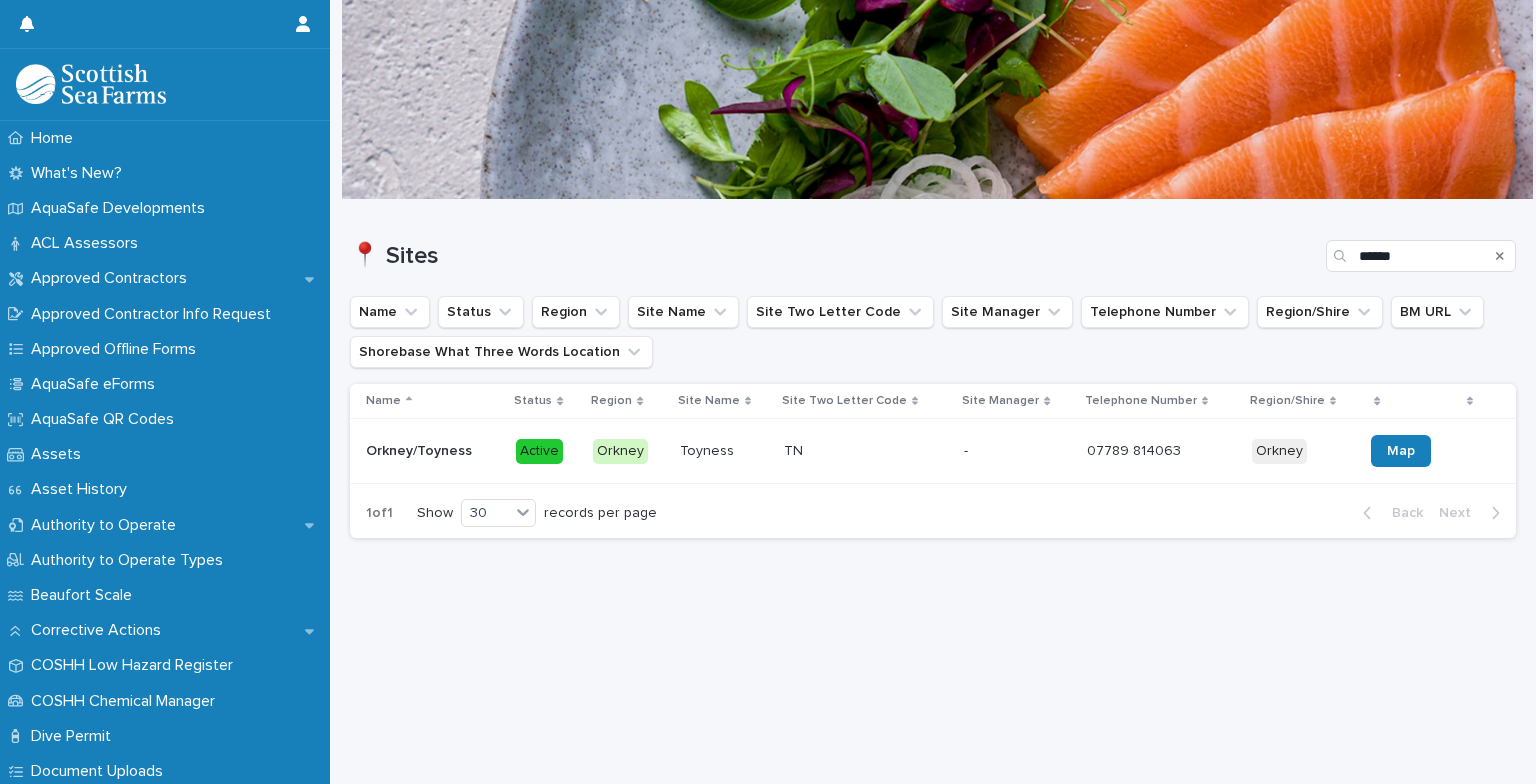 click on "TN [GEOGRAPHIC_DATA]" at bounding box center [866, 451] 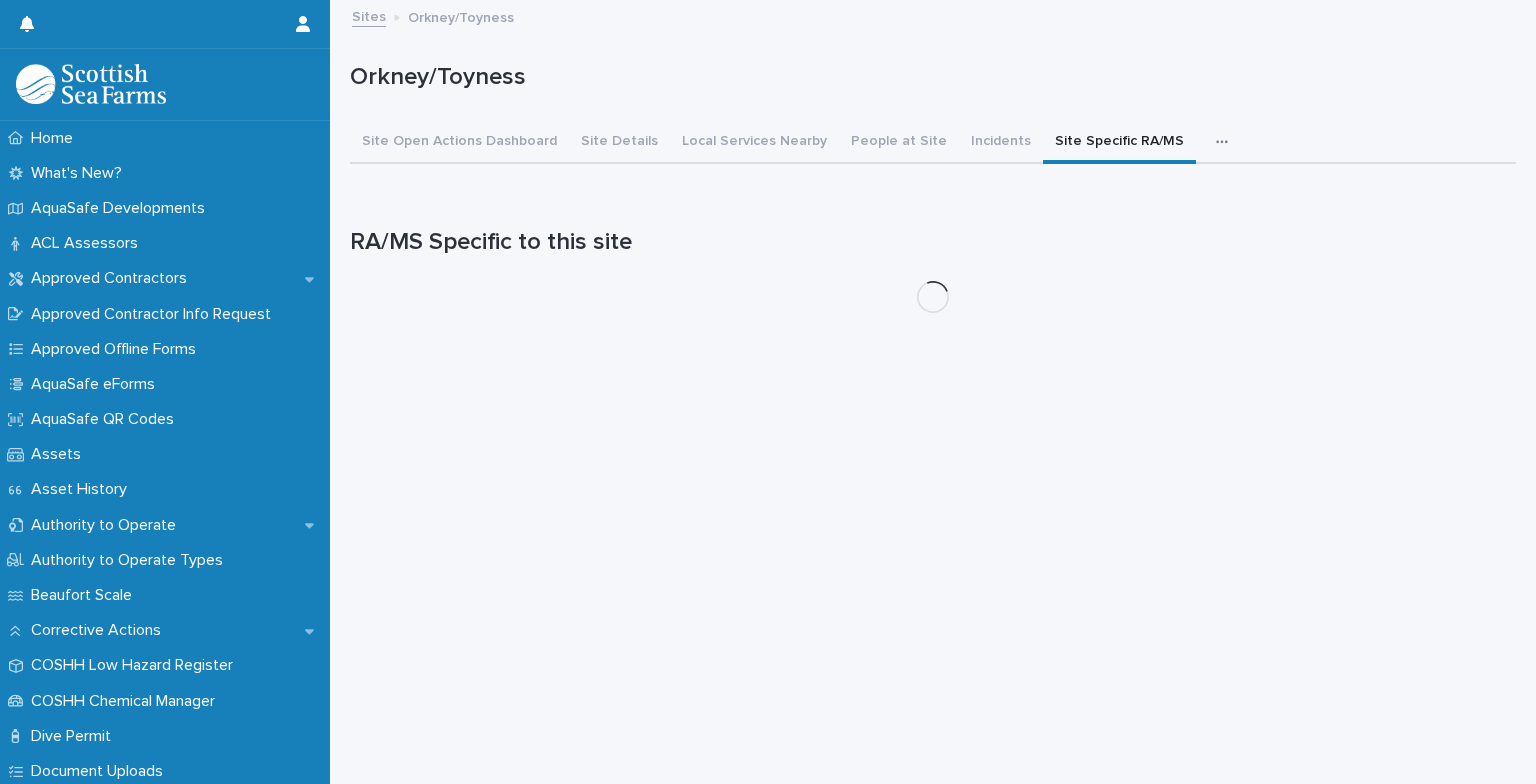 click on "Site Specific RA/MS" at bounding box center (1119, 143) 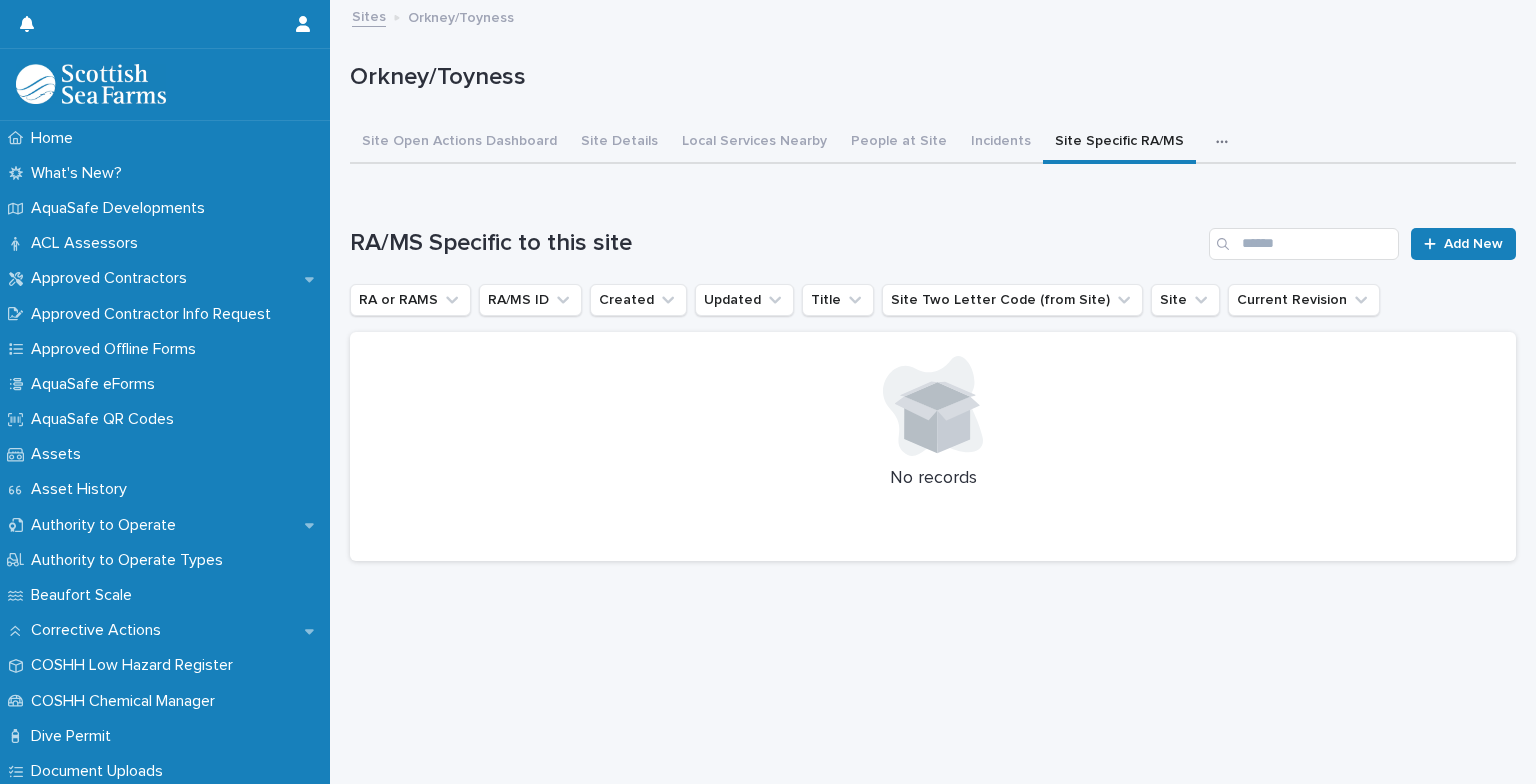 click on "Sites" at bounding box center [369, 15] 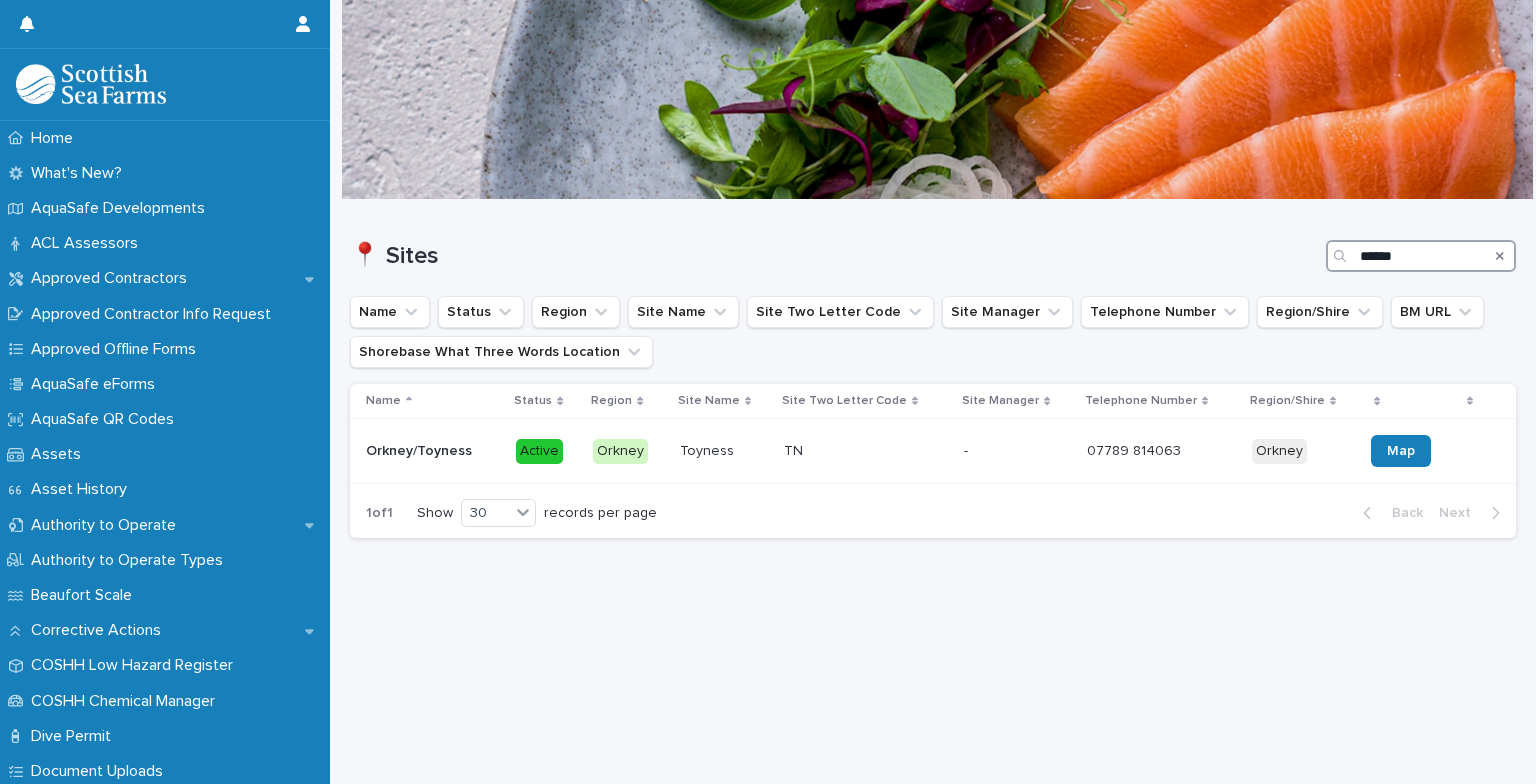 click on "******" at bounding box center (1421, 256) 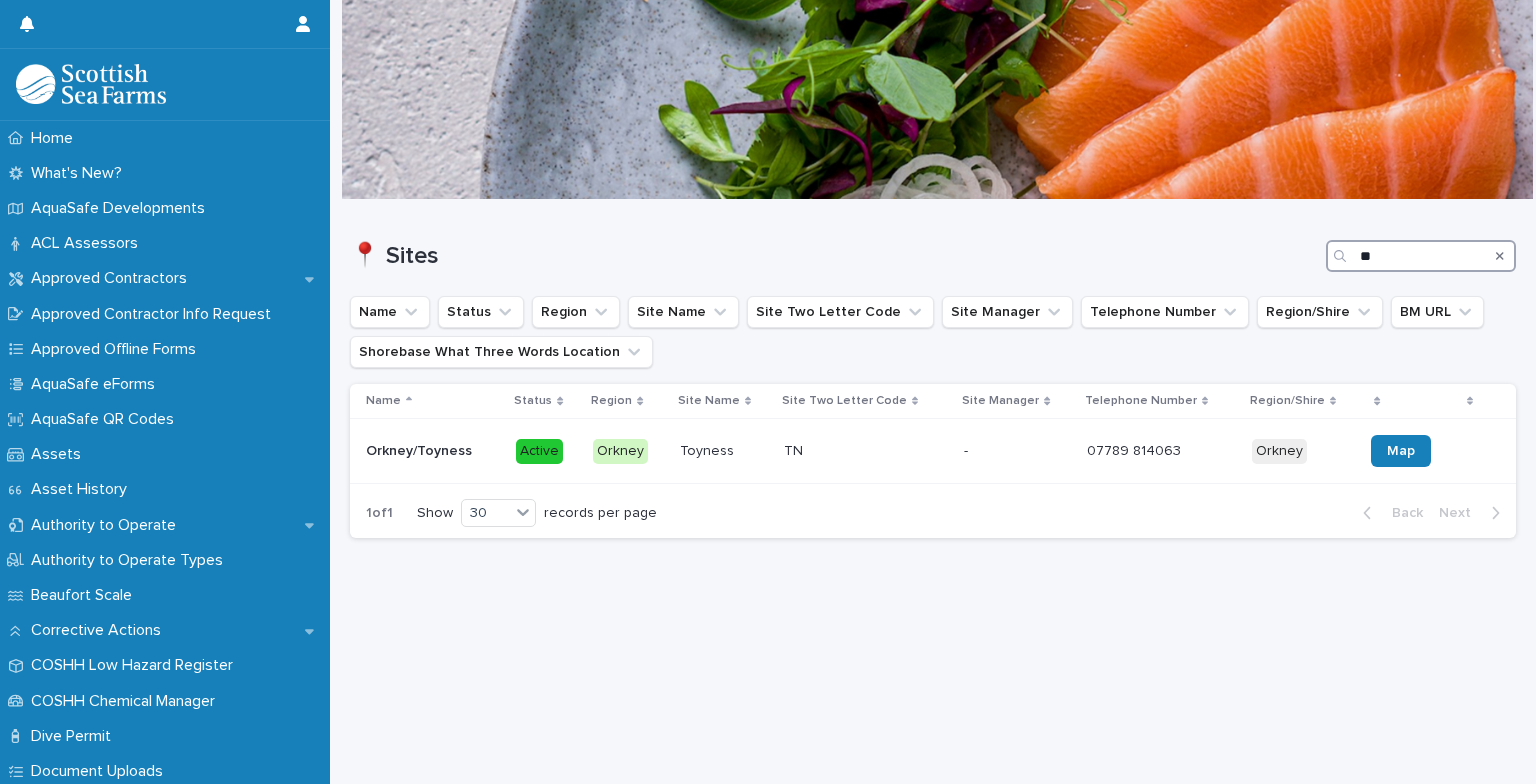 type on "*" 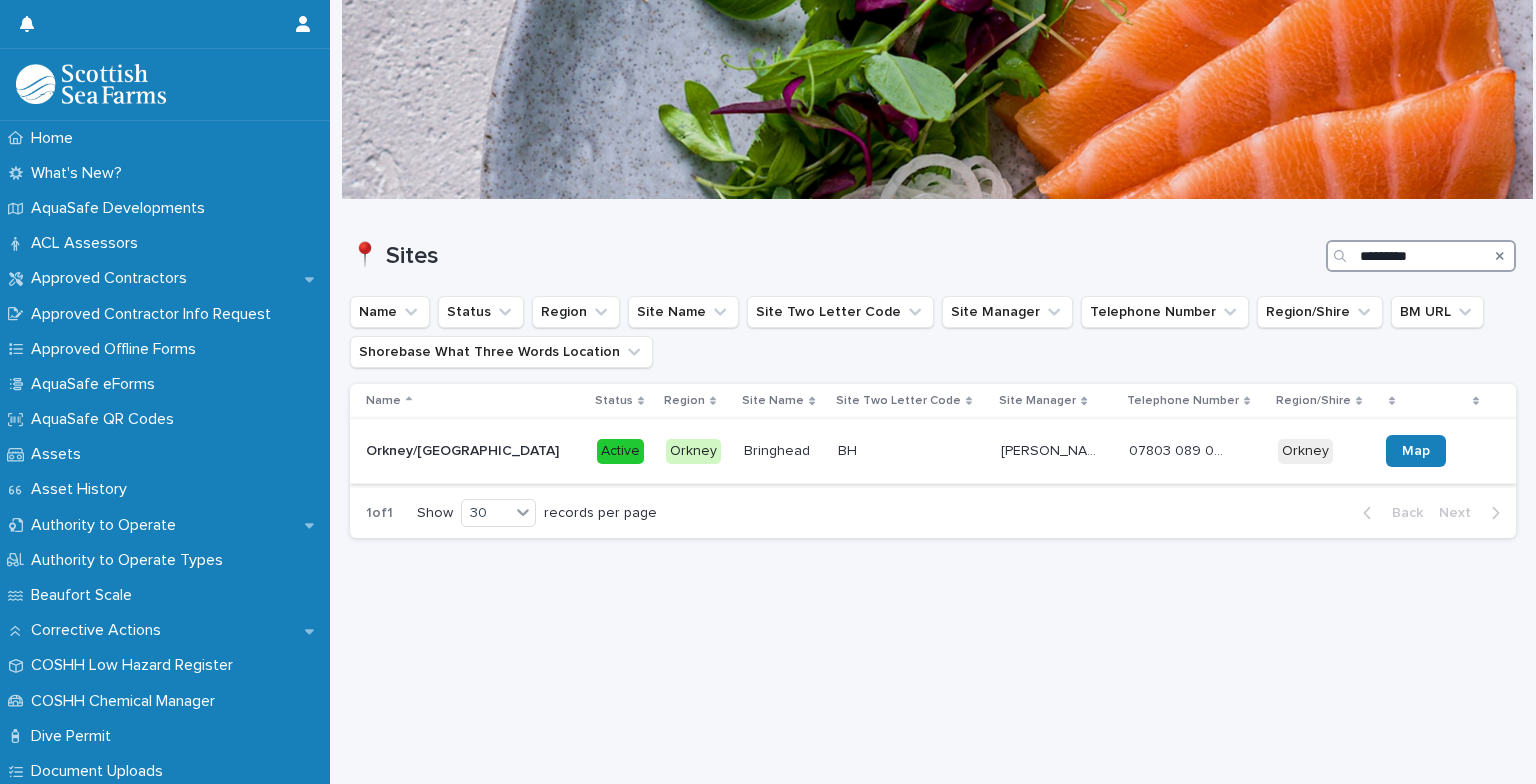 type on "*********" 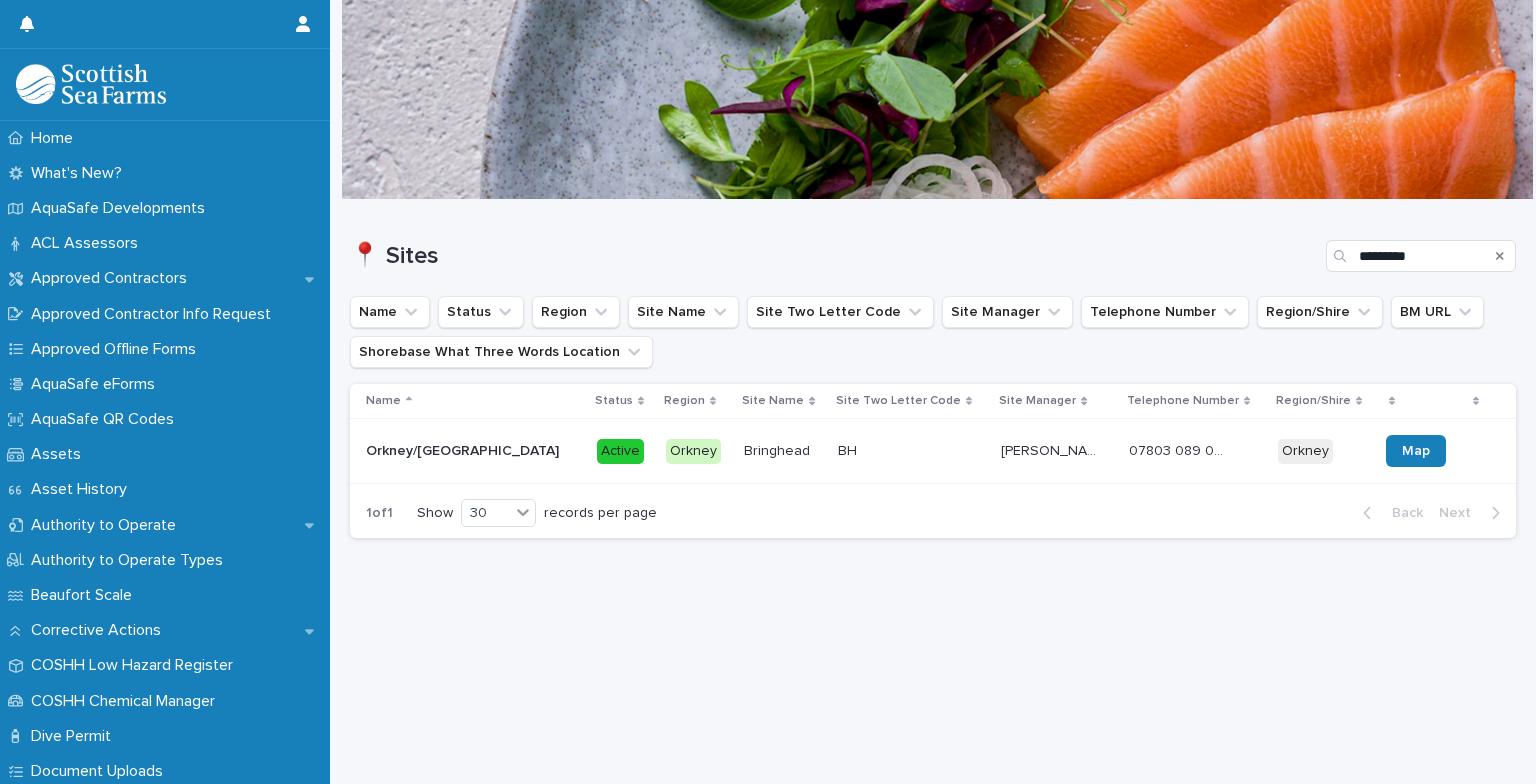 click on "BH BH" at bounding box center [911, 451] 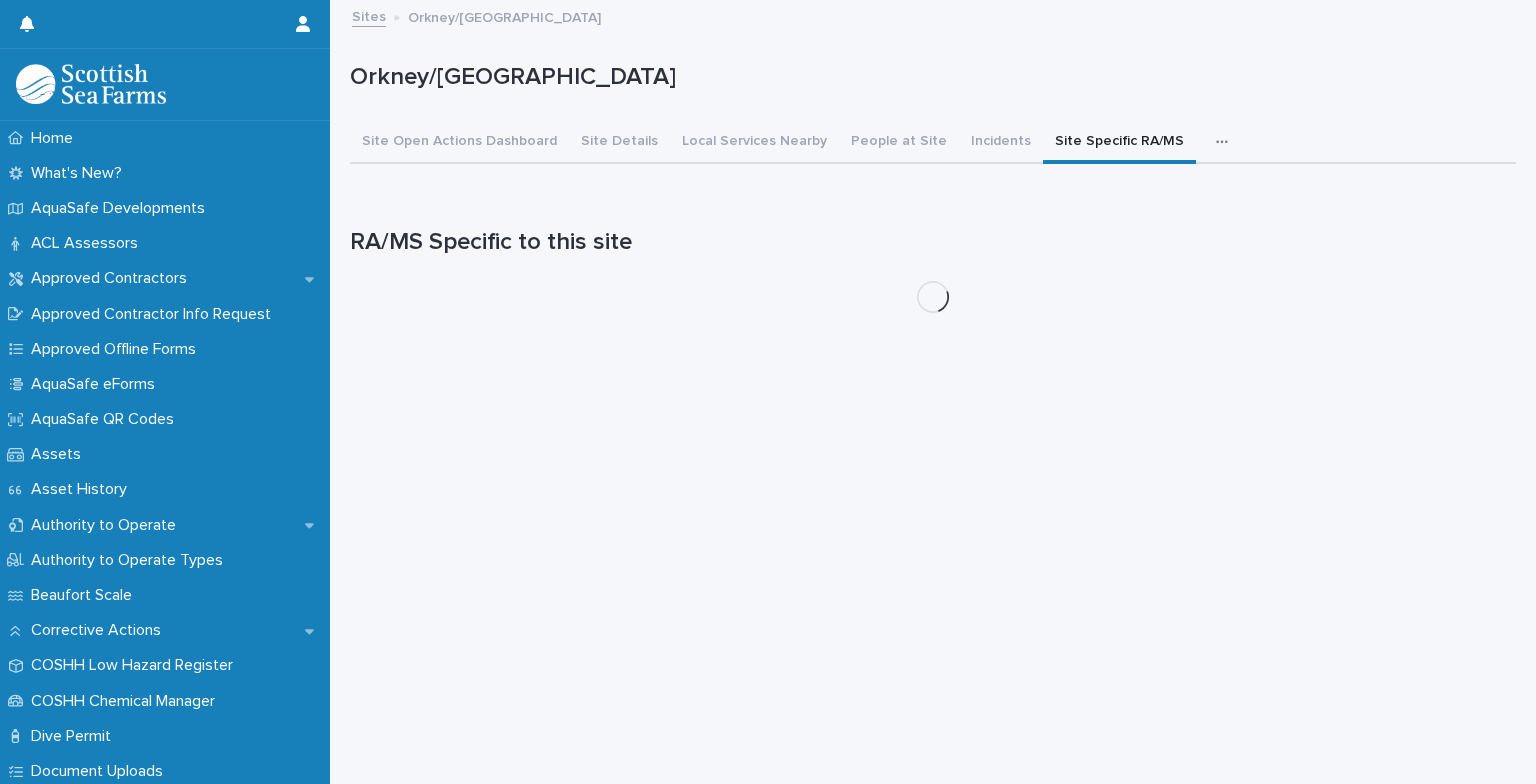 click on "Site Specific RA/MS" at bounding box center (1119, 143) 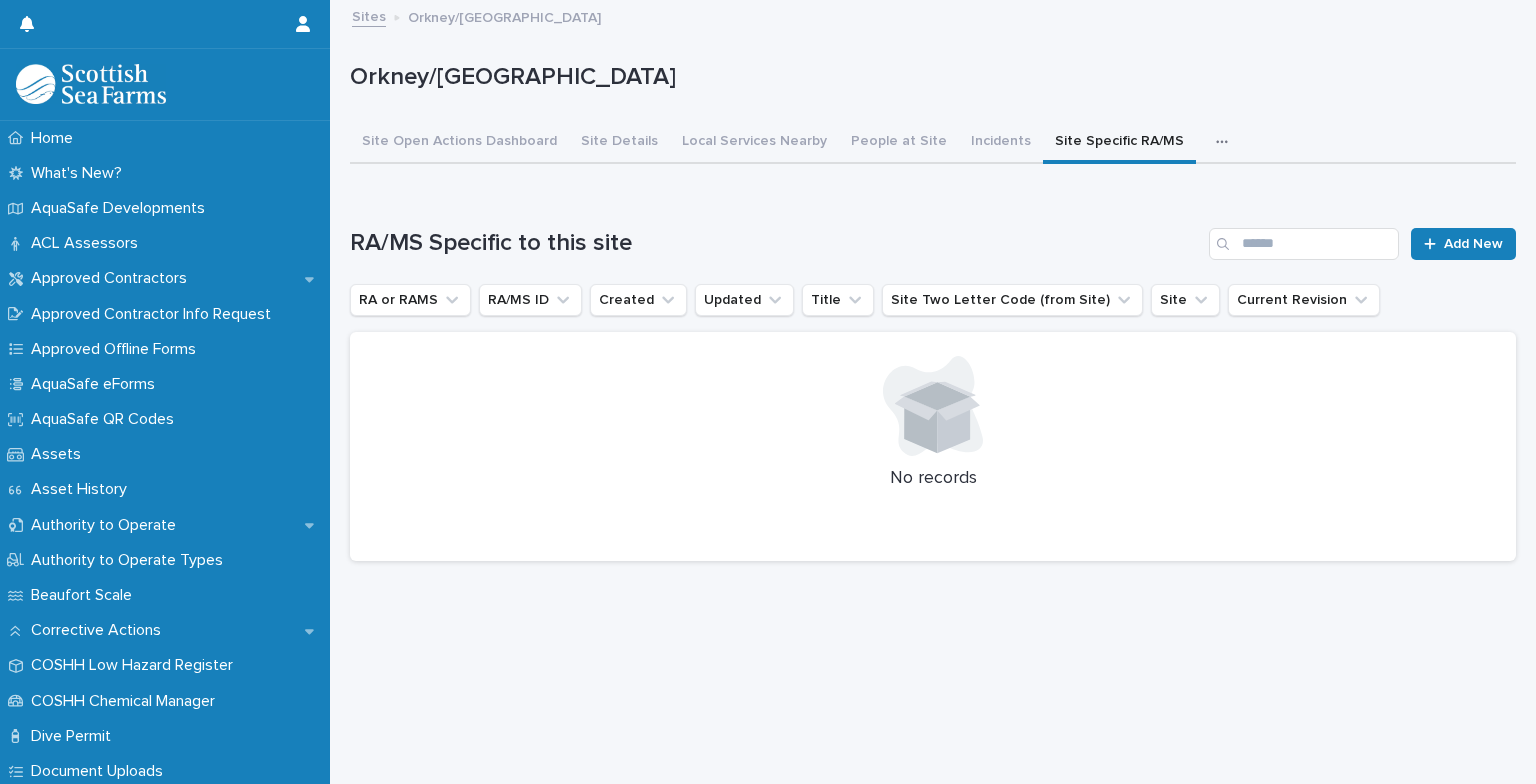 click on "Sites" at bounding box center (369, 15) 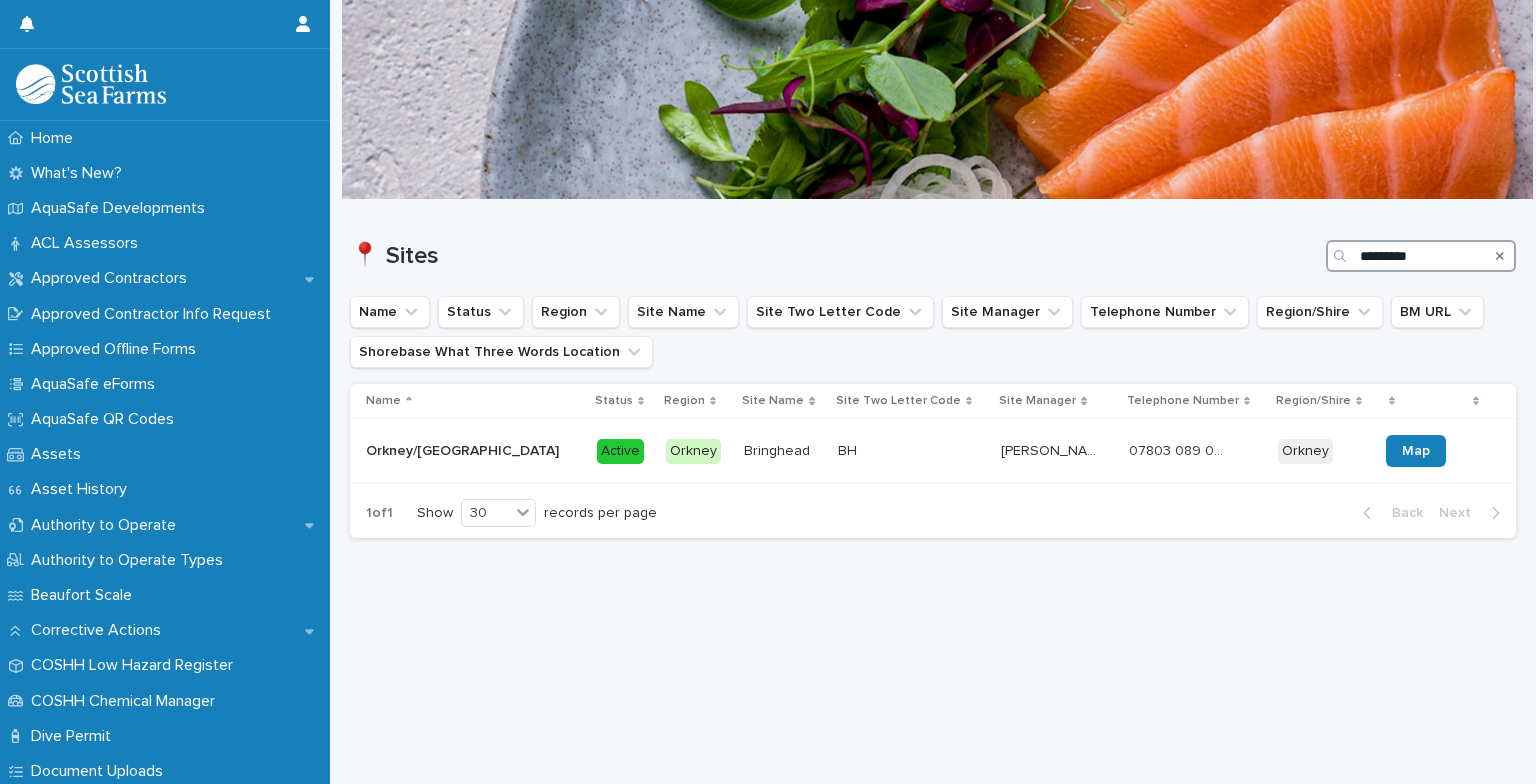click on "*********" at bounding box center (1421, 256) 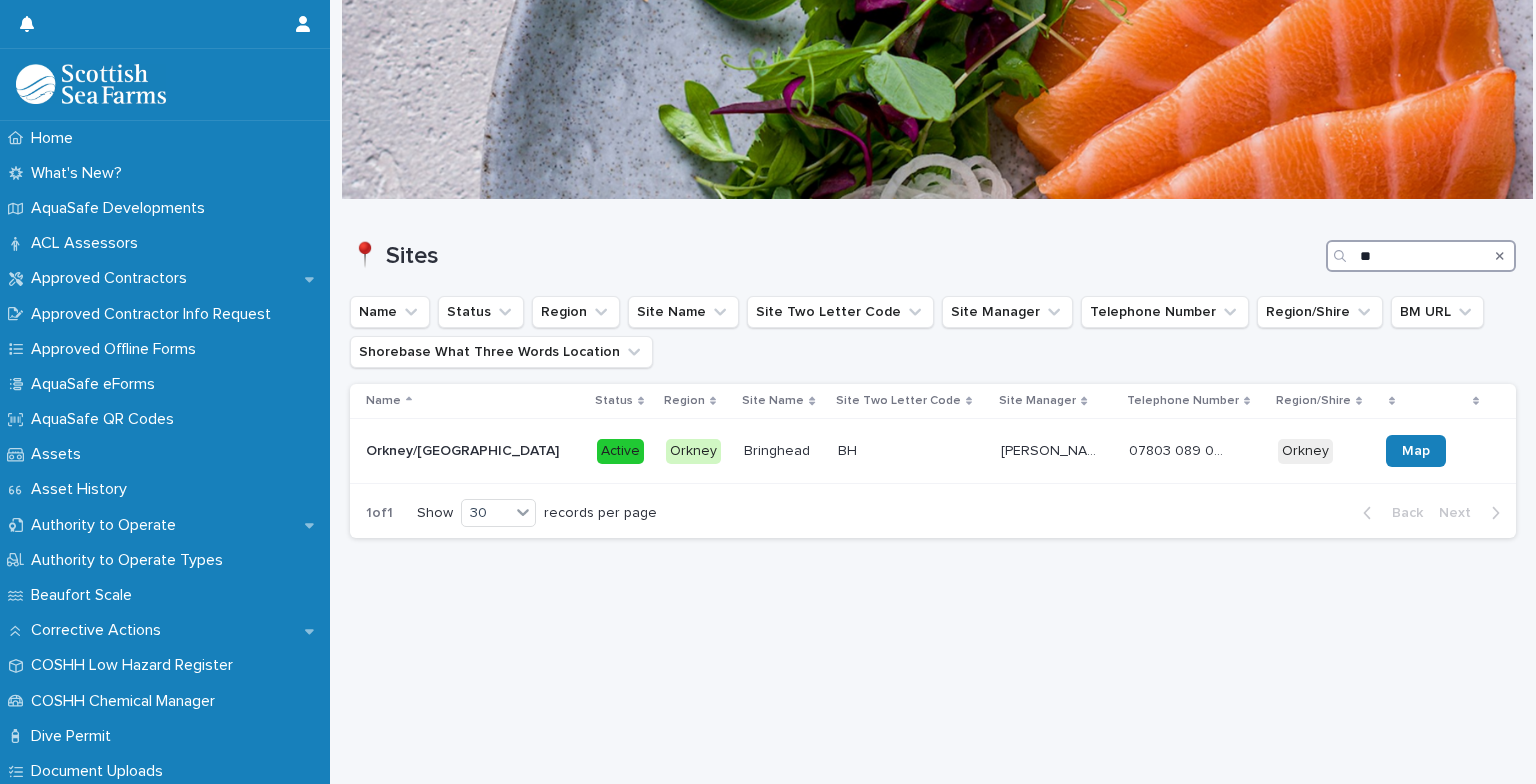 type on "*" 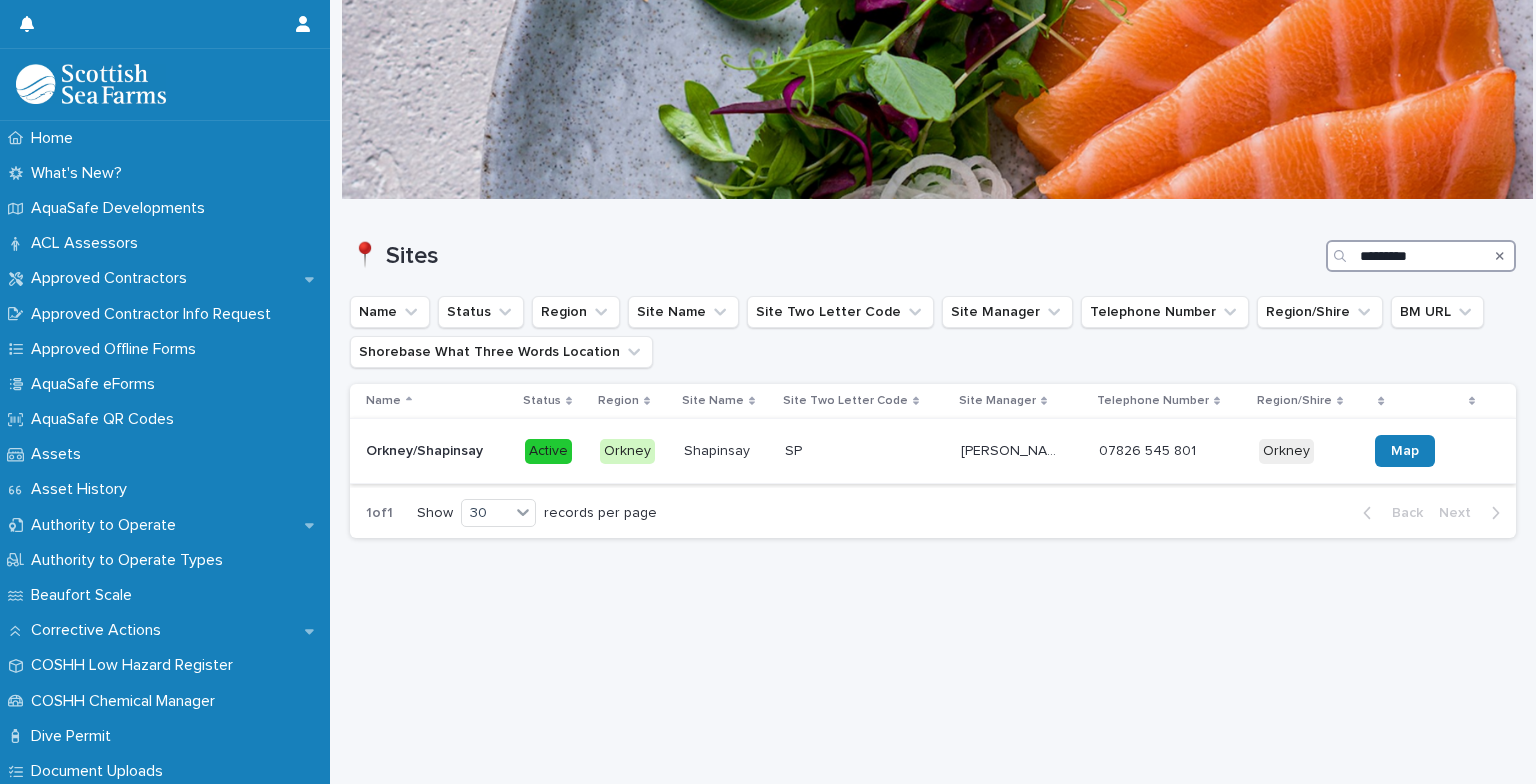 type on "*********" 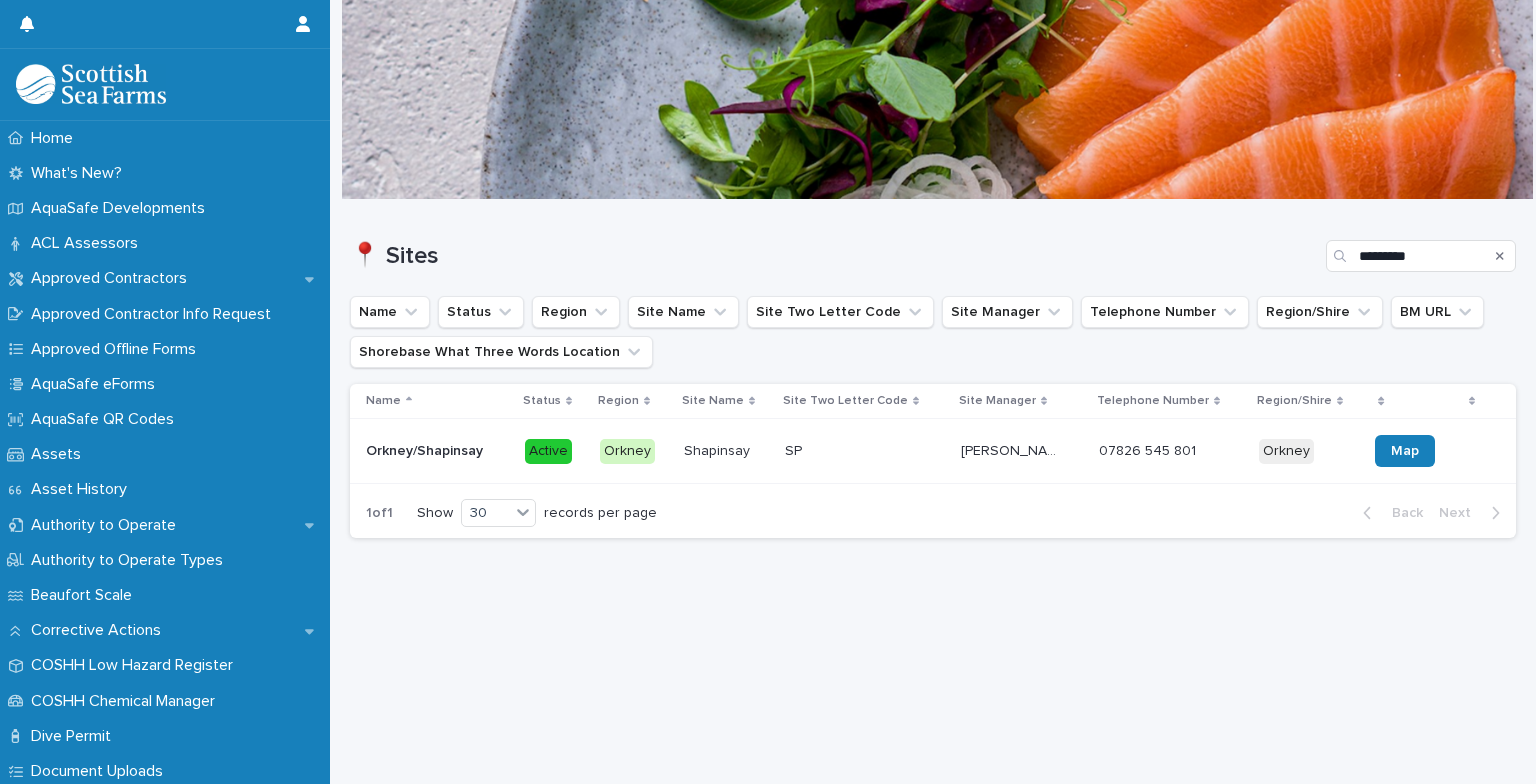 click on "SP SP" at bounding box center [865, 451] 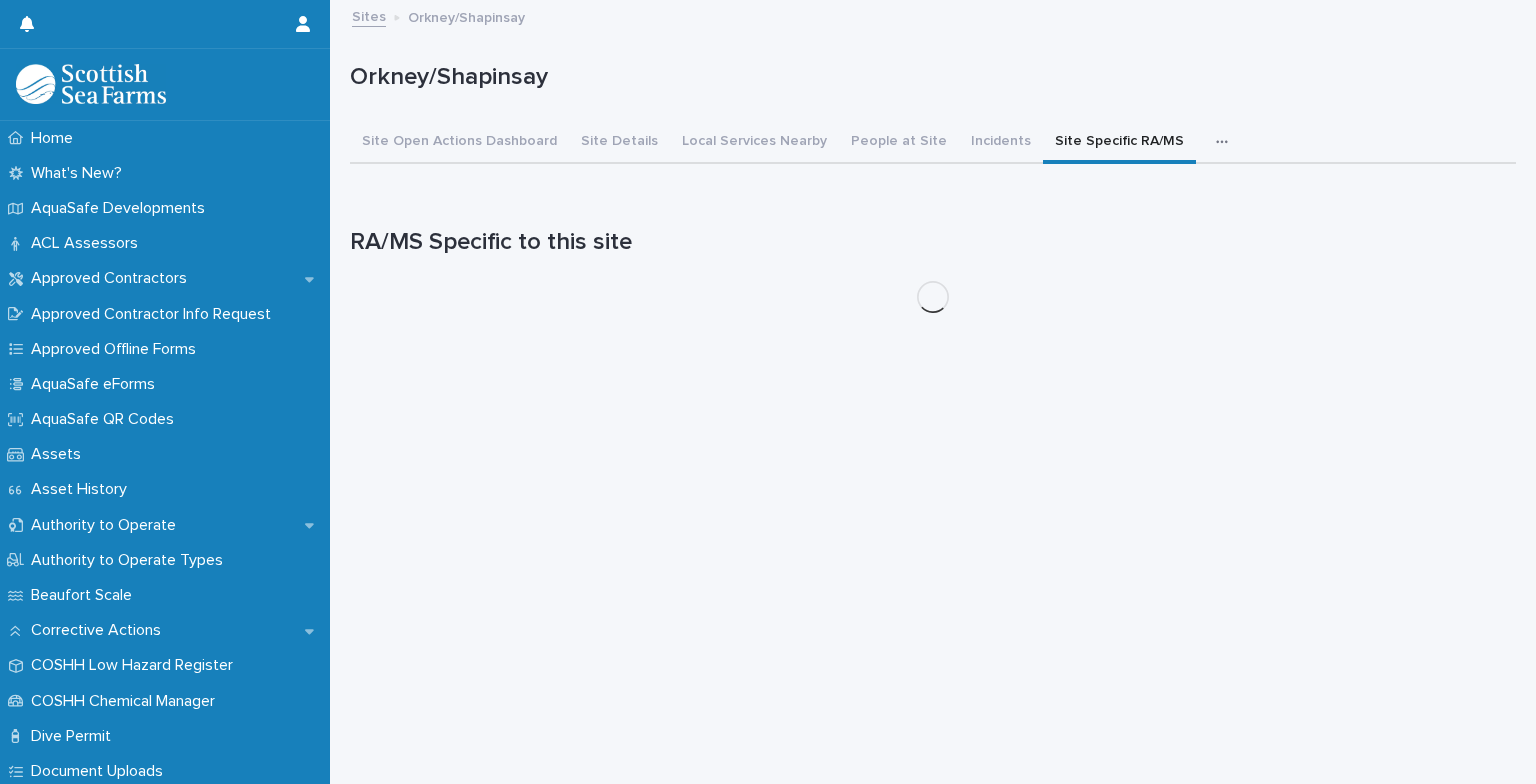 click on "Site Specific RA/MS" at bounding box center [1119, 143] 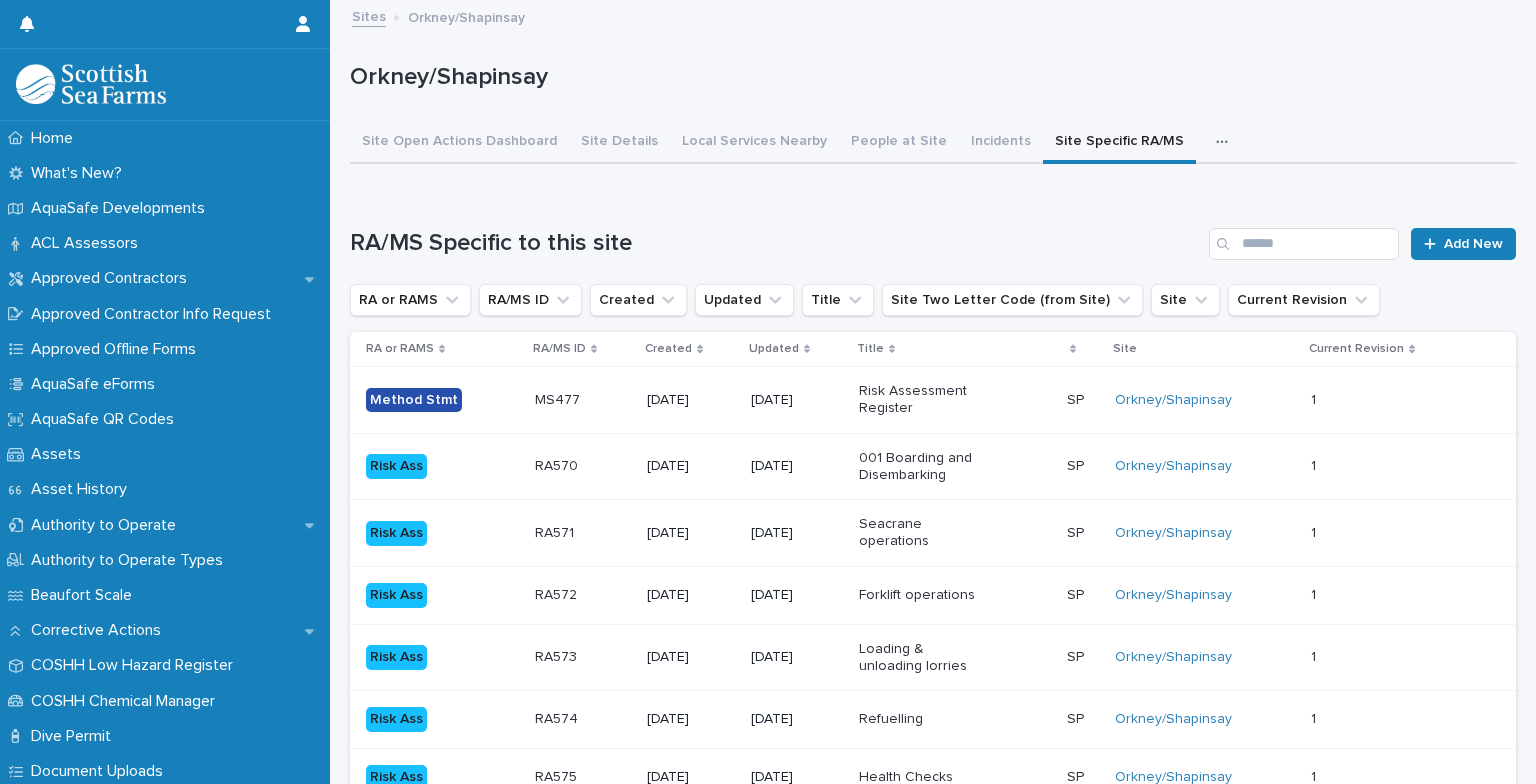 click on "Sites" at bounding box center [369, 15] 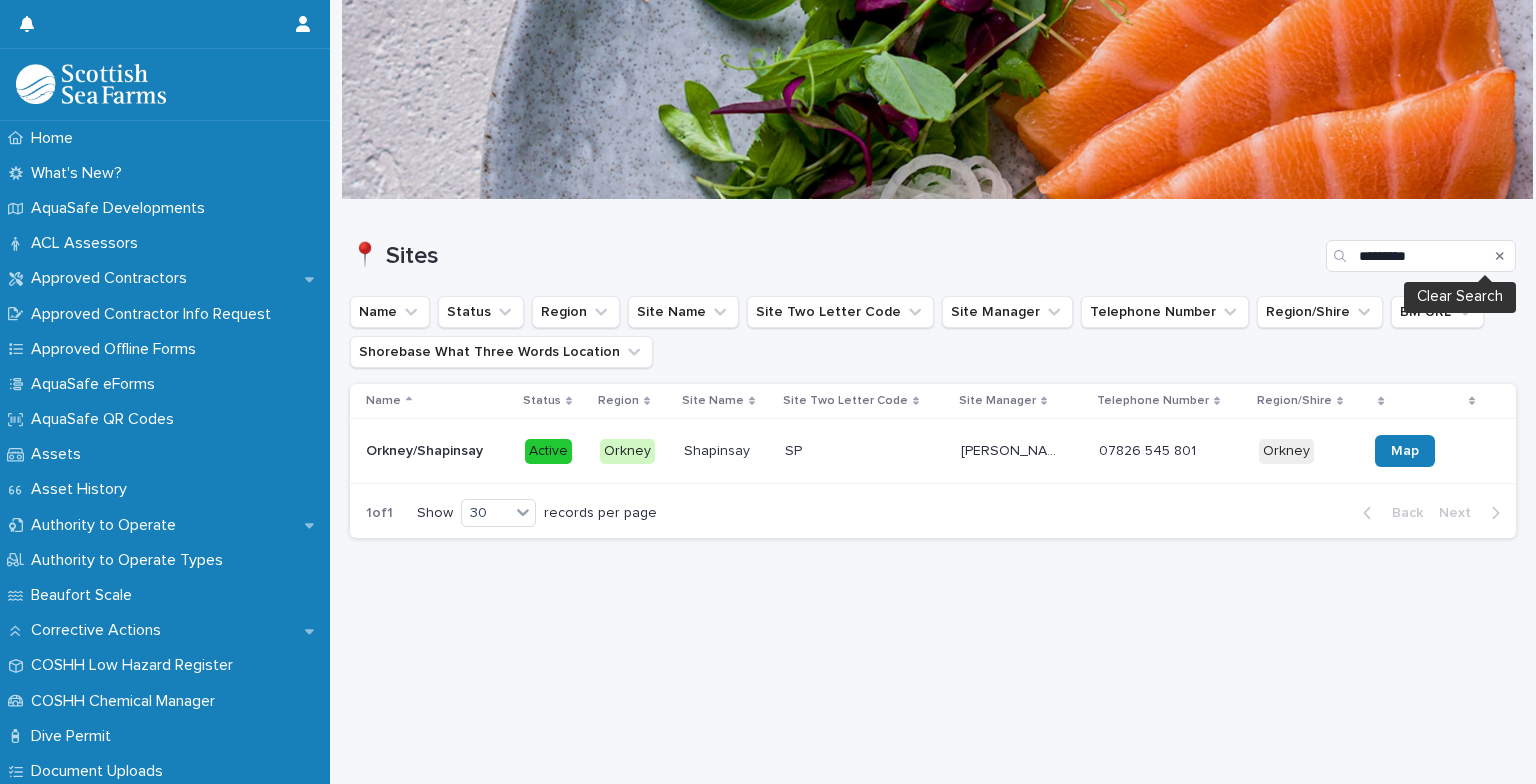 click 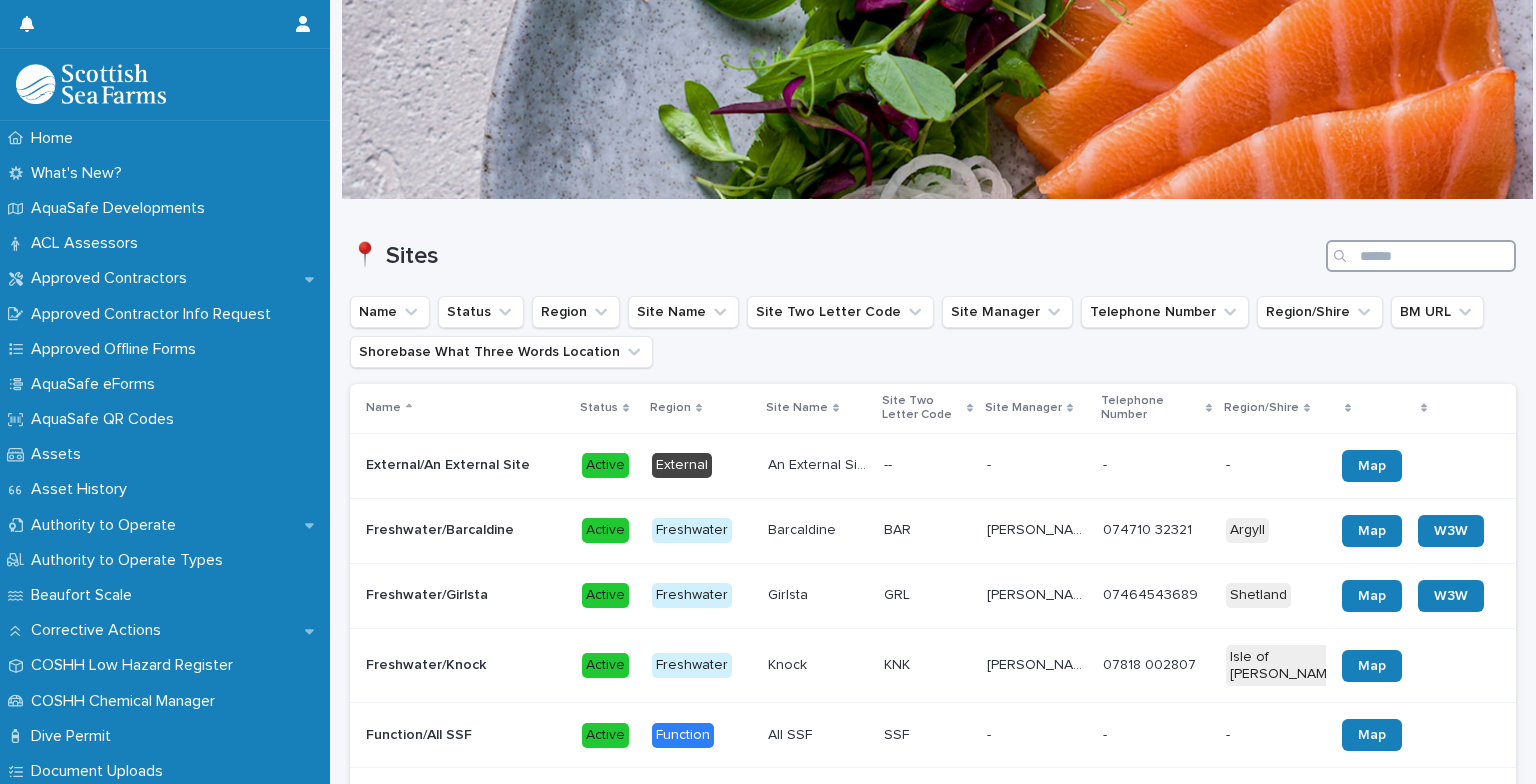 click at bounding box center [1421, 256] 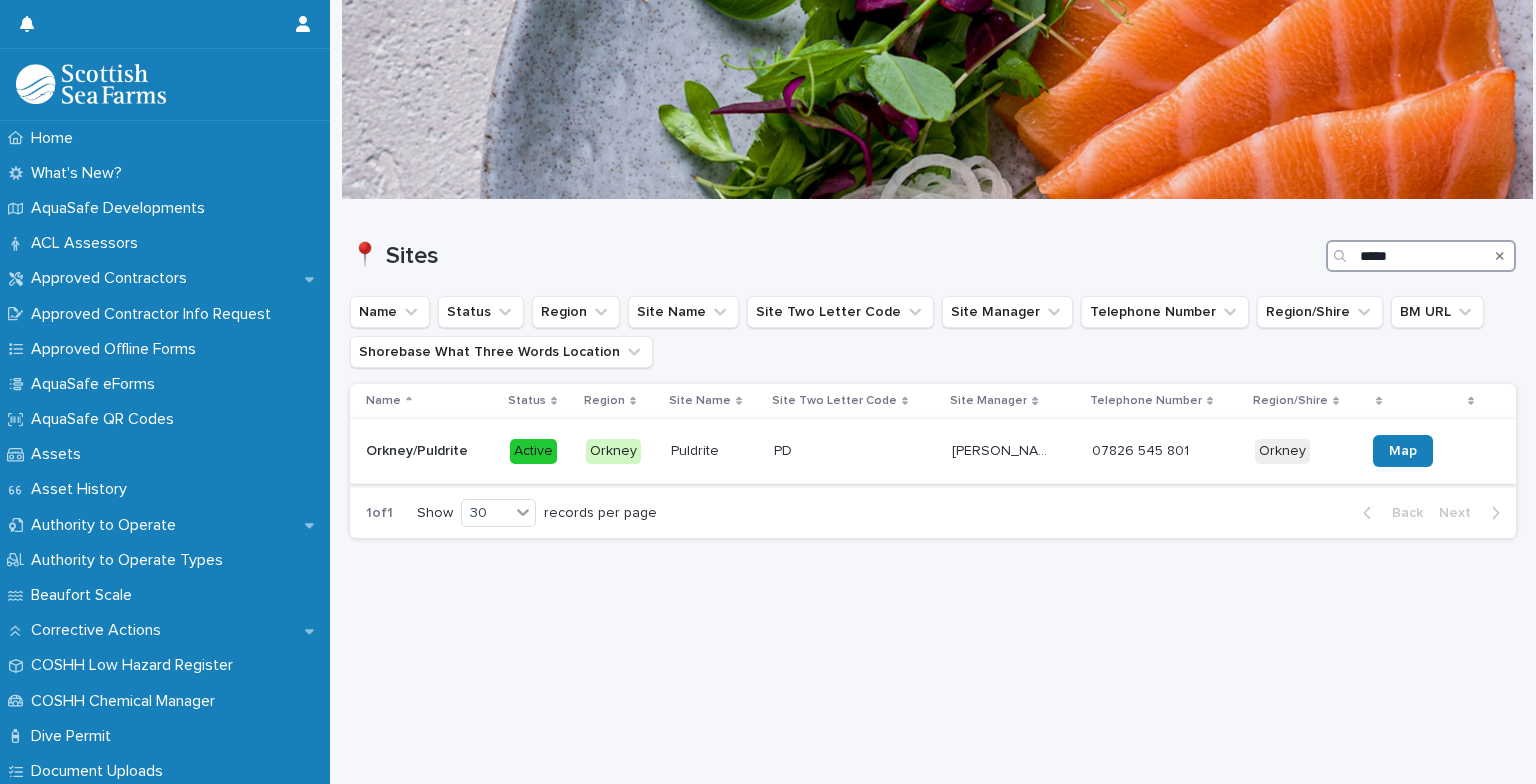 type on "*****" 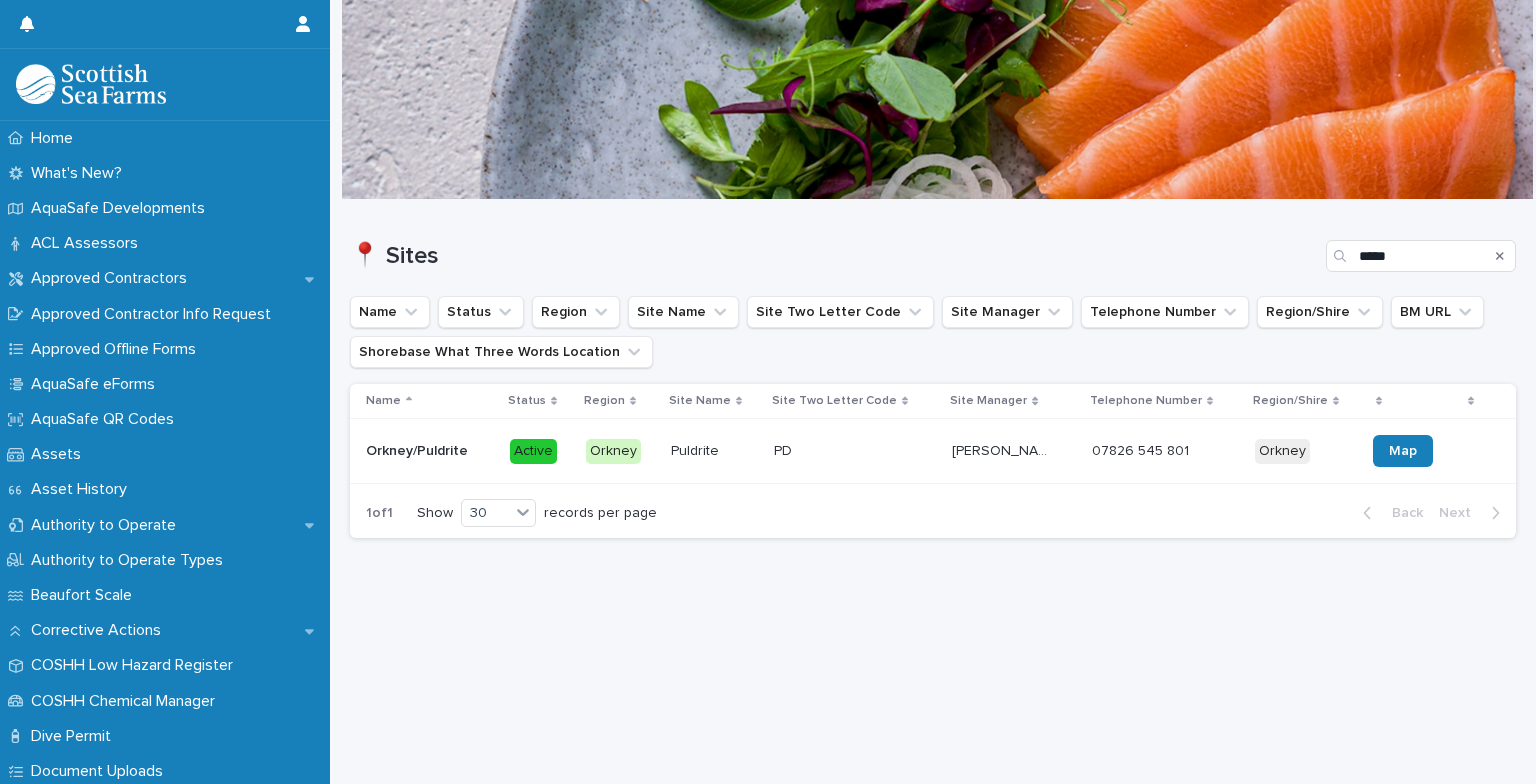 click on "PD PD" at bounding box center [855, 451] 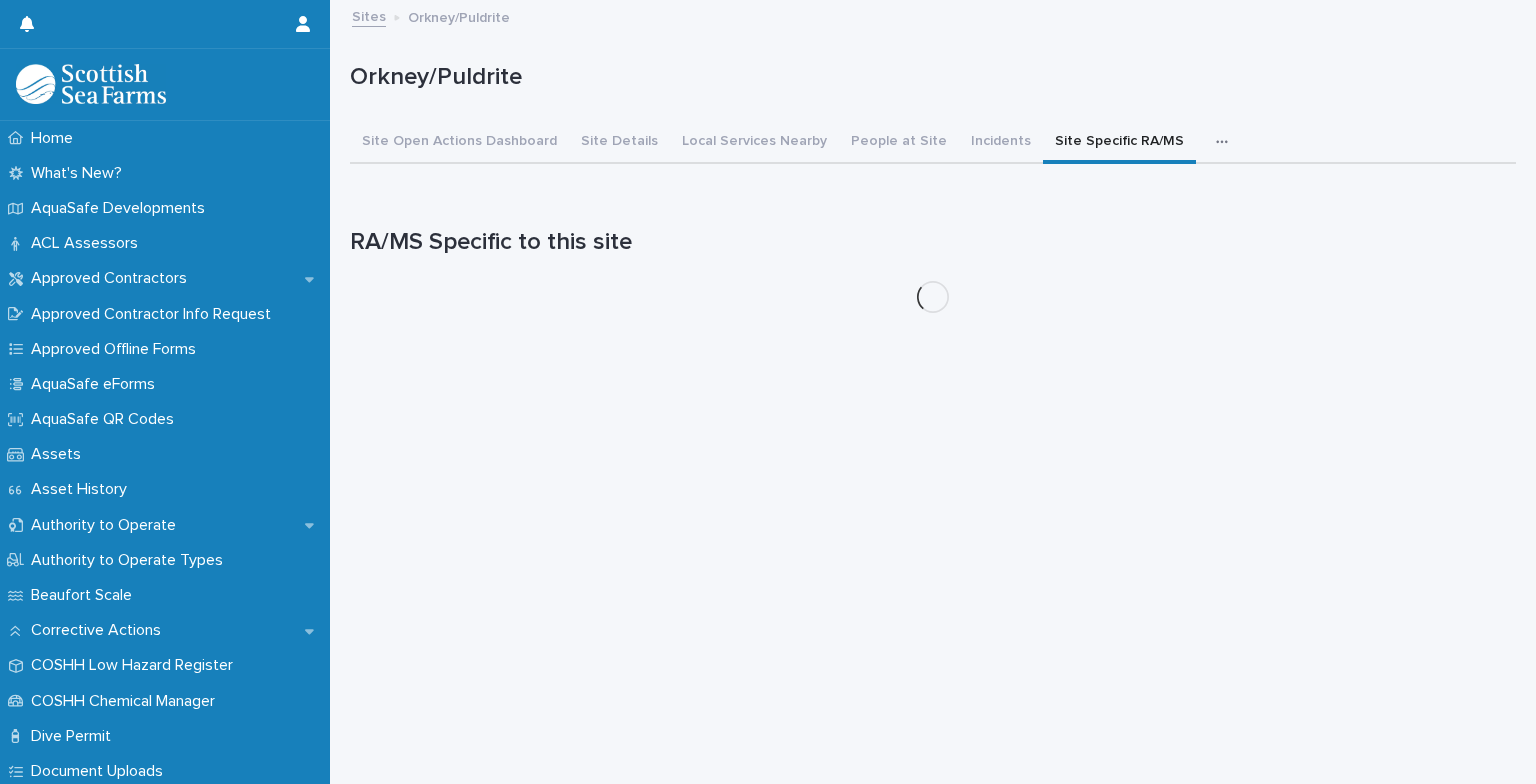click on "Site Specific RA/MS" at bounding box center [1119, 143] 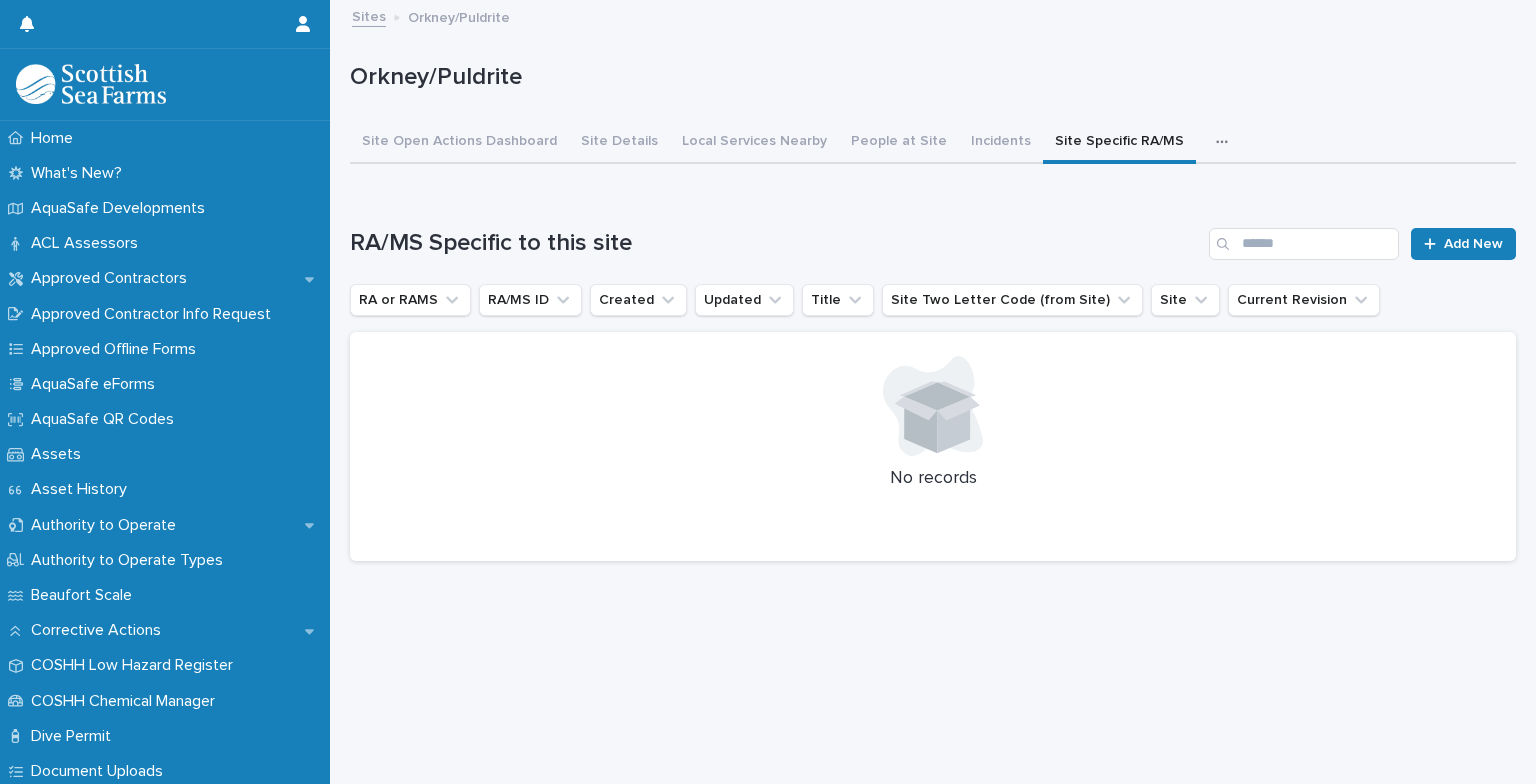 click on "Sites" at bounding box center [369, 15] 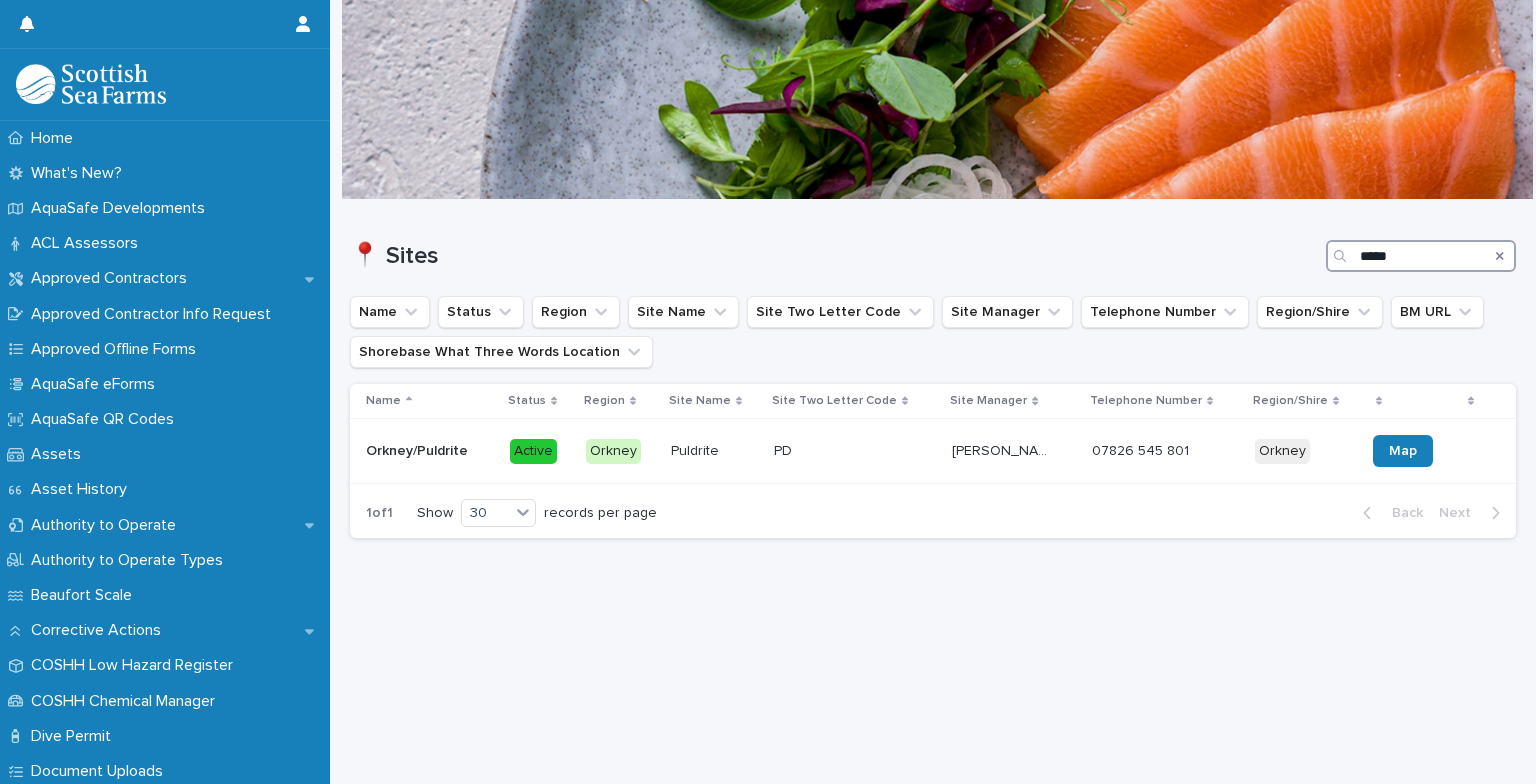 click on "*****" at bounding box center [1421, 256] 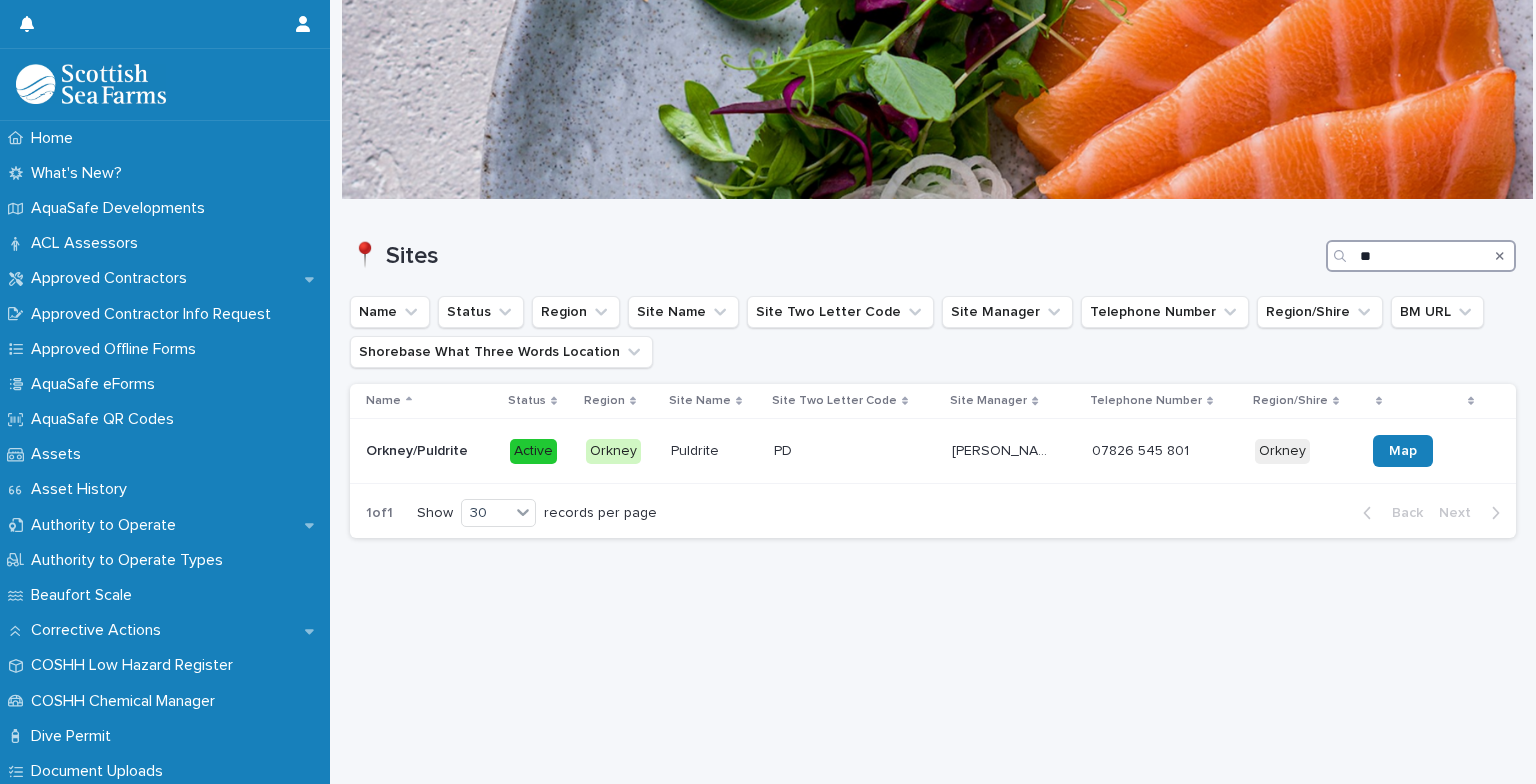 type on "*" 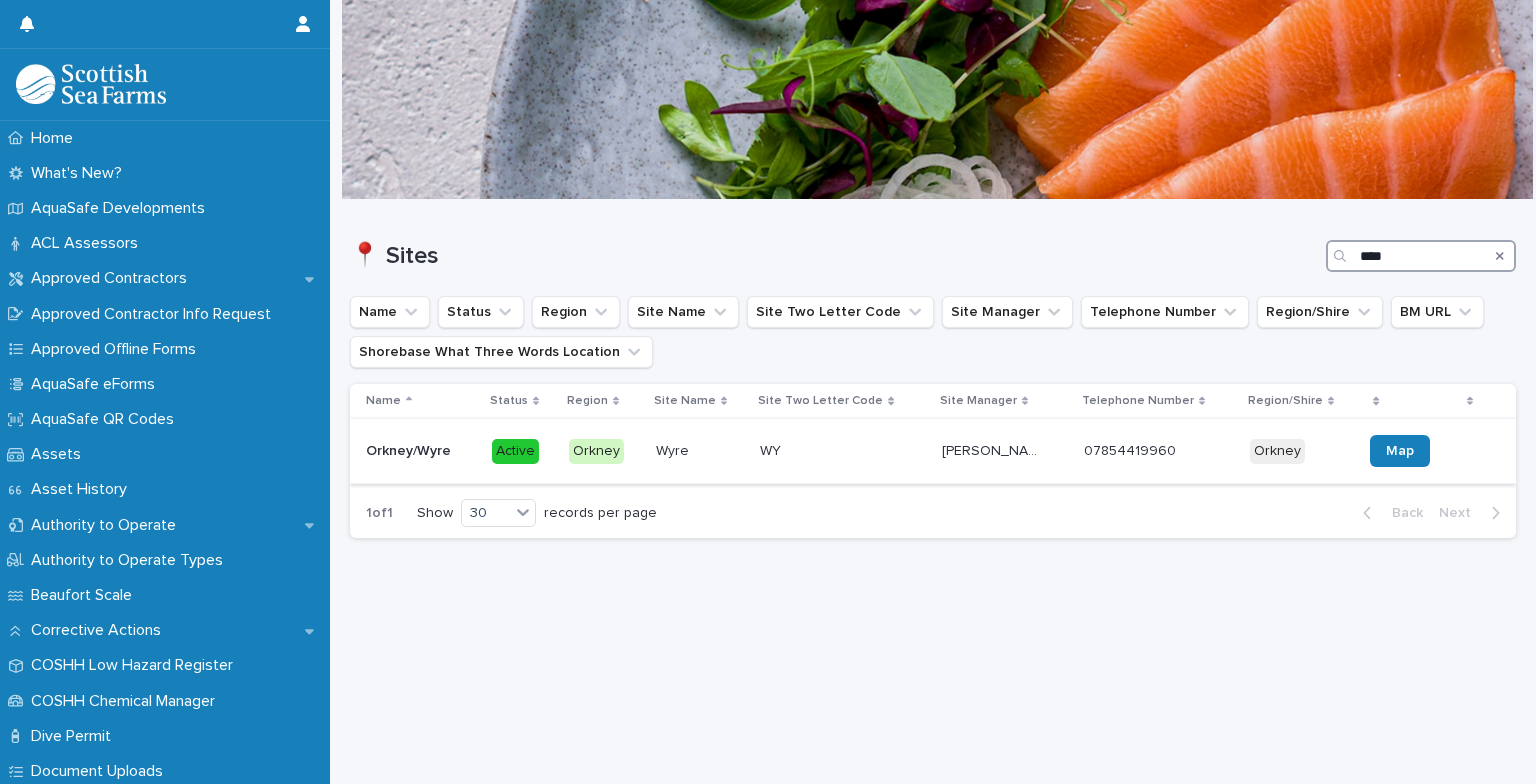 type on "****" 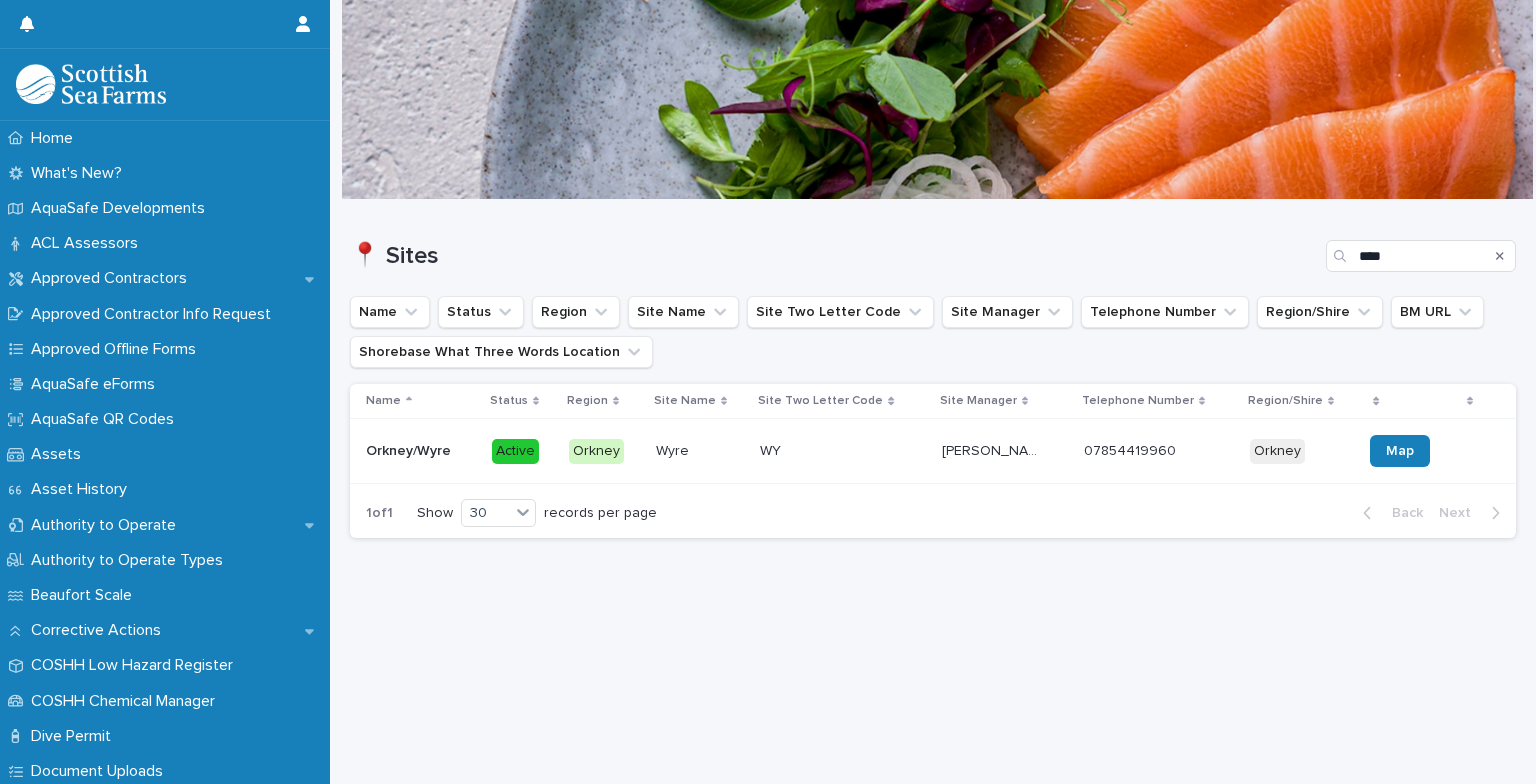 click on "WY WY" at bounding box center [843, 451] 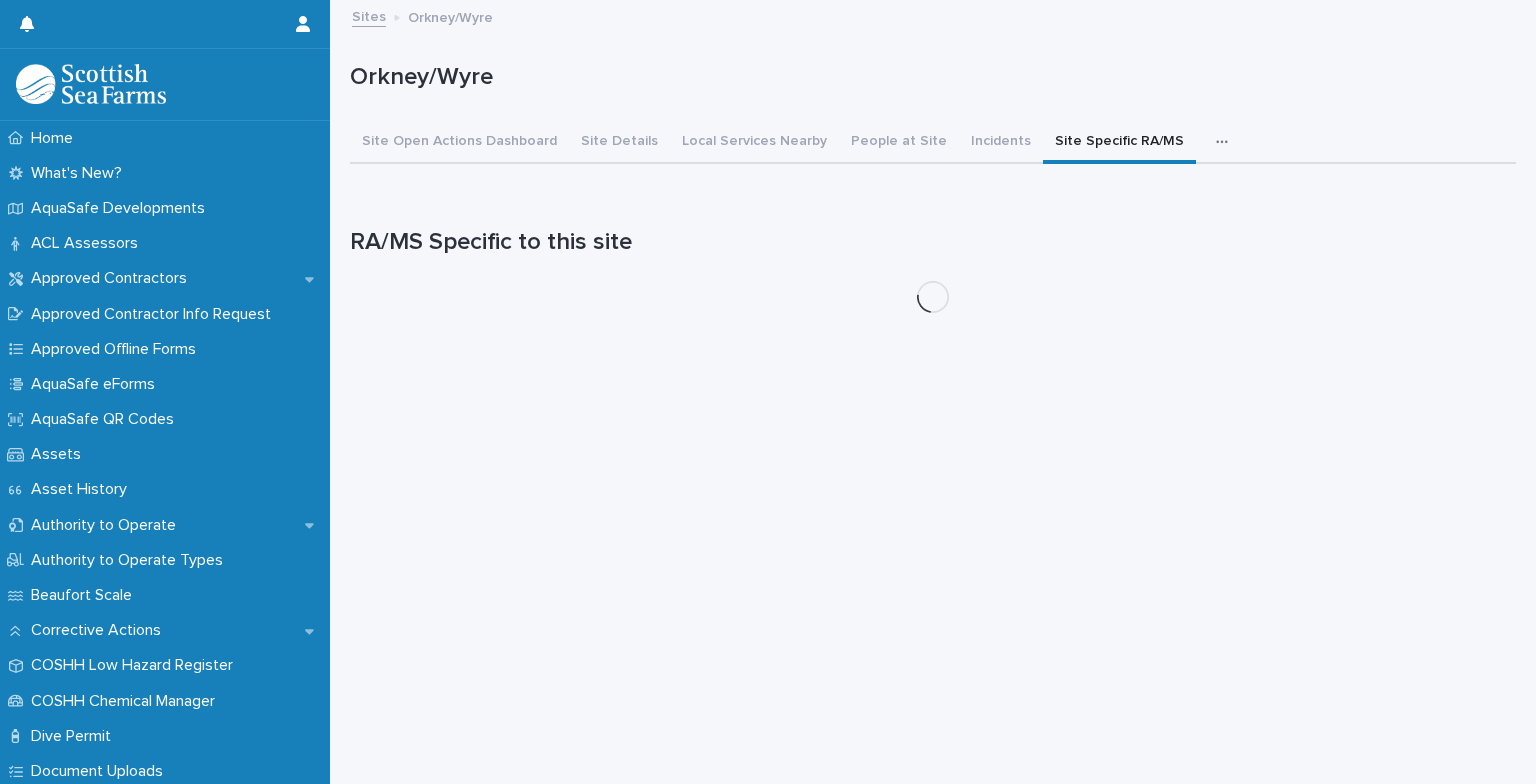 click on "Site Specific RA/MS" at bounding box center (1119, 143) 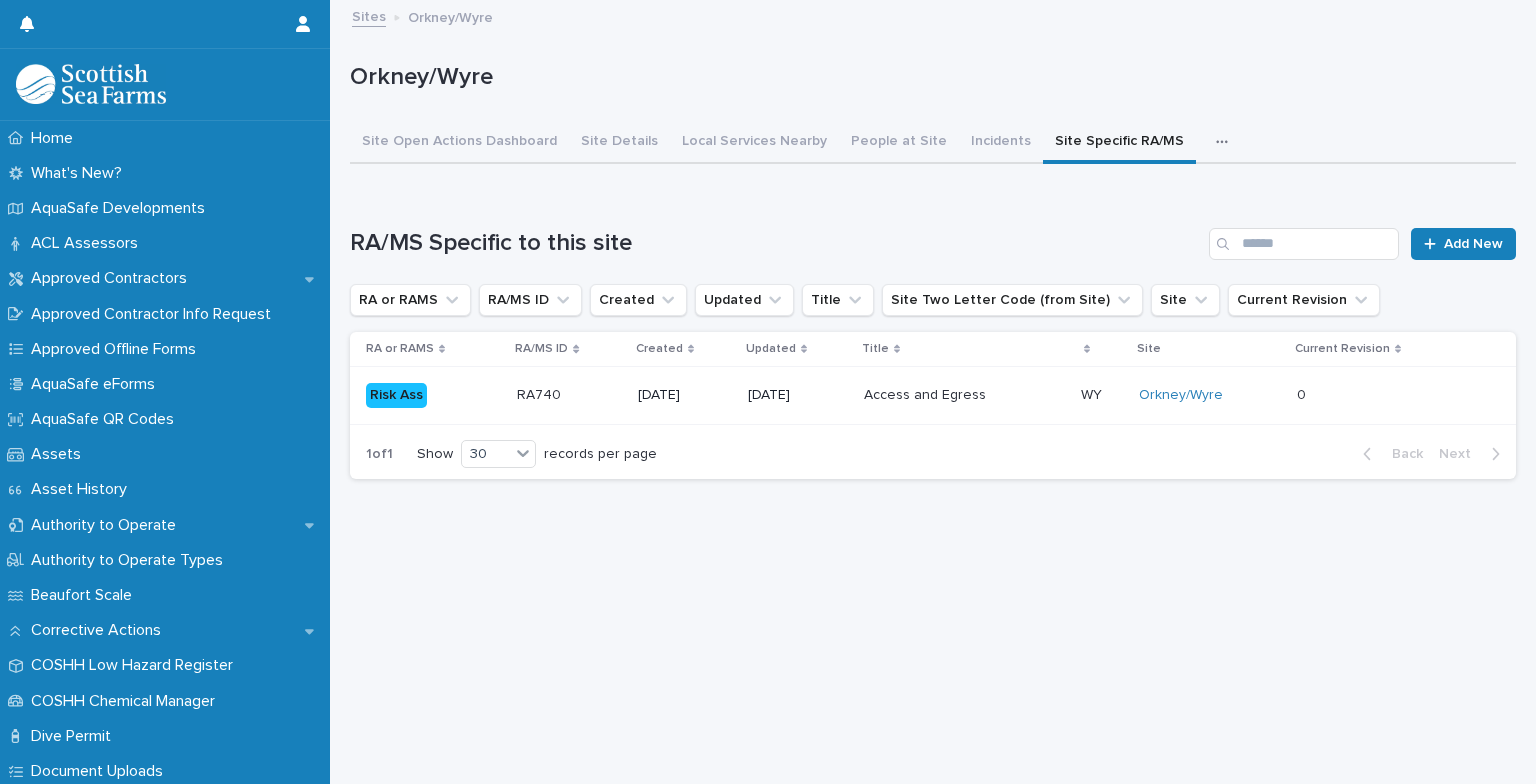 click on "Sites" at bounding box center (369, 15) 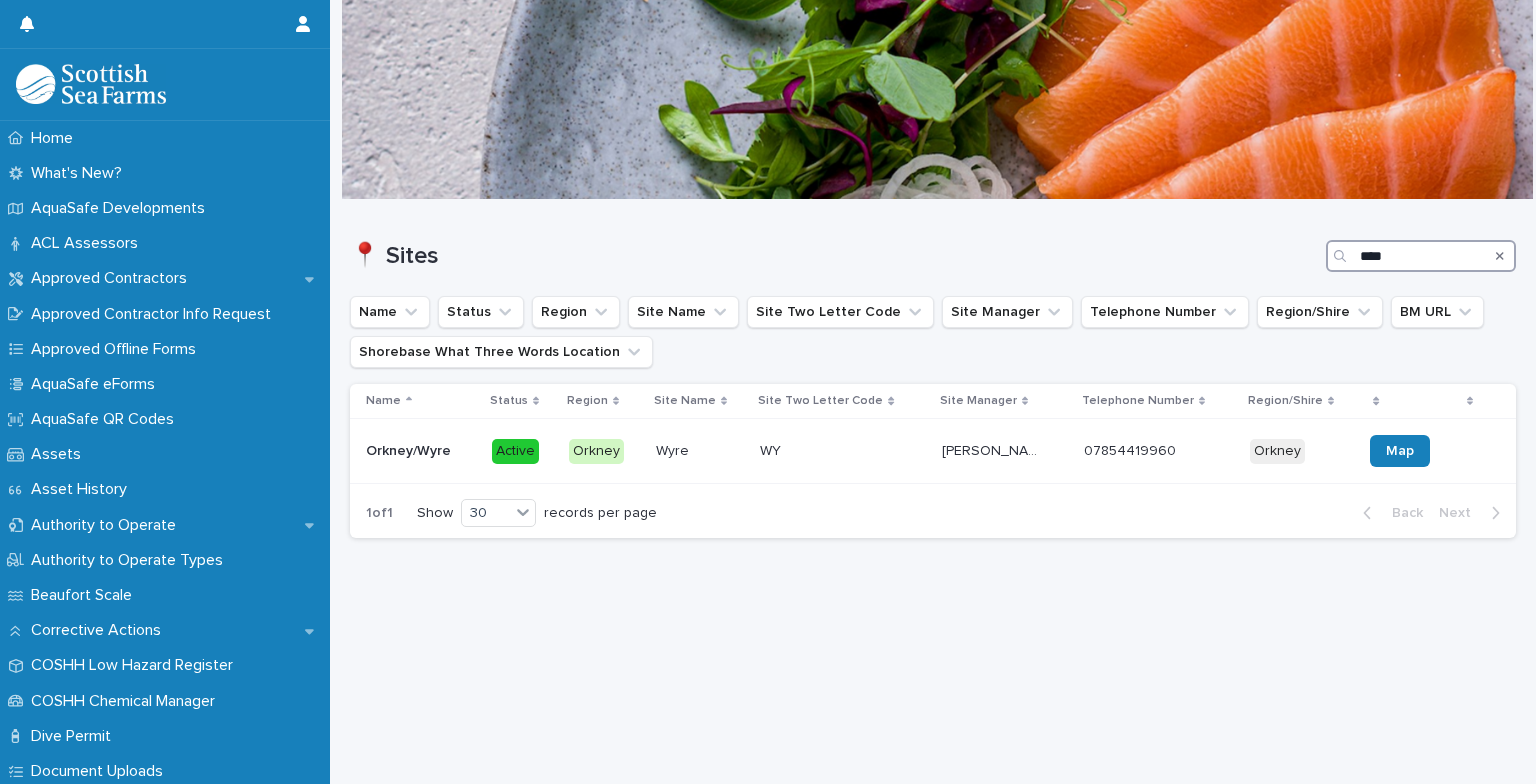 click on "****" at bounding box center [1421, 256] 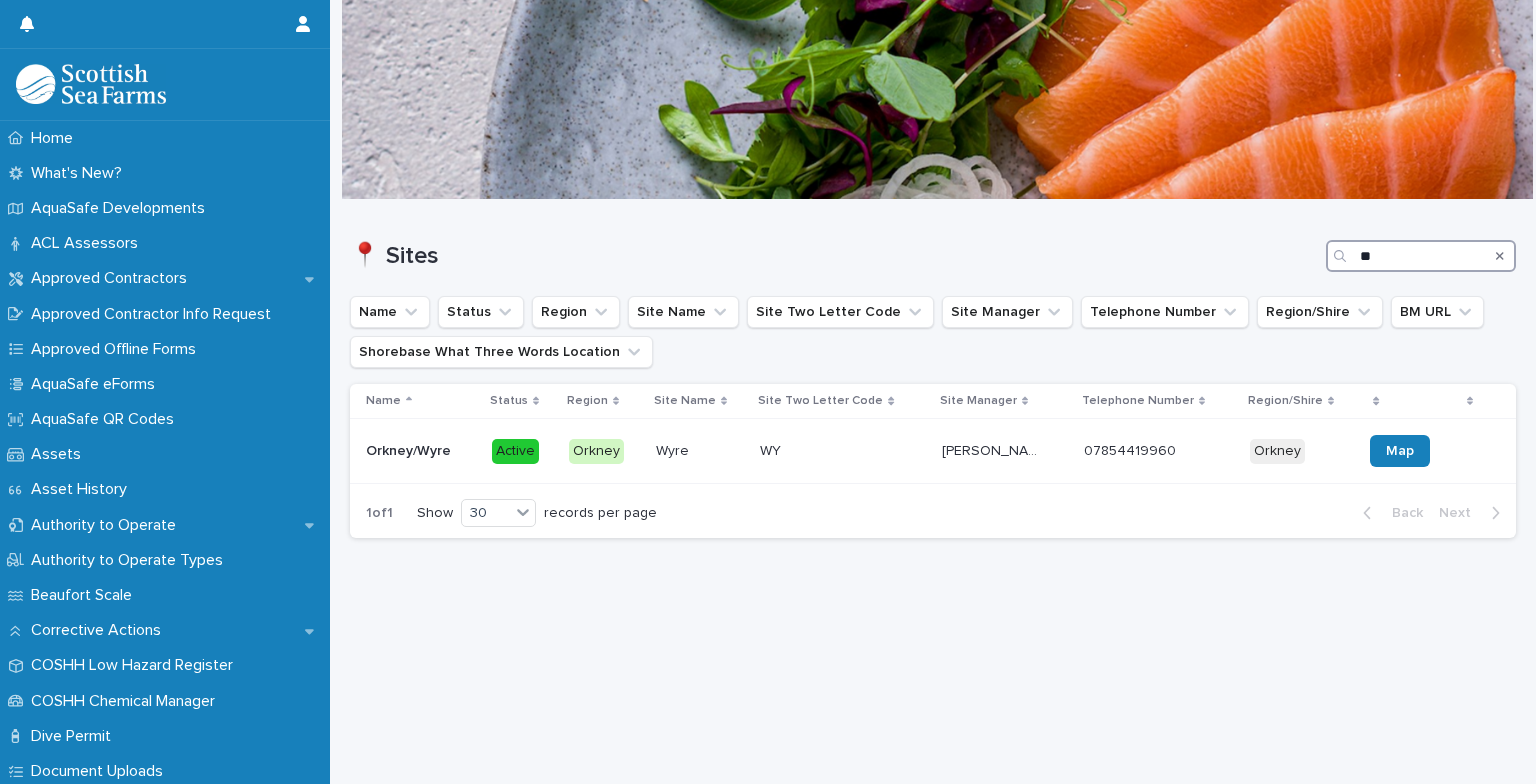 type on "*" 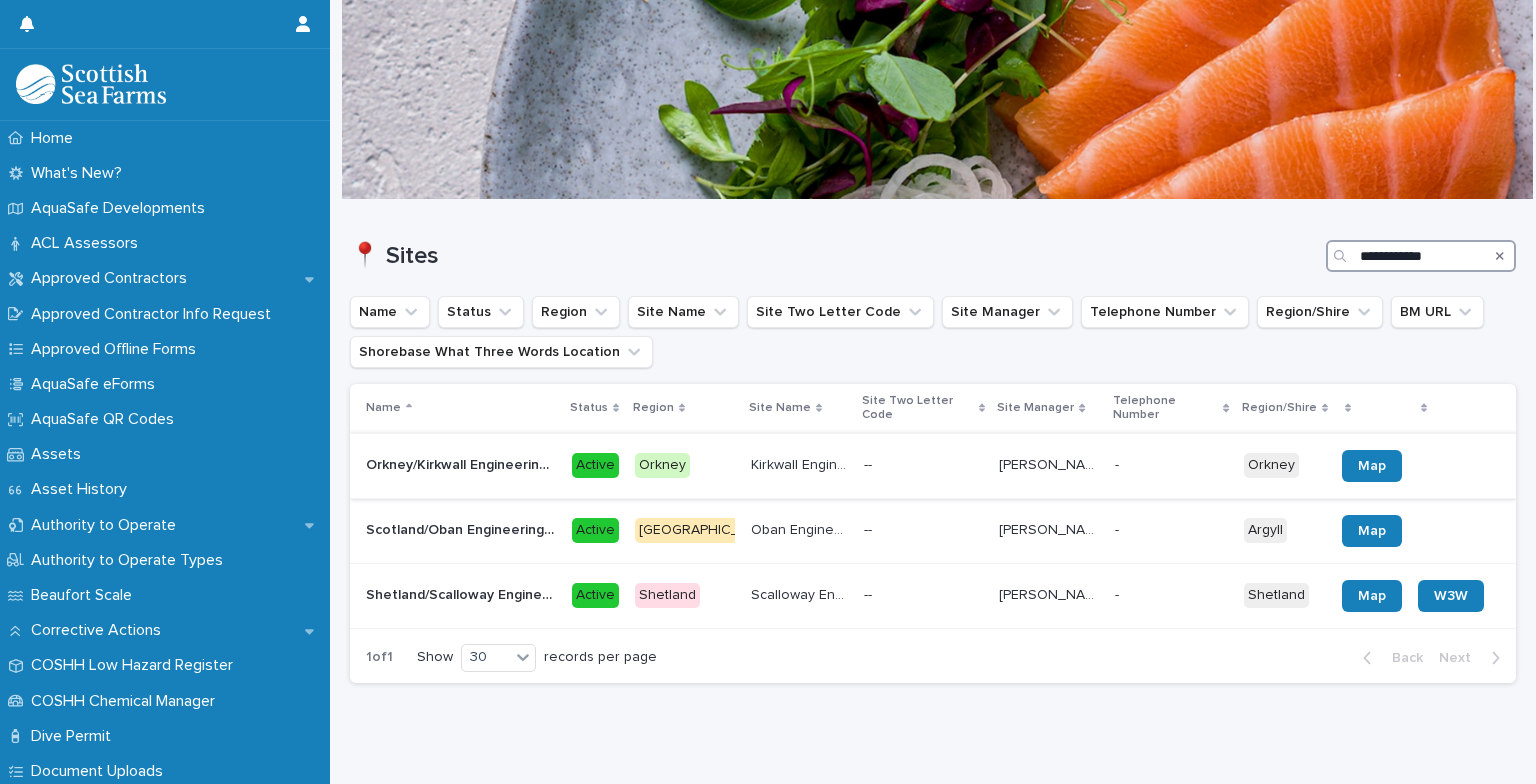 type on "**********" 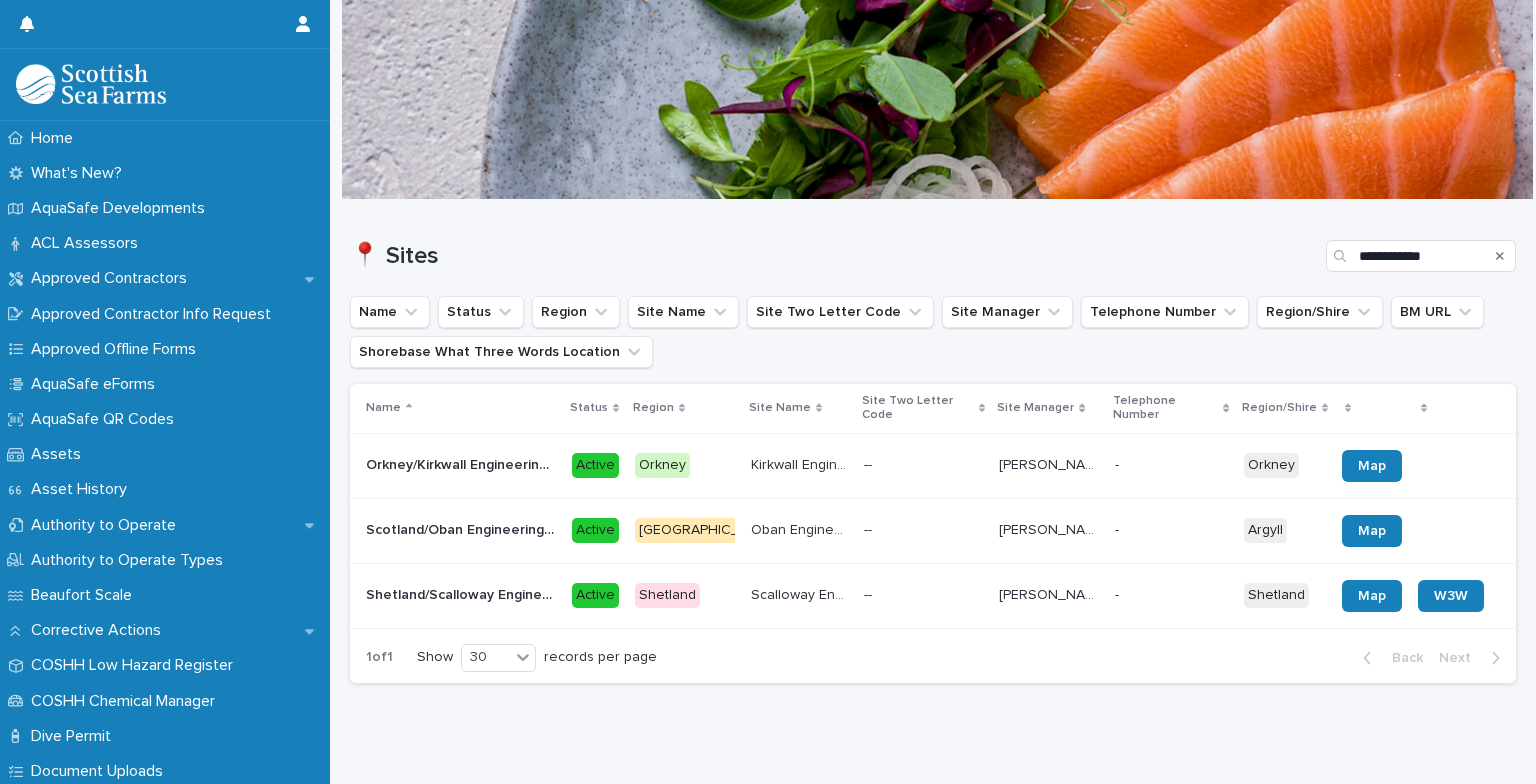 click on "Orkney/Kirkwall Engineering Workshop [GEOGRAPHIC_DATA]/Kirkwall Engineering Workshop" at bounding box center [461, 465] 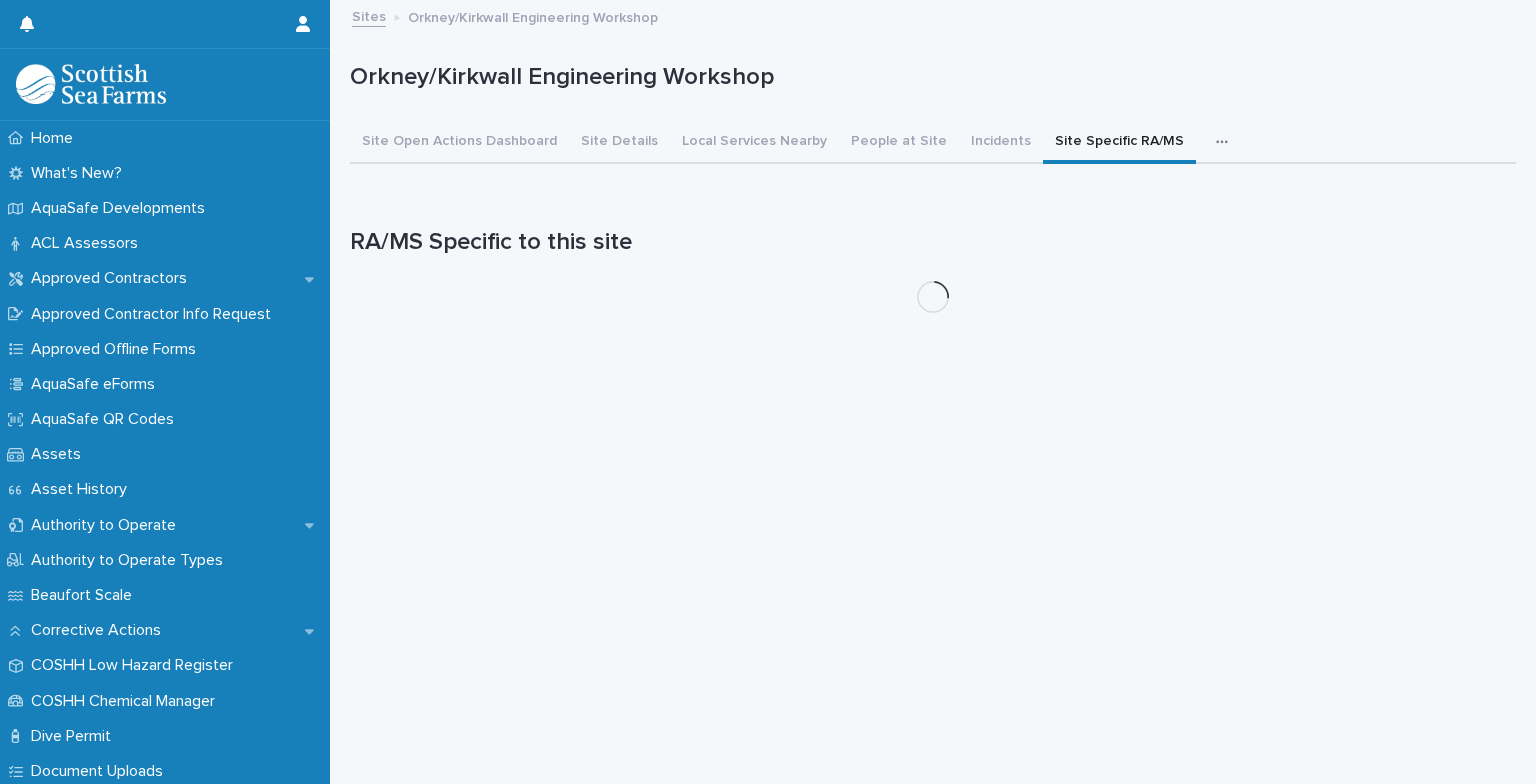 click on "Site Specific RA/MS" at bounding box center [1119, 143] 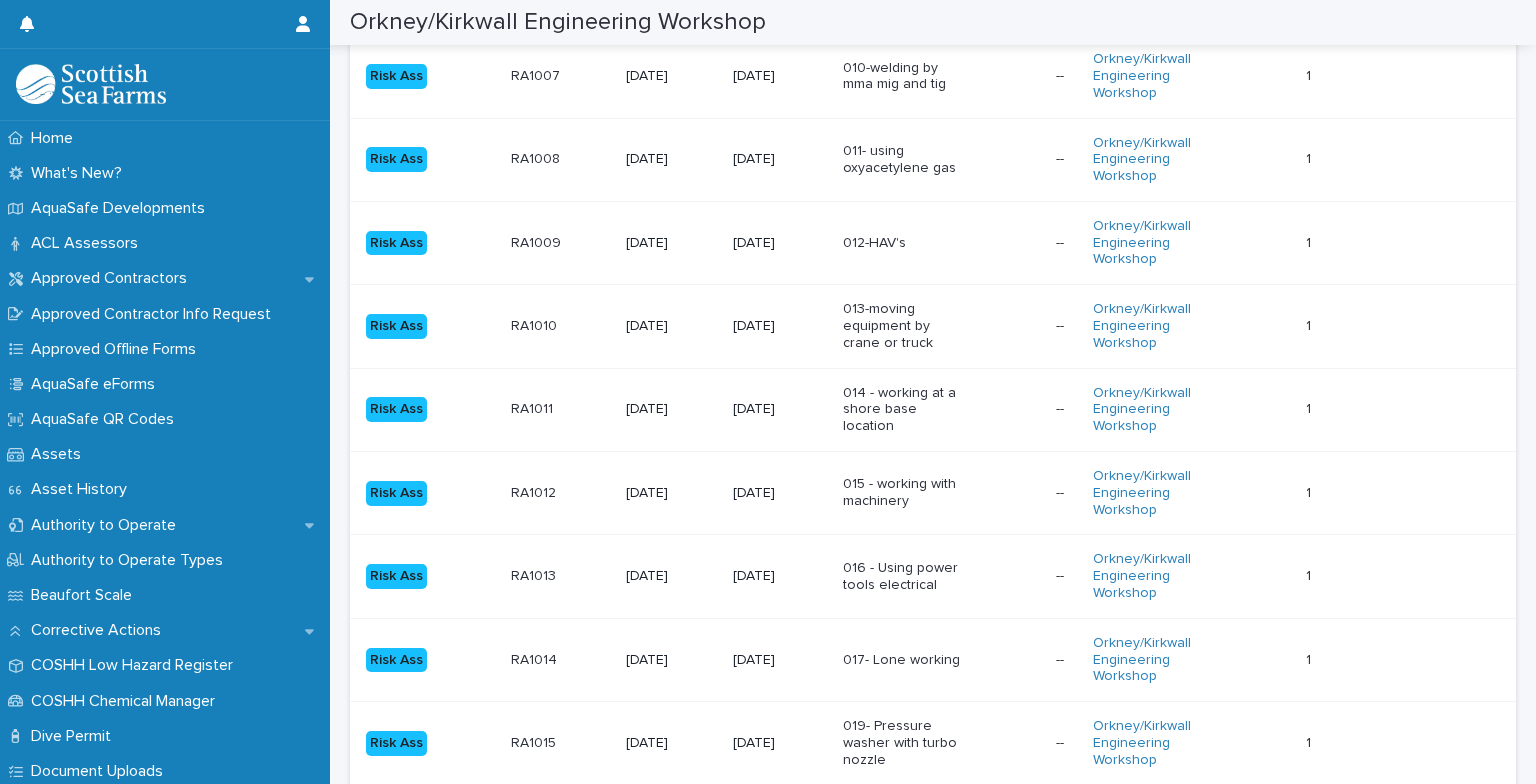 scroll, scrollTop: 1021, scrollLeft: 0, axis: vertical 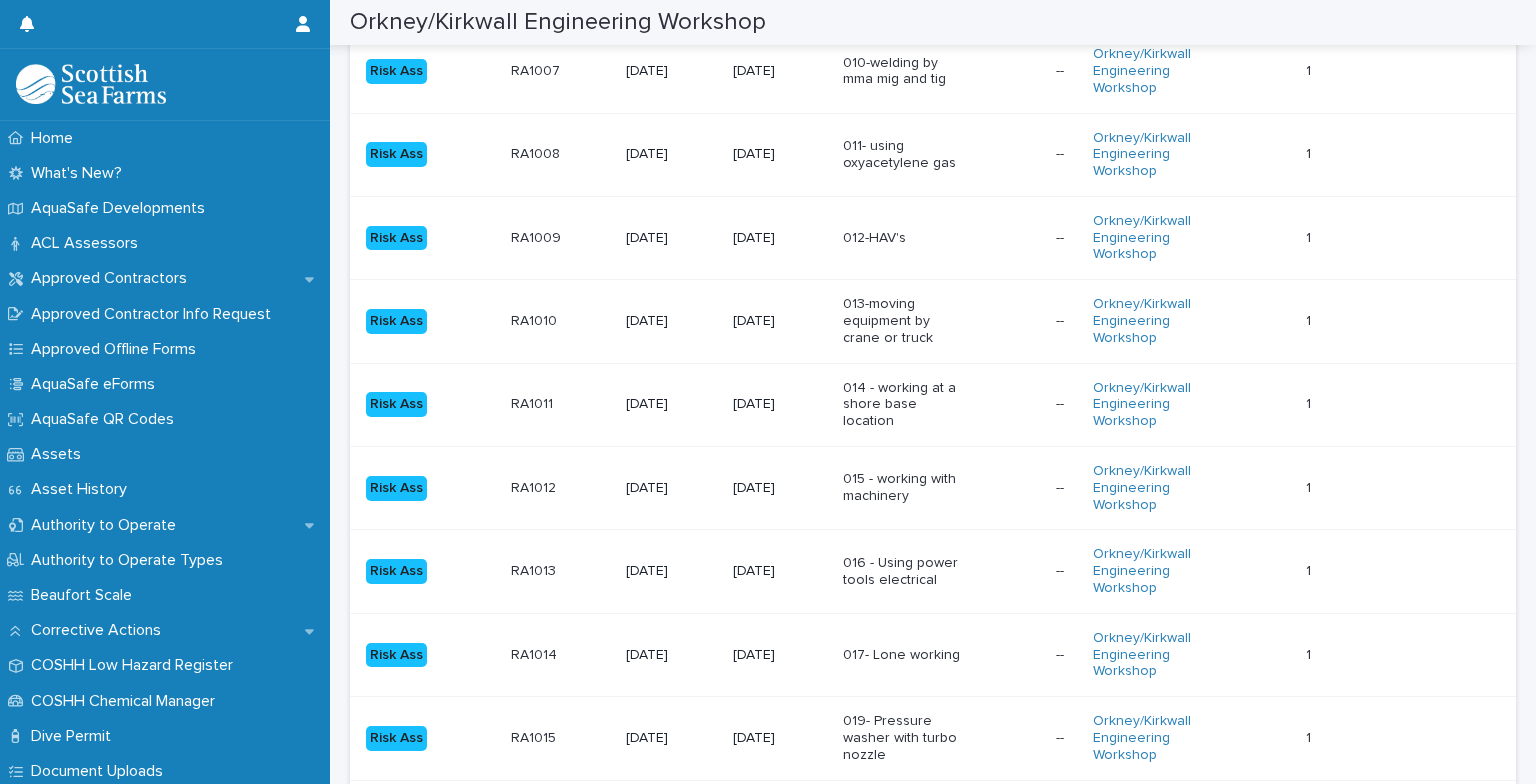 drag, startPoint x: 1503, startPoint y: 211, endPoint x: 1492, endPoint y: 175, distance: 37.64306 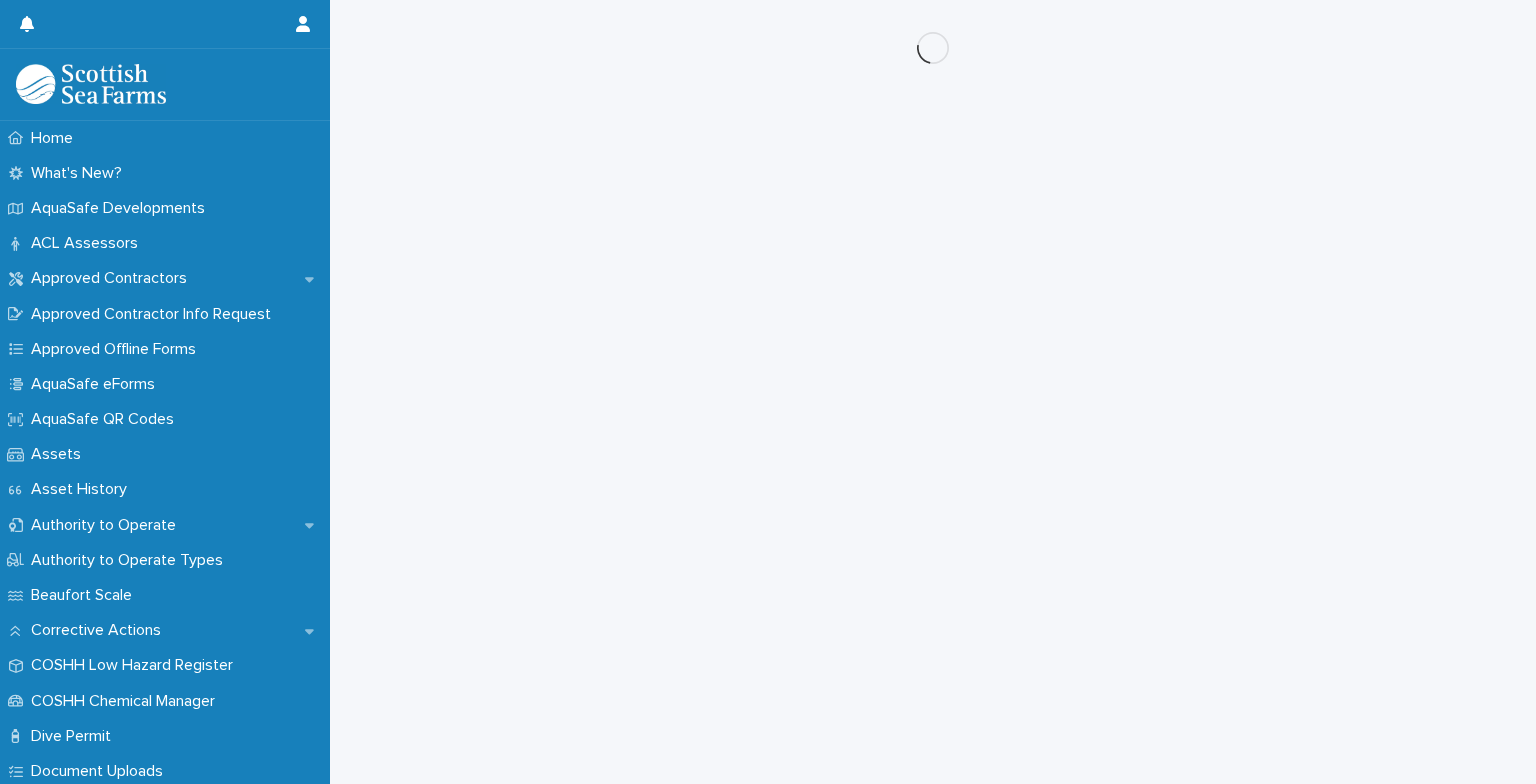 scroll, scrollTop: 0, scrollLeft: 0, axis: both 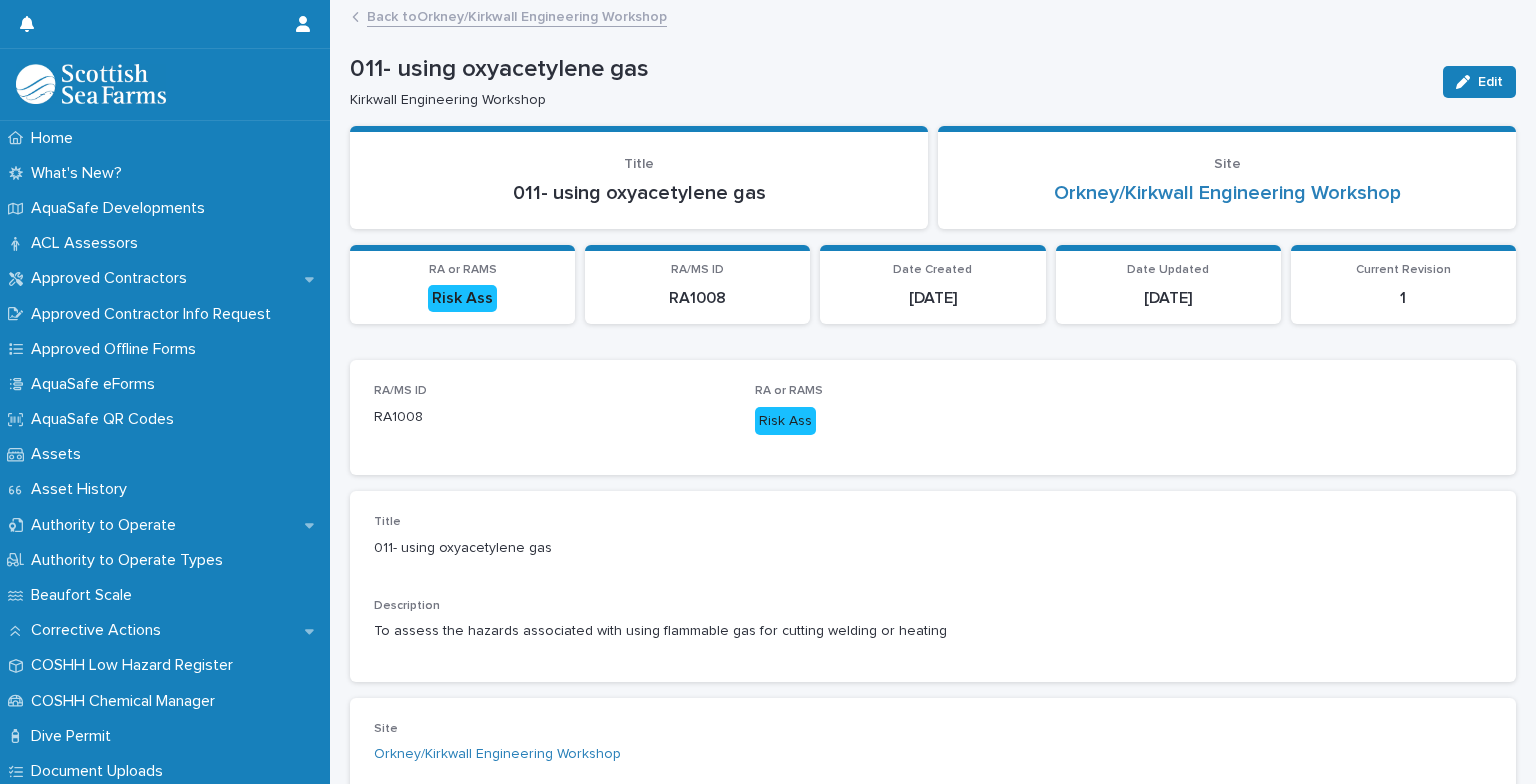 click on "Back to  [GEOGRAPHIC_DATA]/Kirkwall Engineering Workshop" at bounding box center (517, 15) 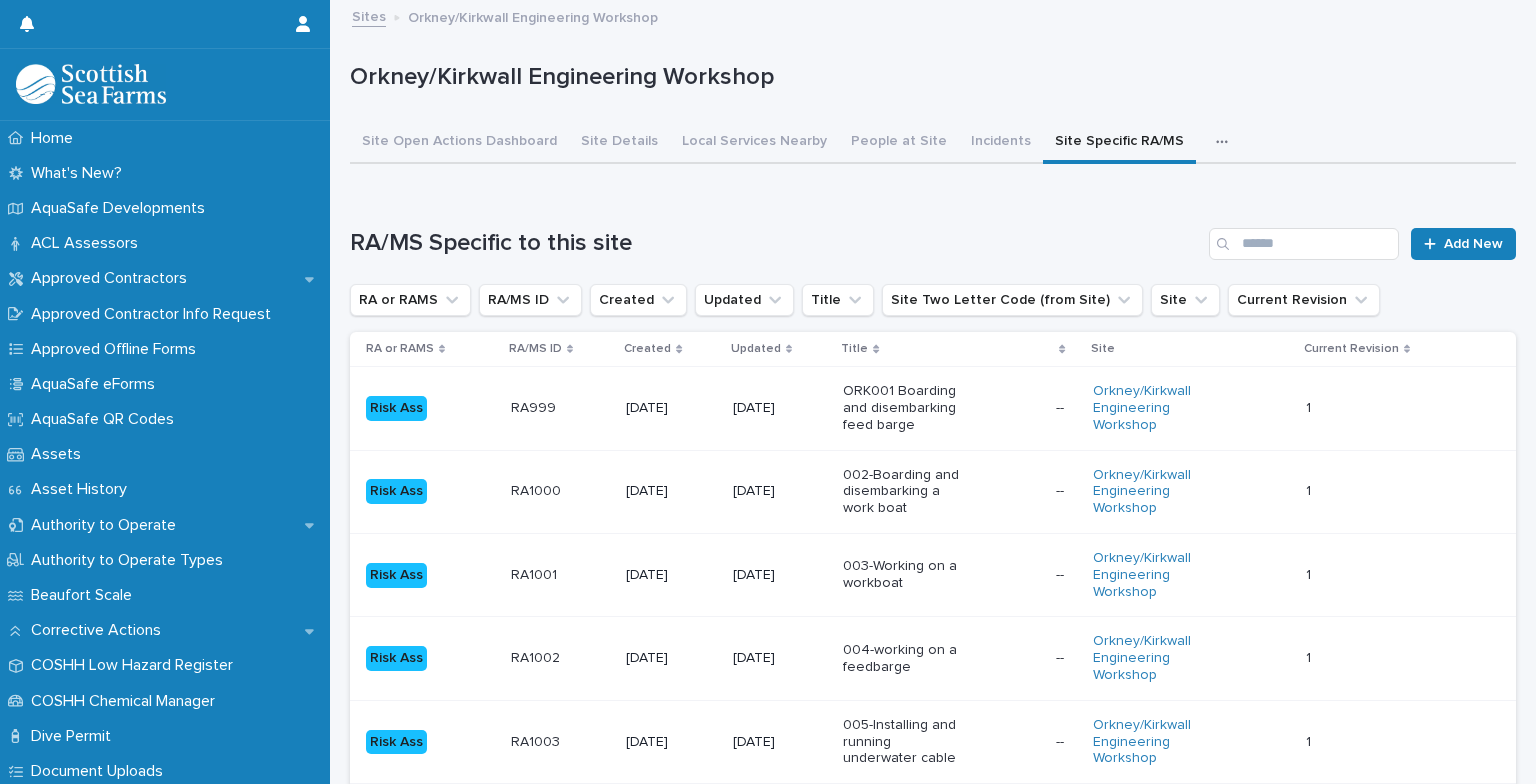 click on "Sites" at bounding box center (369, 15) 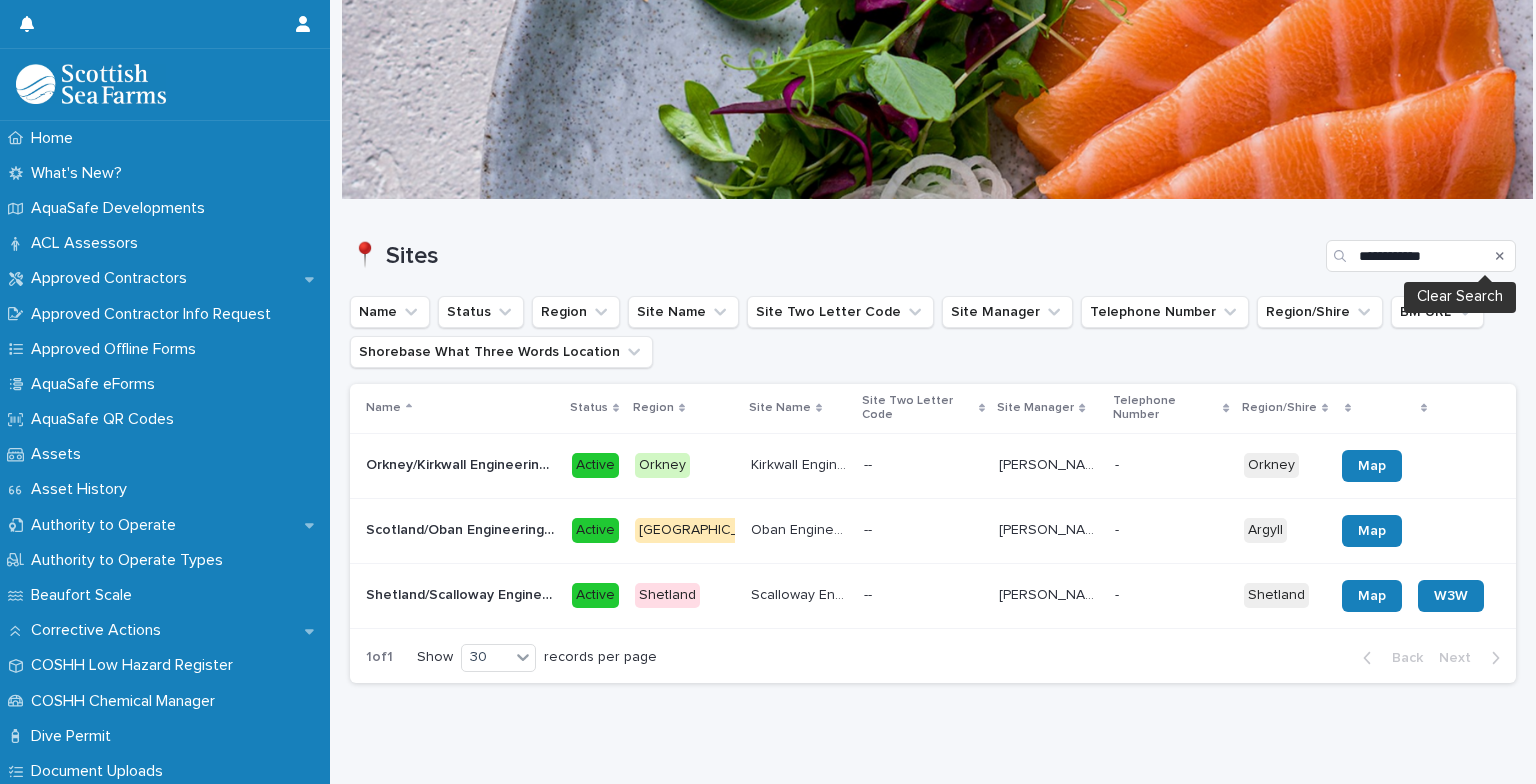 click 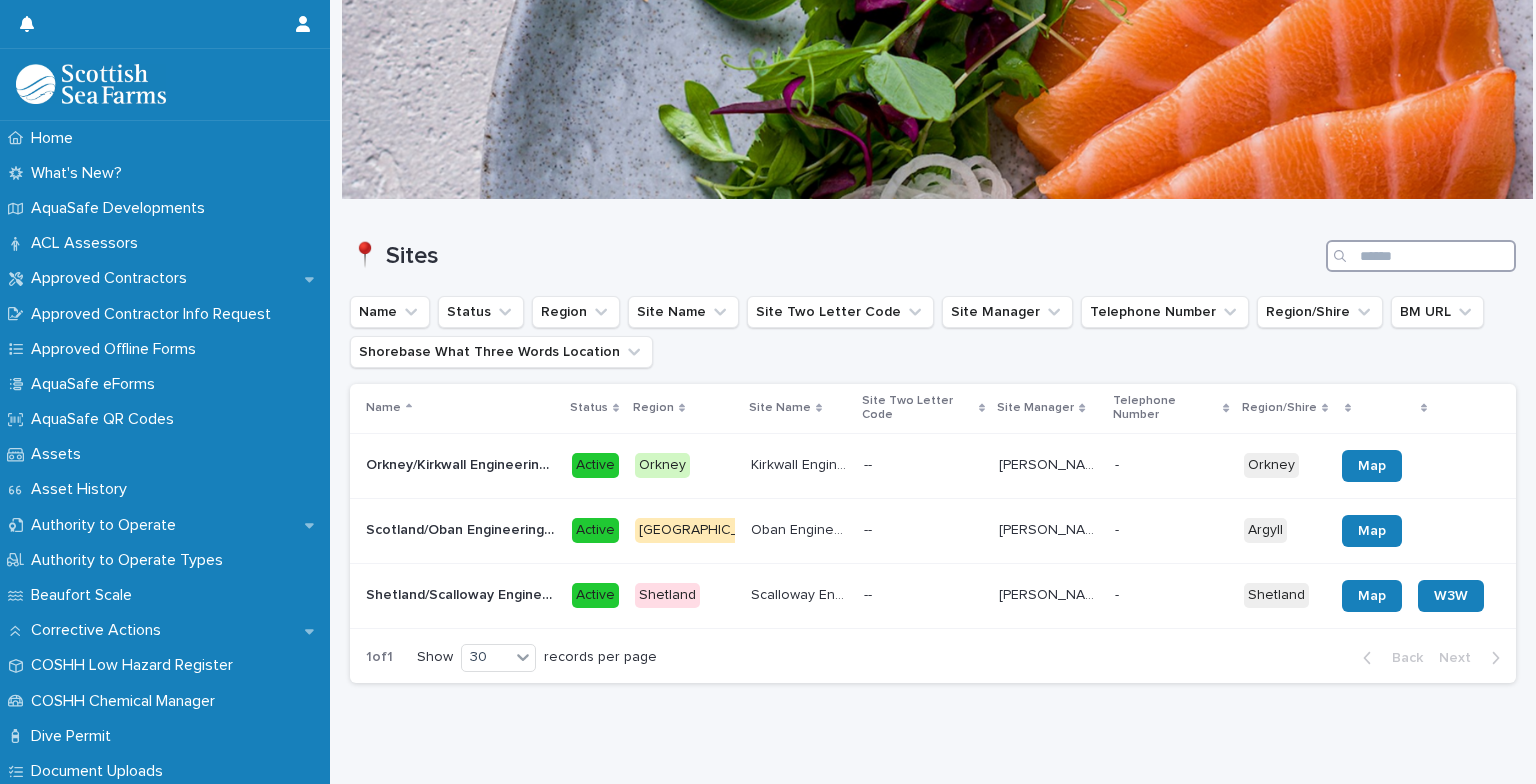 click at bounding box center (1421, 256) 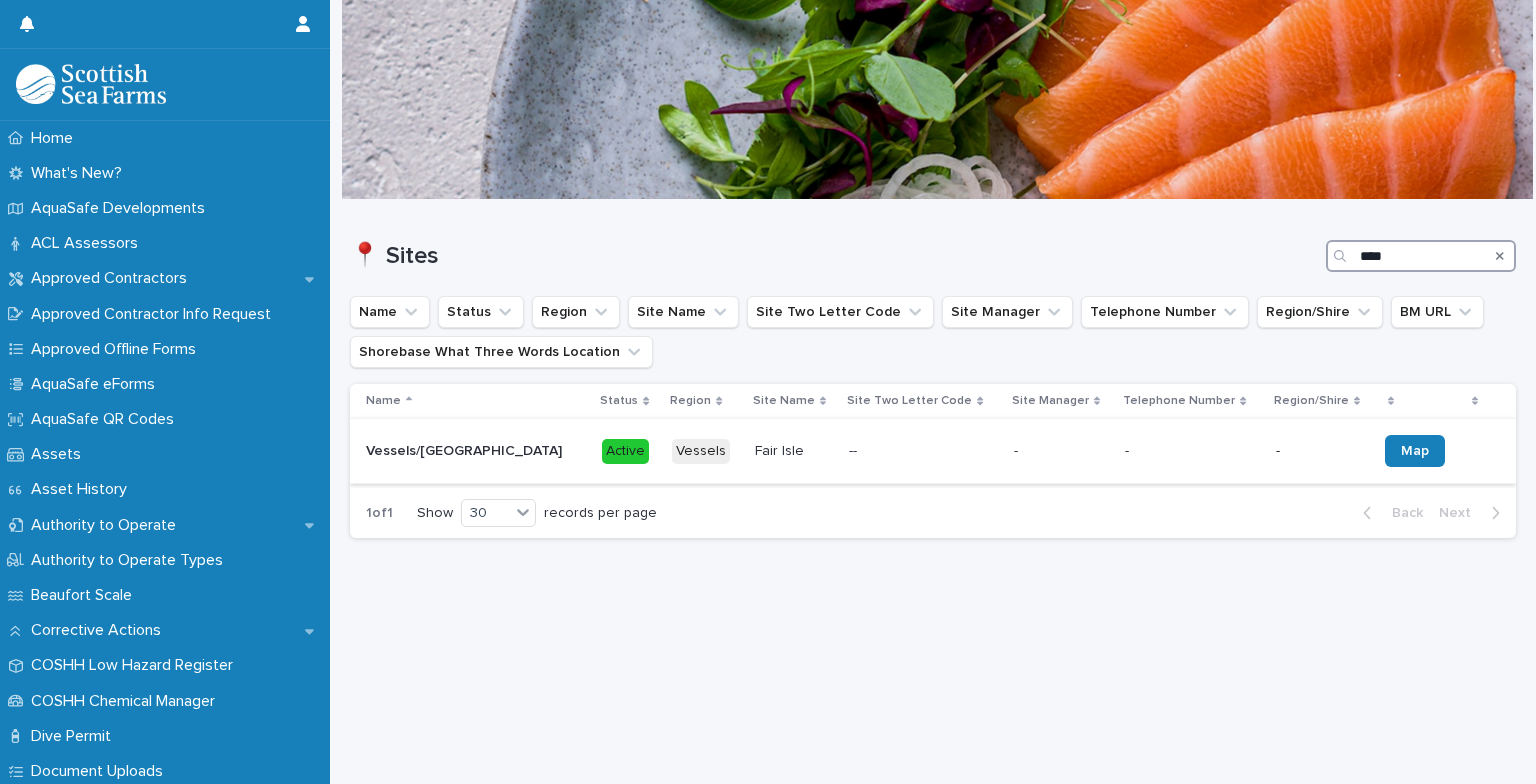 type on "****" 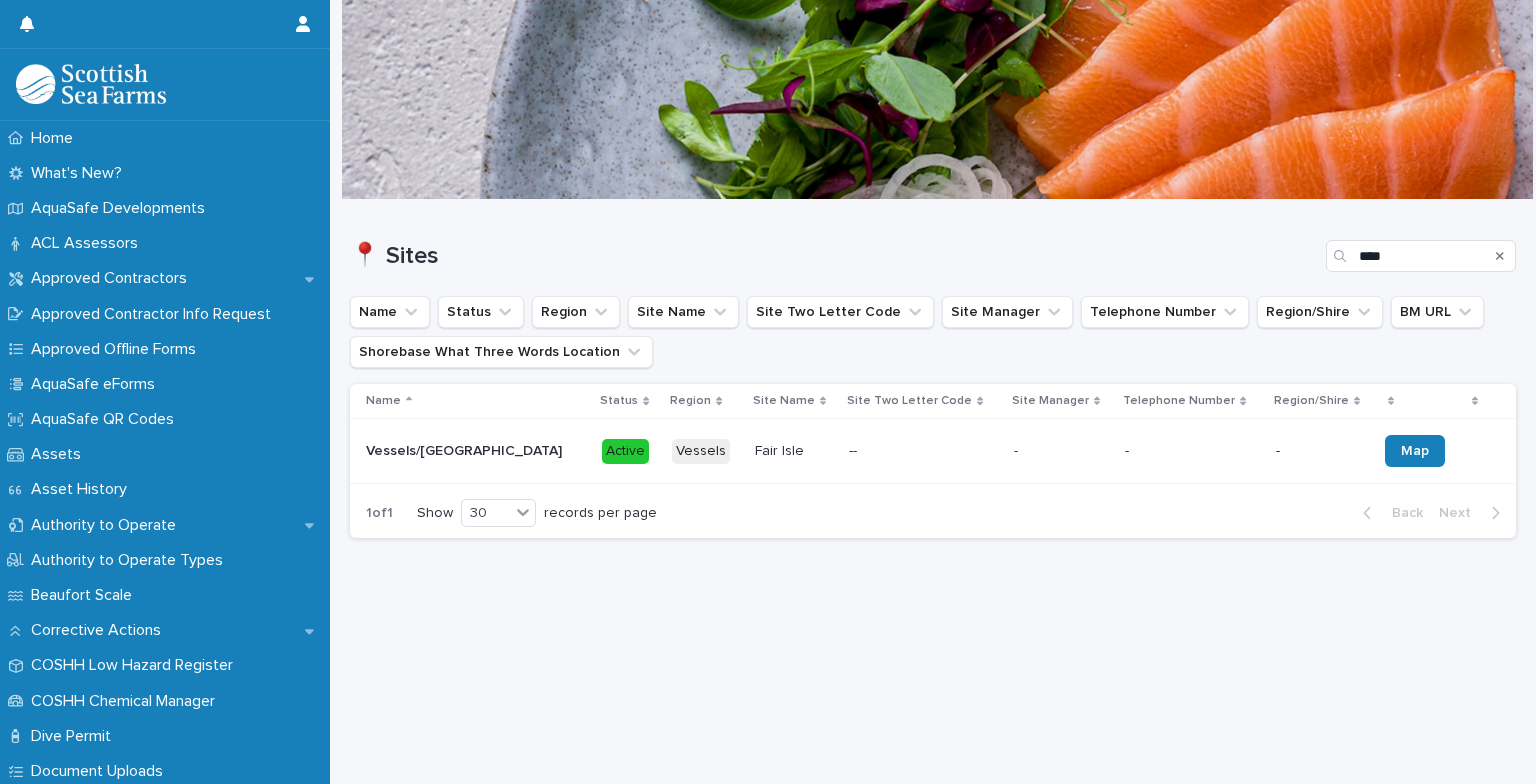 click on "-- --" at bounding box center (923, 451) 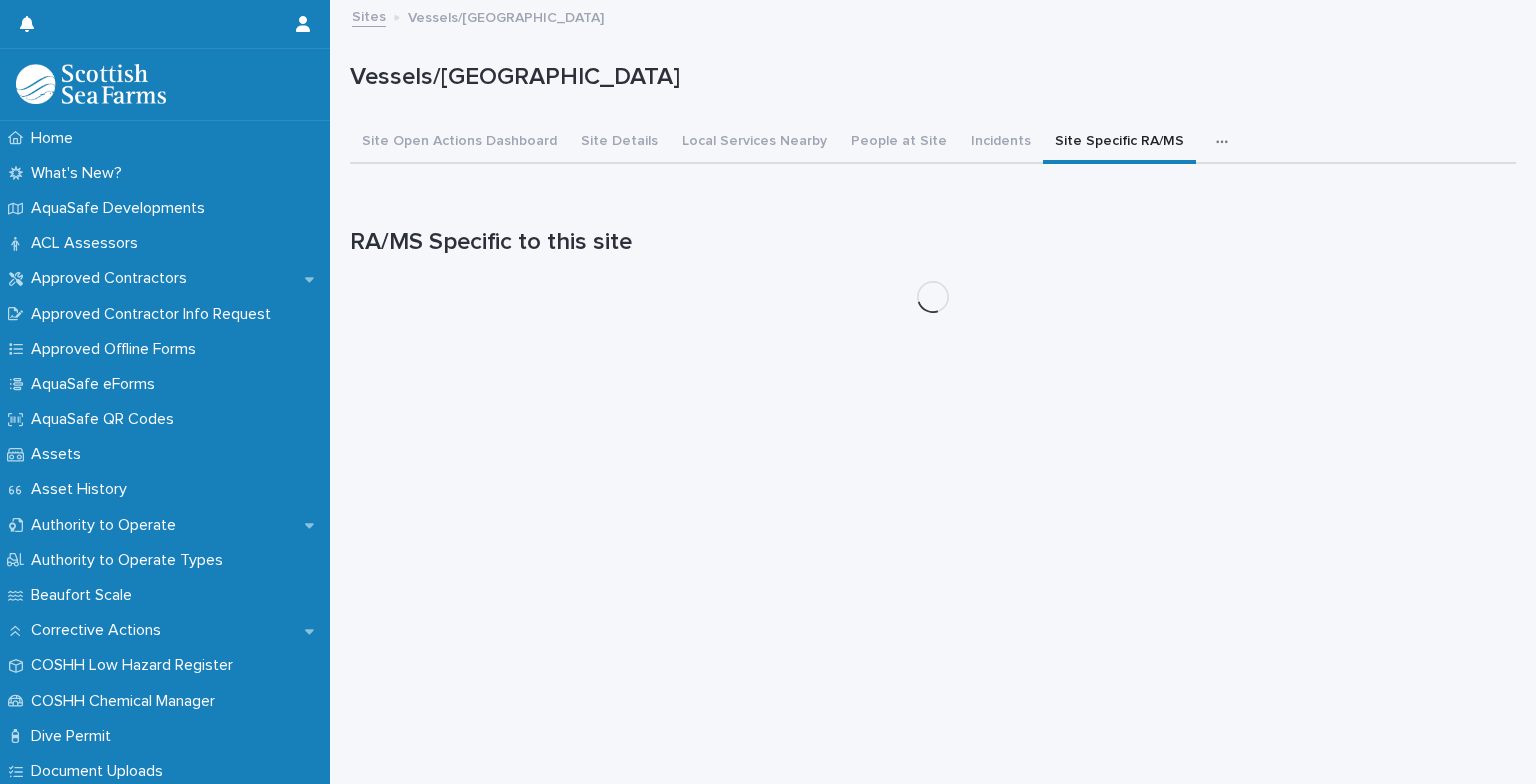click on "Site Specific RA/MS" at bounding box center [1119, 143] 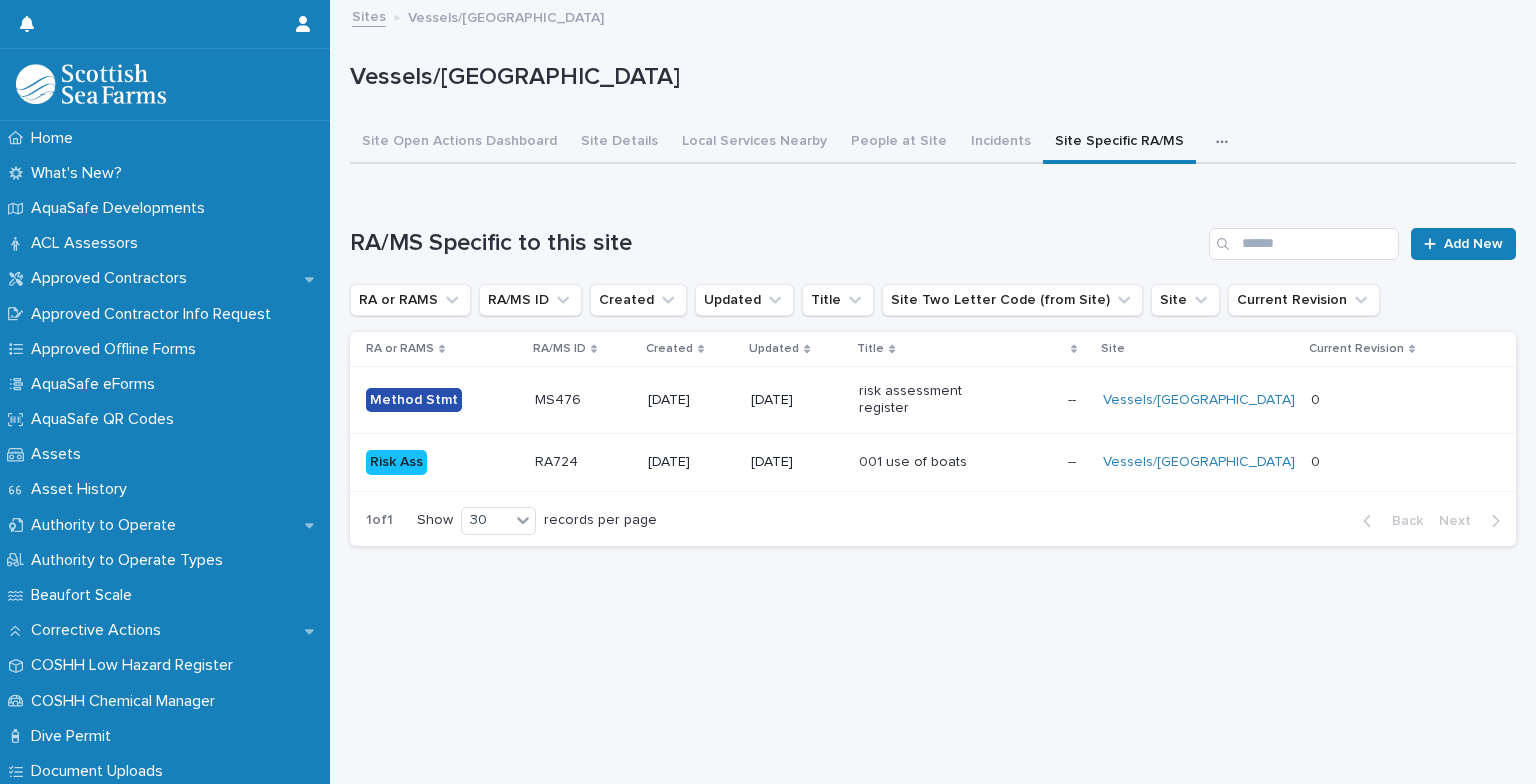 click on "Sites" at bounding box center [369, 15] 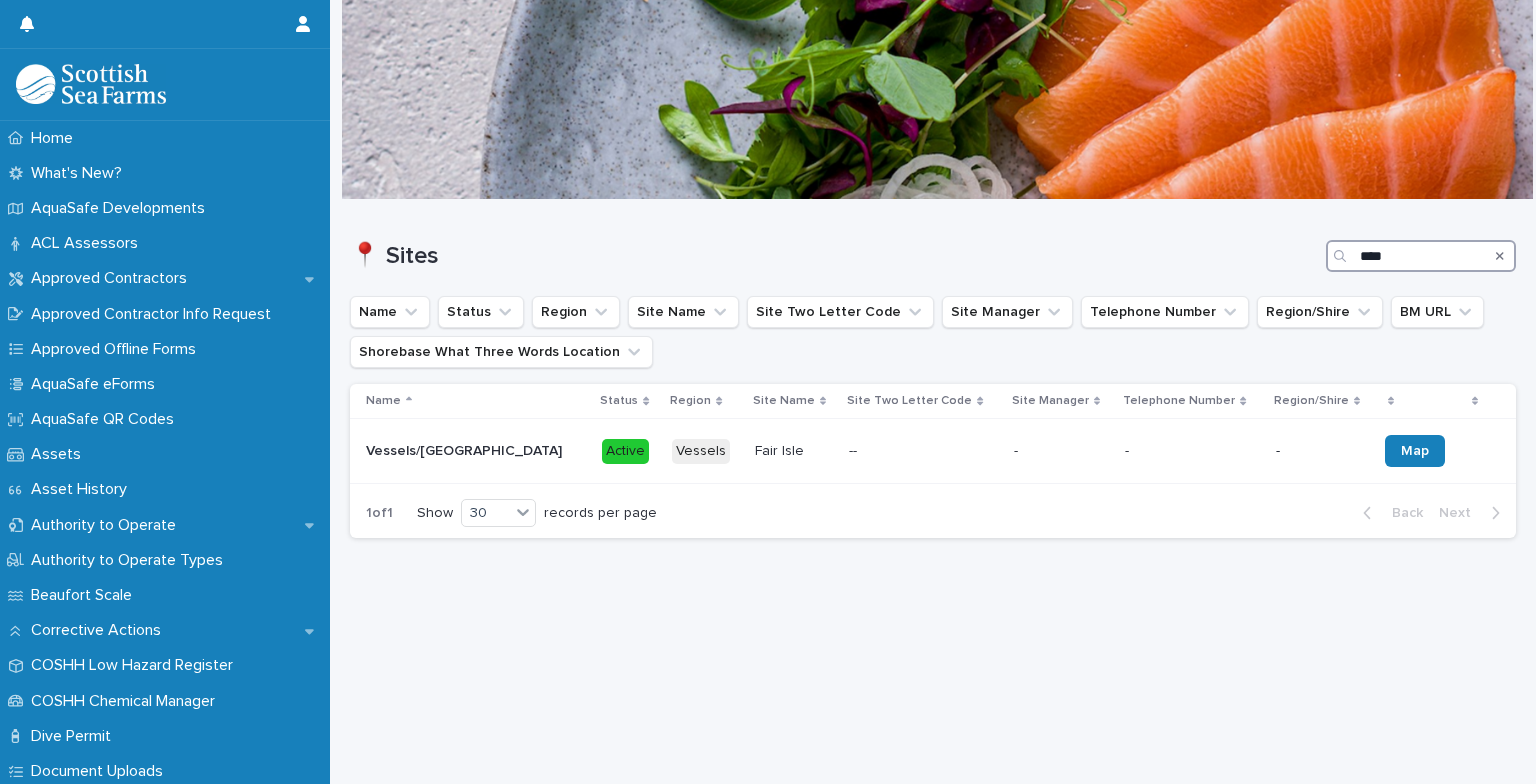 click on "****" at bounding box center (1421, 256) 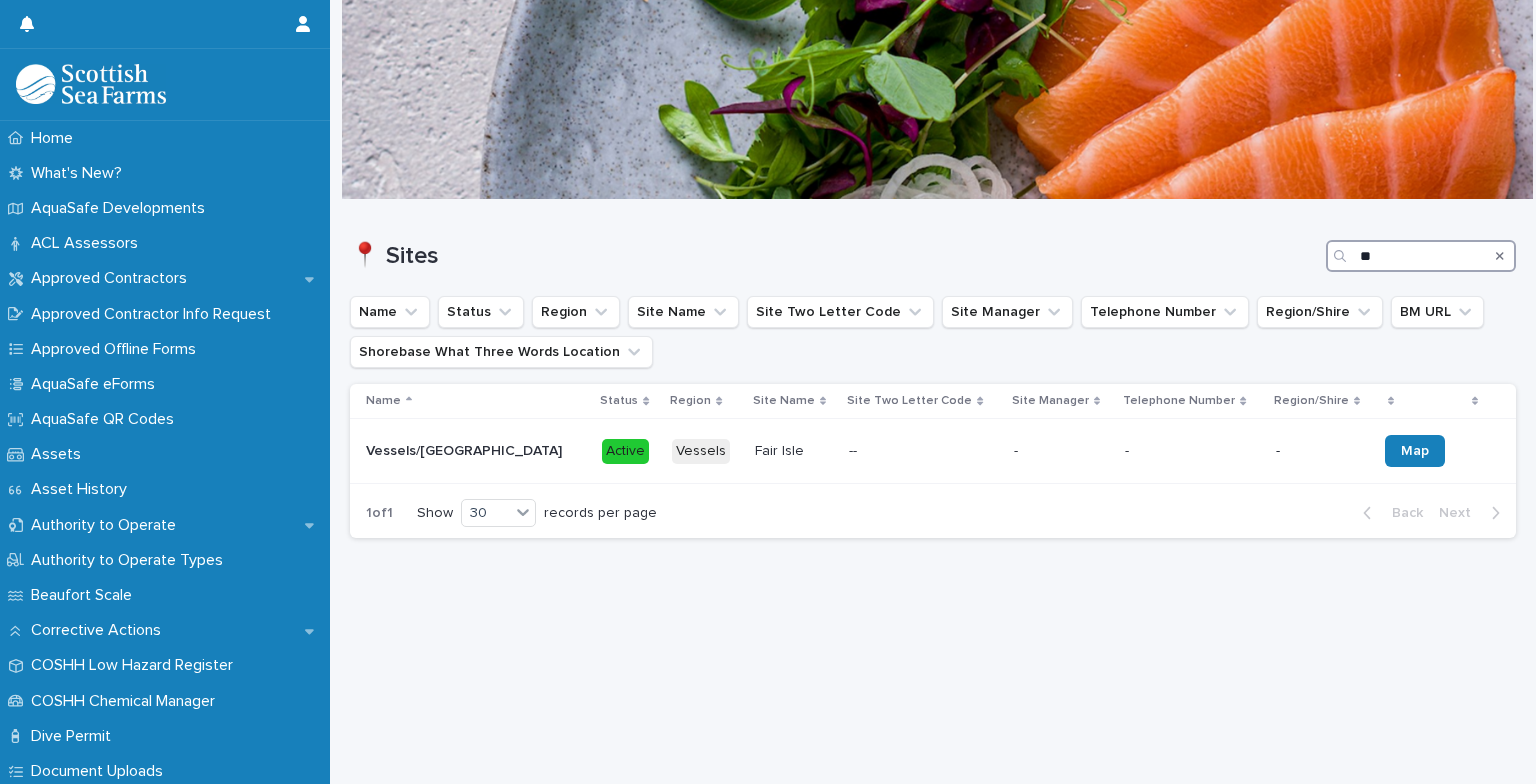 type on "*" 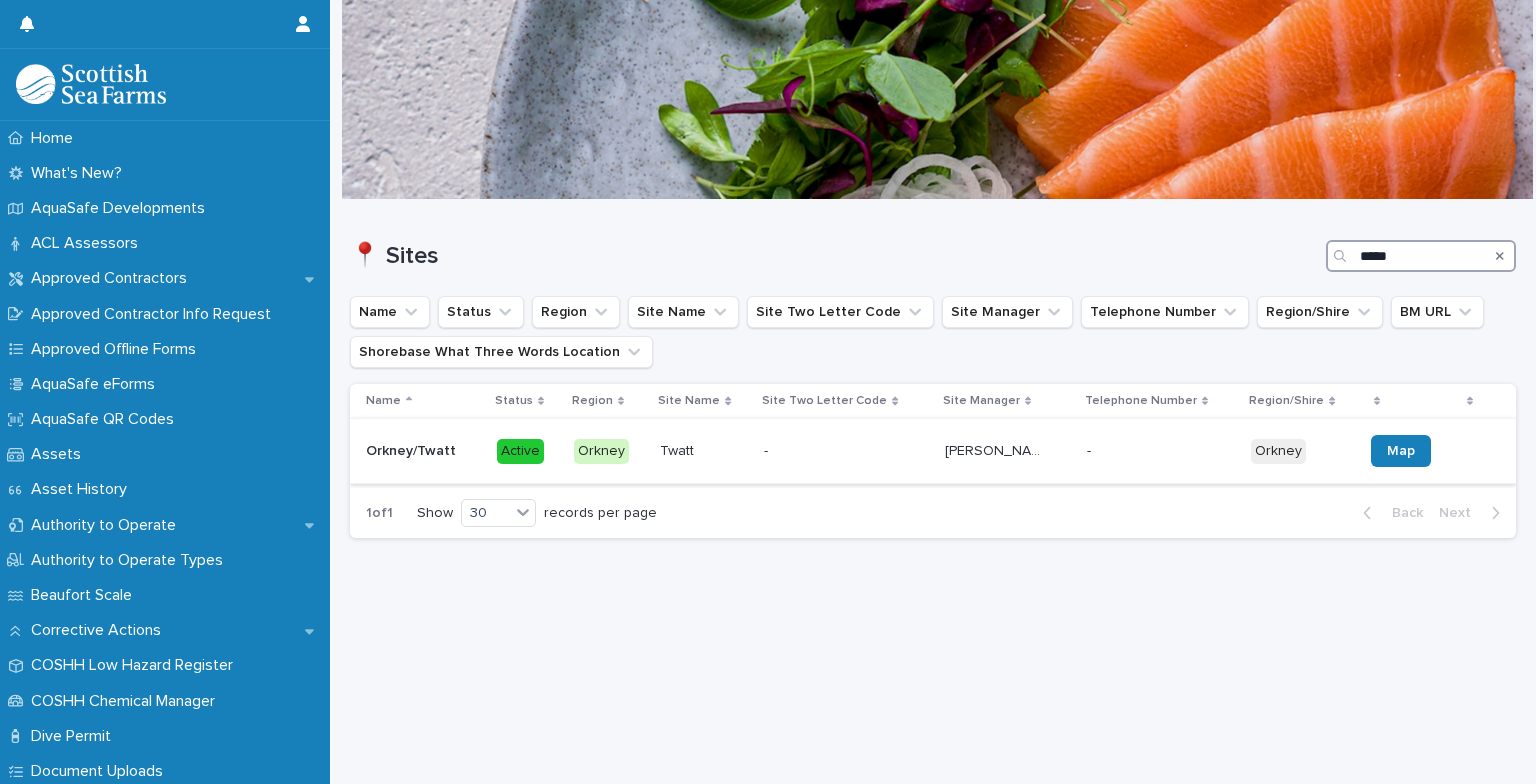 type on "*****" 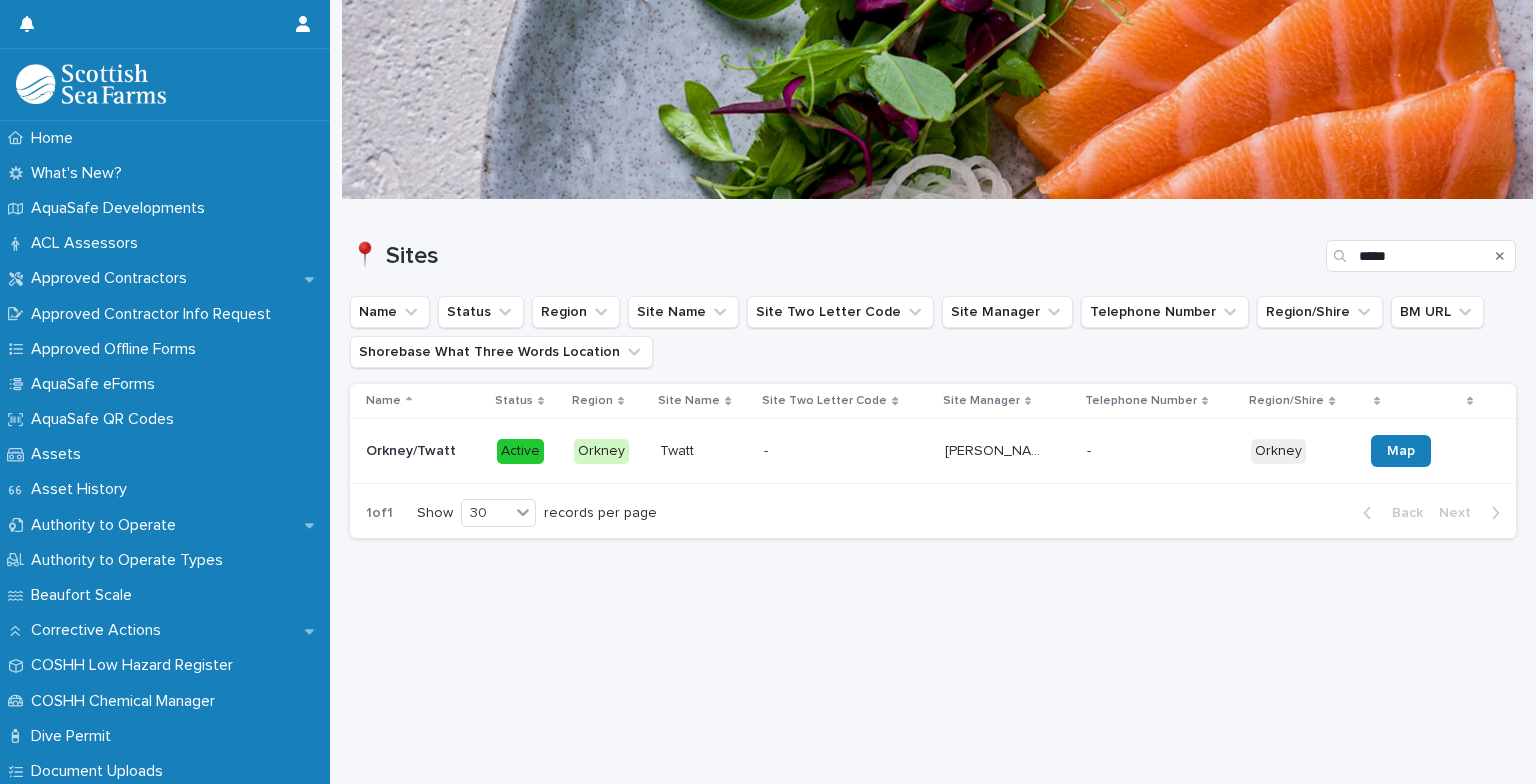 click on "- -" at bounding box center (846, 451) 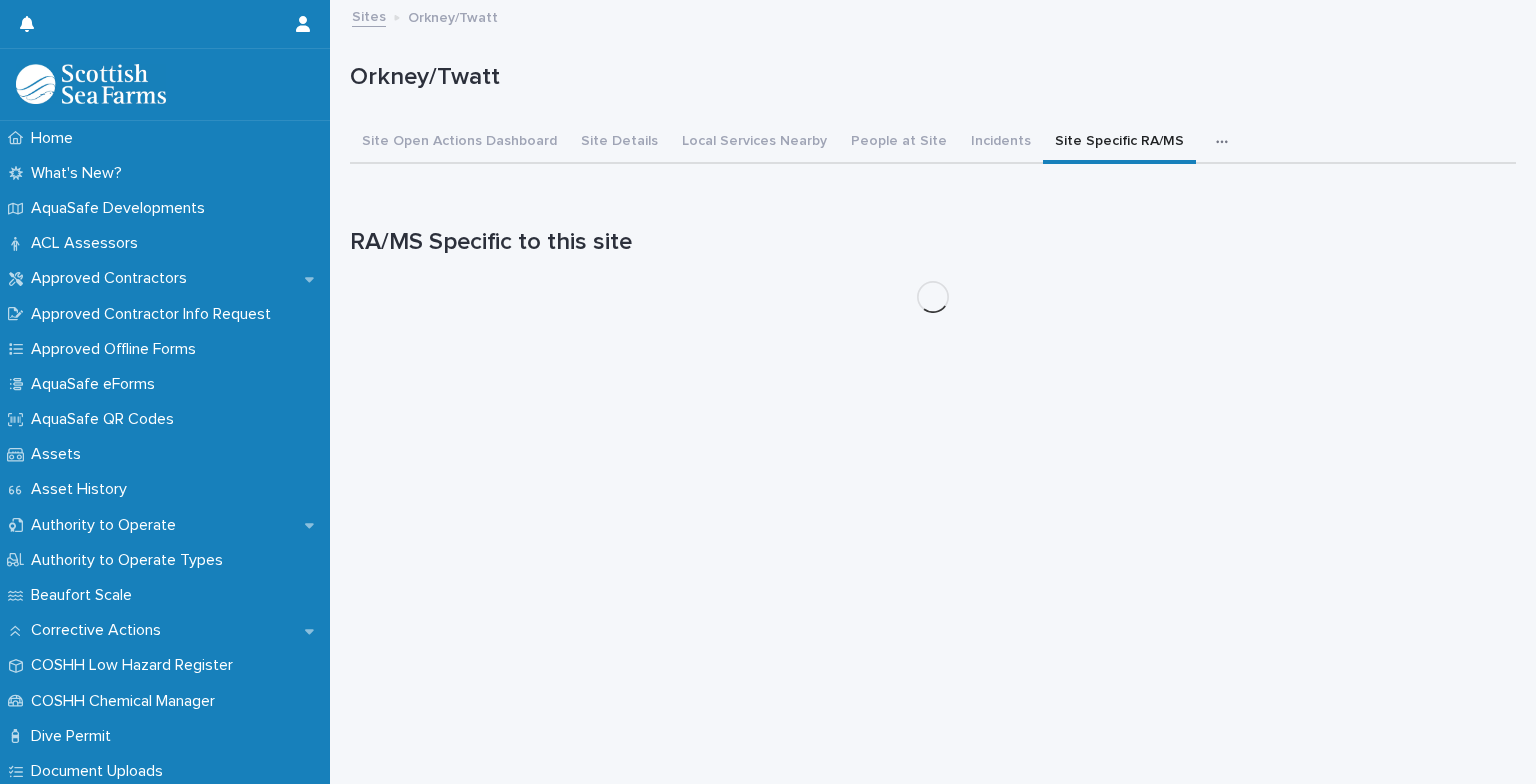 click on "Site Specific RA/MS" at bounding box center [1119, 143] 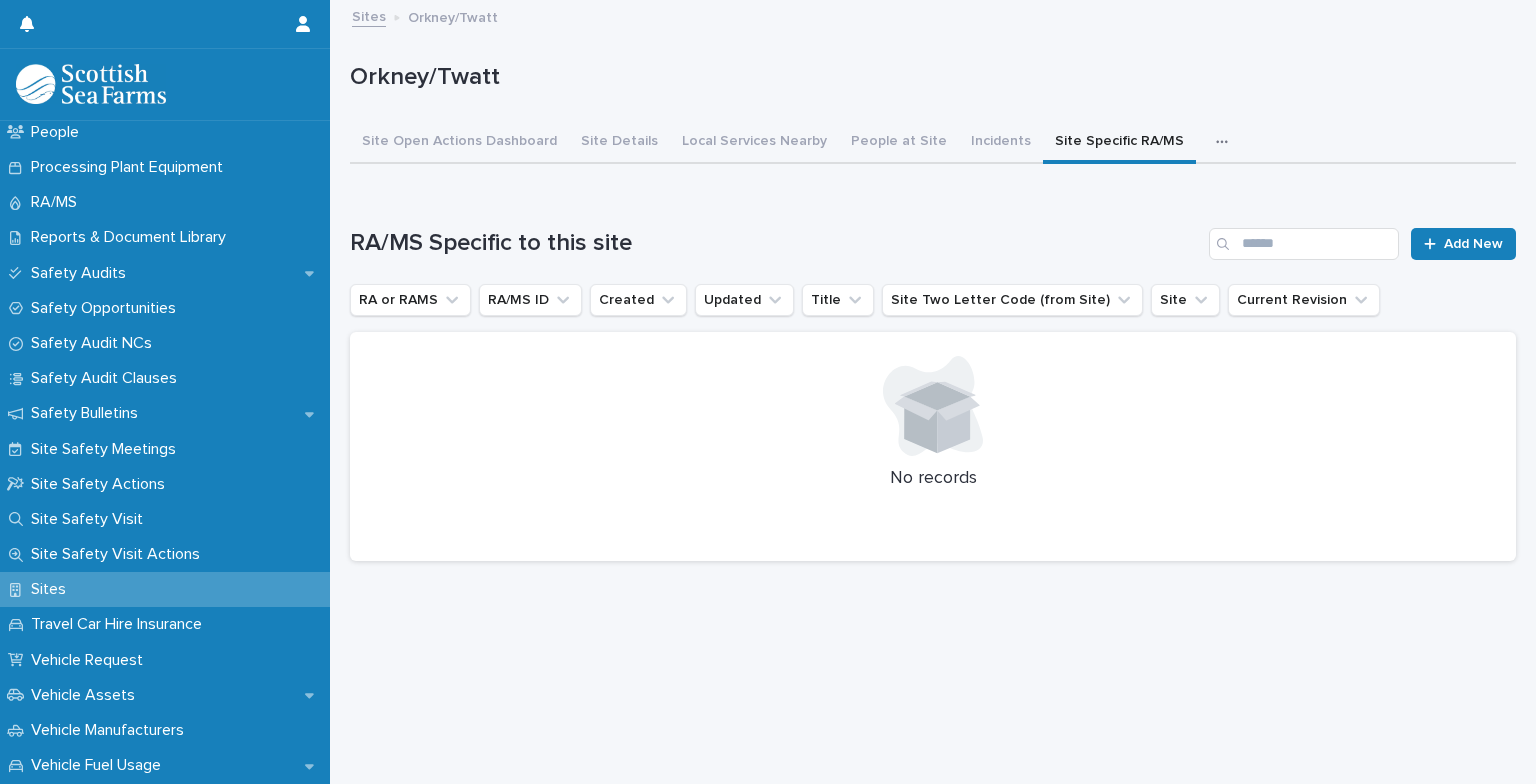 scroll, scrollTop: 997, scrollLeft: 0, axis: vertical 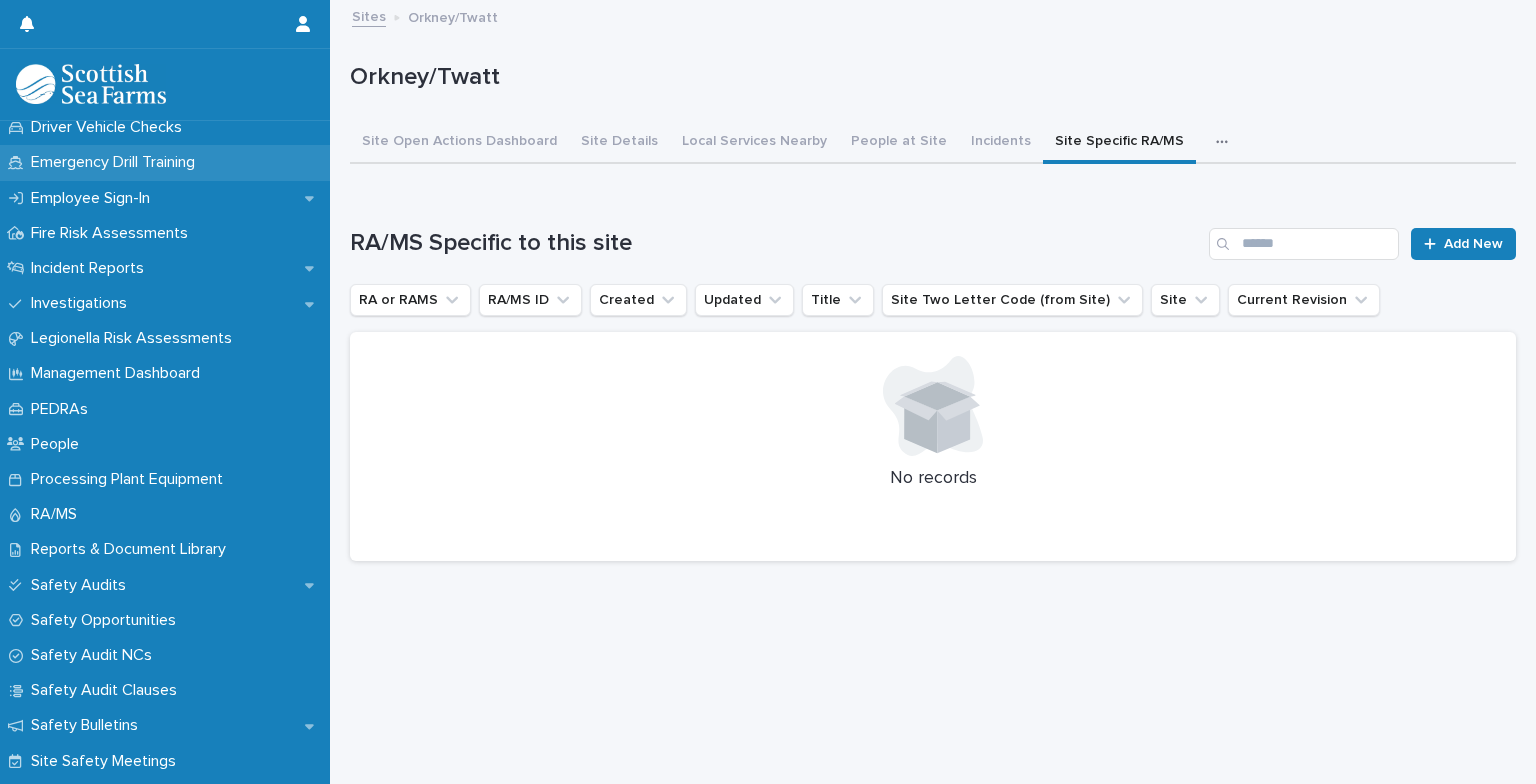 click on "Emergency Drill Training" at bounding box center (117, 162) 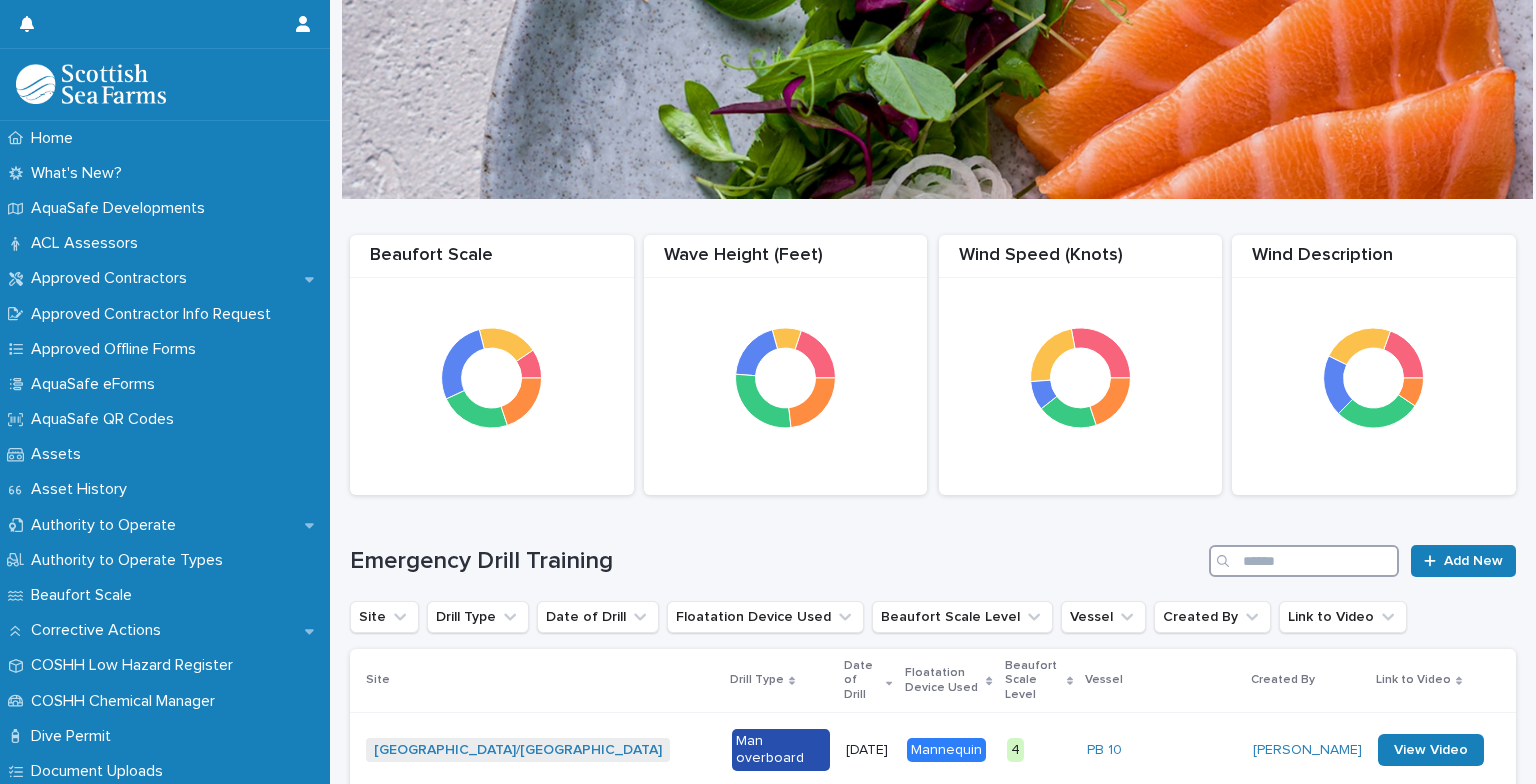 click at bounding box center [1304, 561] 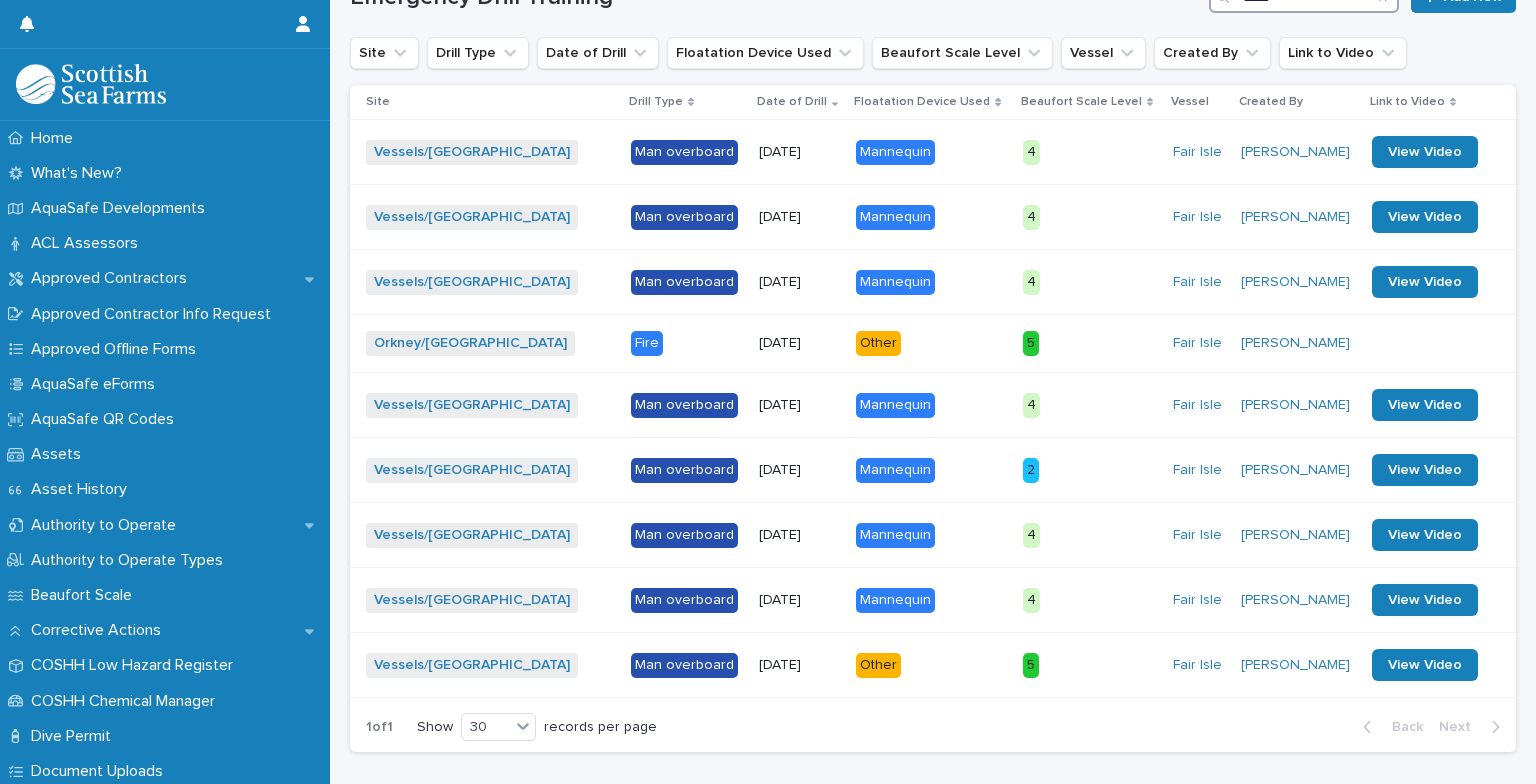 scroll, scrollTop: 561, scrollLeft: 0, axis: vertical 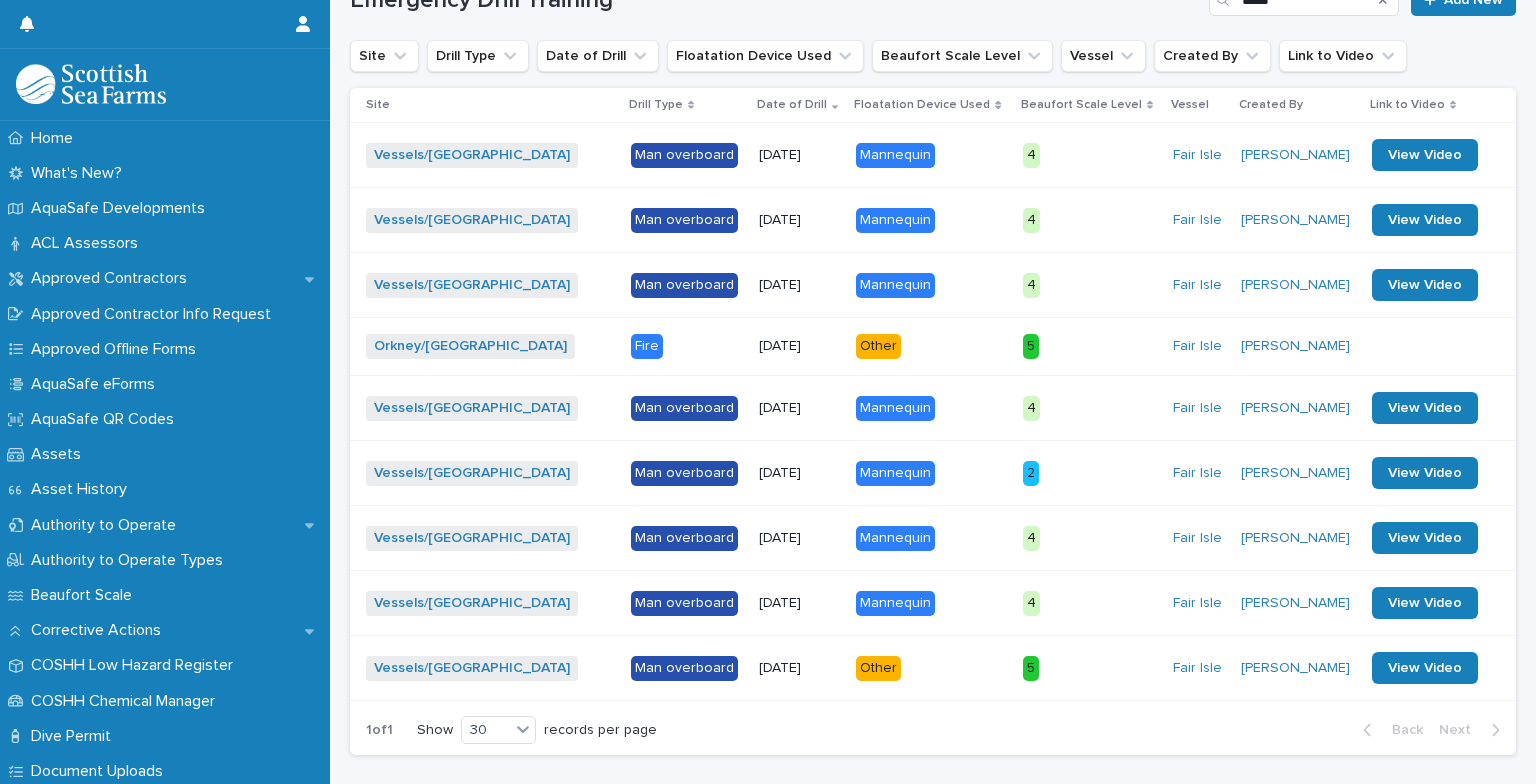 click on "Home What's New? AquaSafe Developments ACL Assessors Approved Contractors Approved Contractor Info Request Approved Offline Forms AquaSafe eForms AquaSafe QR Codes Assets Asset History Authority to Operate Authority to Operate Types Beaufort Scale Corrective Actions COSHH Low Hazard Register COSHH Chemical Manager Dive Permit Document Uploads Driver Vehicle Checks Emergency Drill Training Employee Sign-In Fire Risk Assessments Incident Reports Investigations Legionella Risk Assessments Management Dashboard PEDRAs People Processing Plant Equipment RA/MS Reports & Document Library Safety Audits Safety Opportunities Safety Audit NCs Safety Audit Clauses Safety Bulletins Site Safety Meetings Site Safety Actions Site Safety Visit Site Safety Visit Actions Sites Travel Car Hire Insurance Vehicle Request Vehicle Assets Vehicle Manufacturers Vehicle Fuel Usage Vehicle EV Charging Vehicle P11D Submissions Vehicle Restrictions Vehicle Service Types Vehicle Transfers Vehicle Reviews Vessels Vessel/Landing Craft Checks" at bounding box center [768, 392] 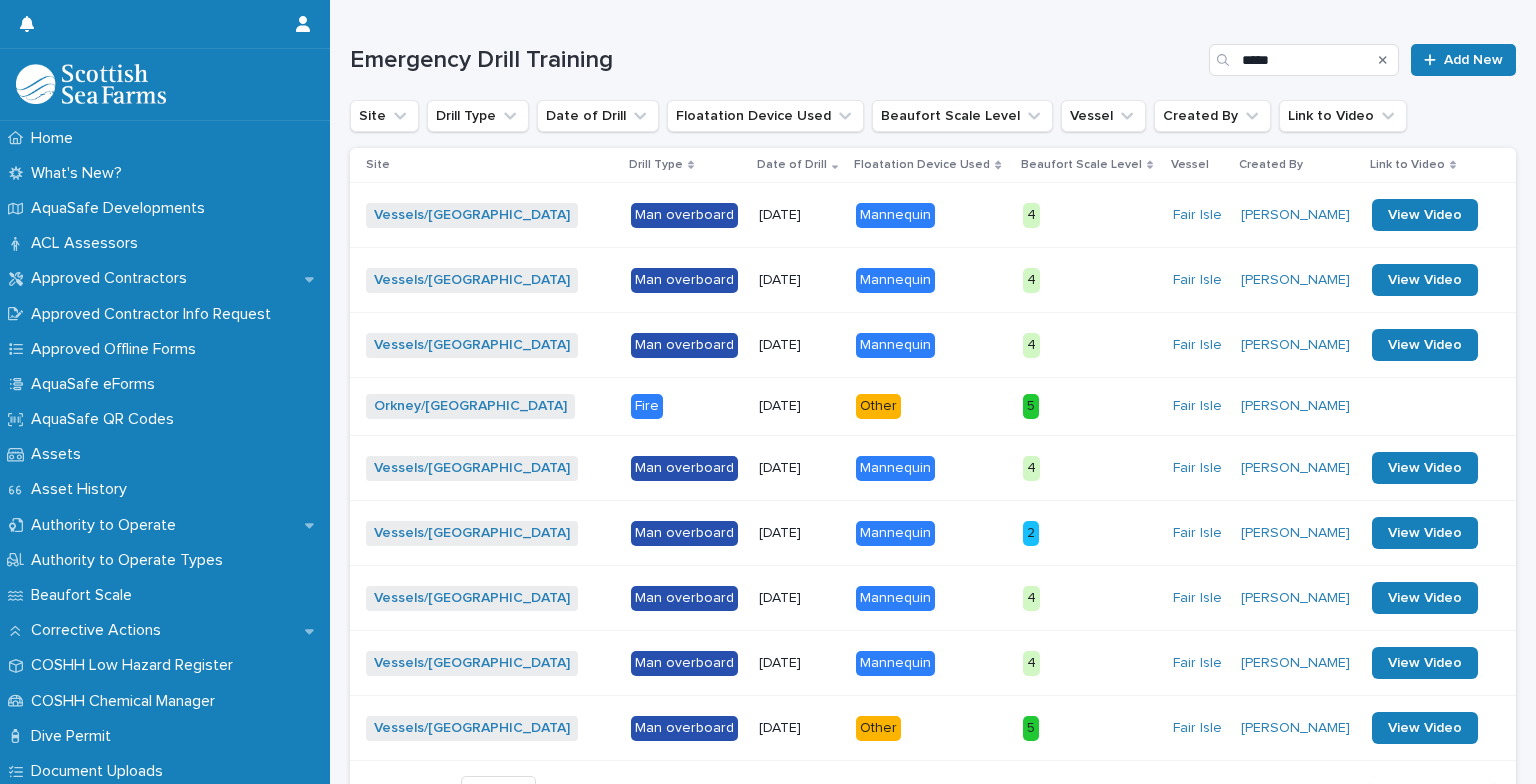 scroll, scrollTop: 476, scrollLeft: 0, axis: vertical 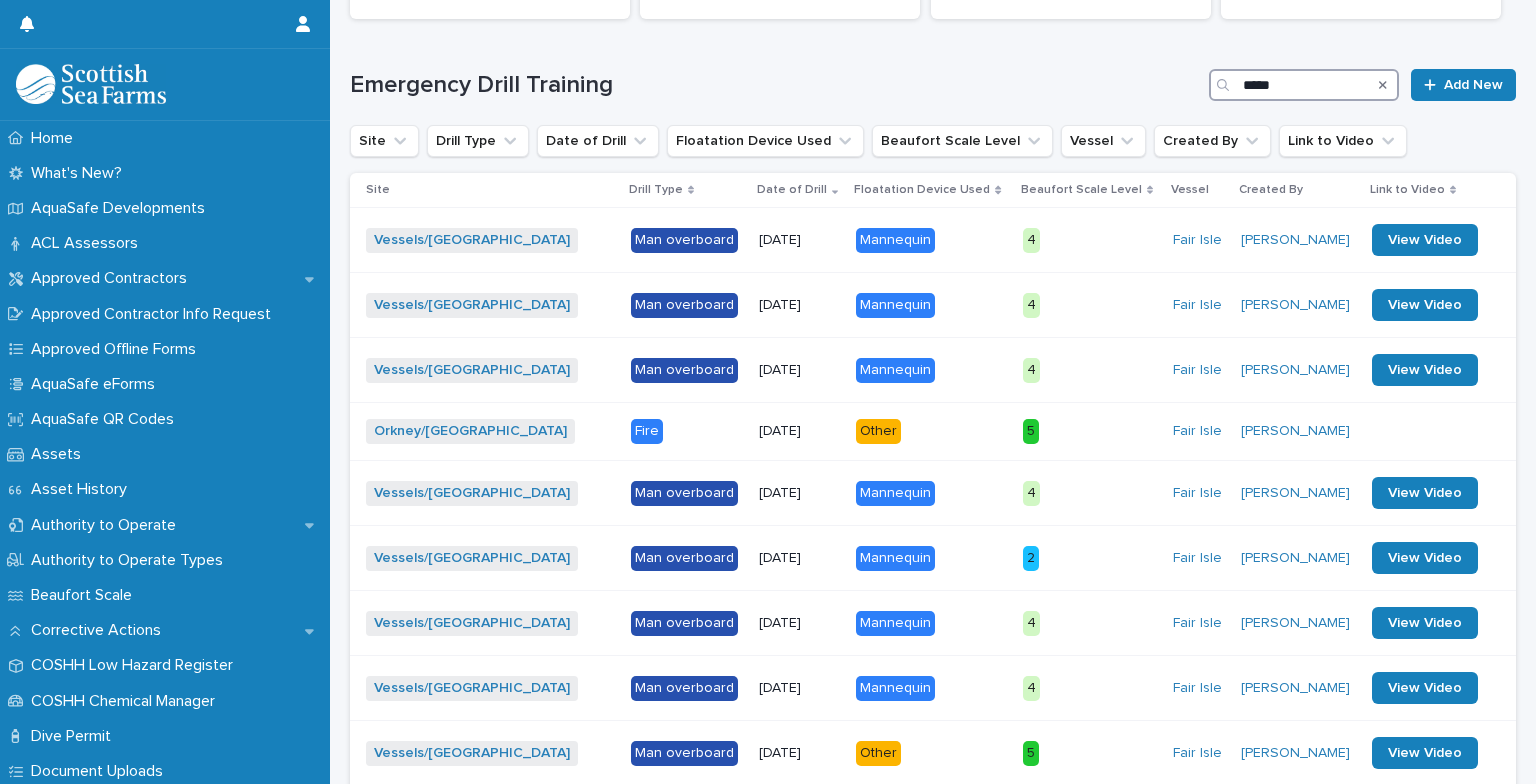 click on "****" at bounding box center (1304, 85) 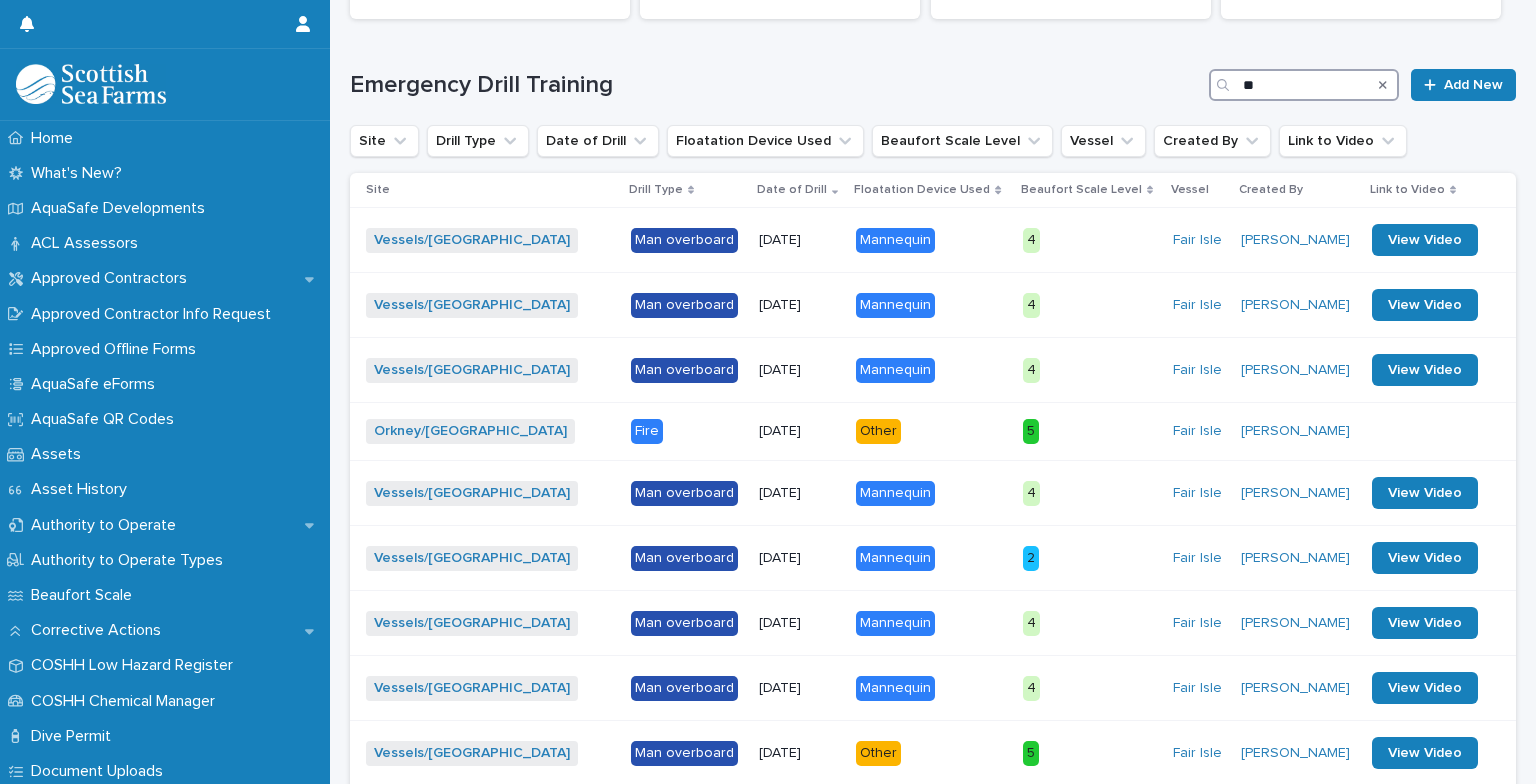 type on "*" 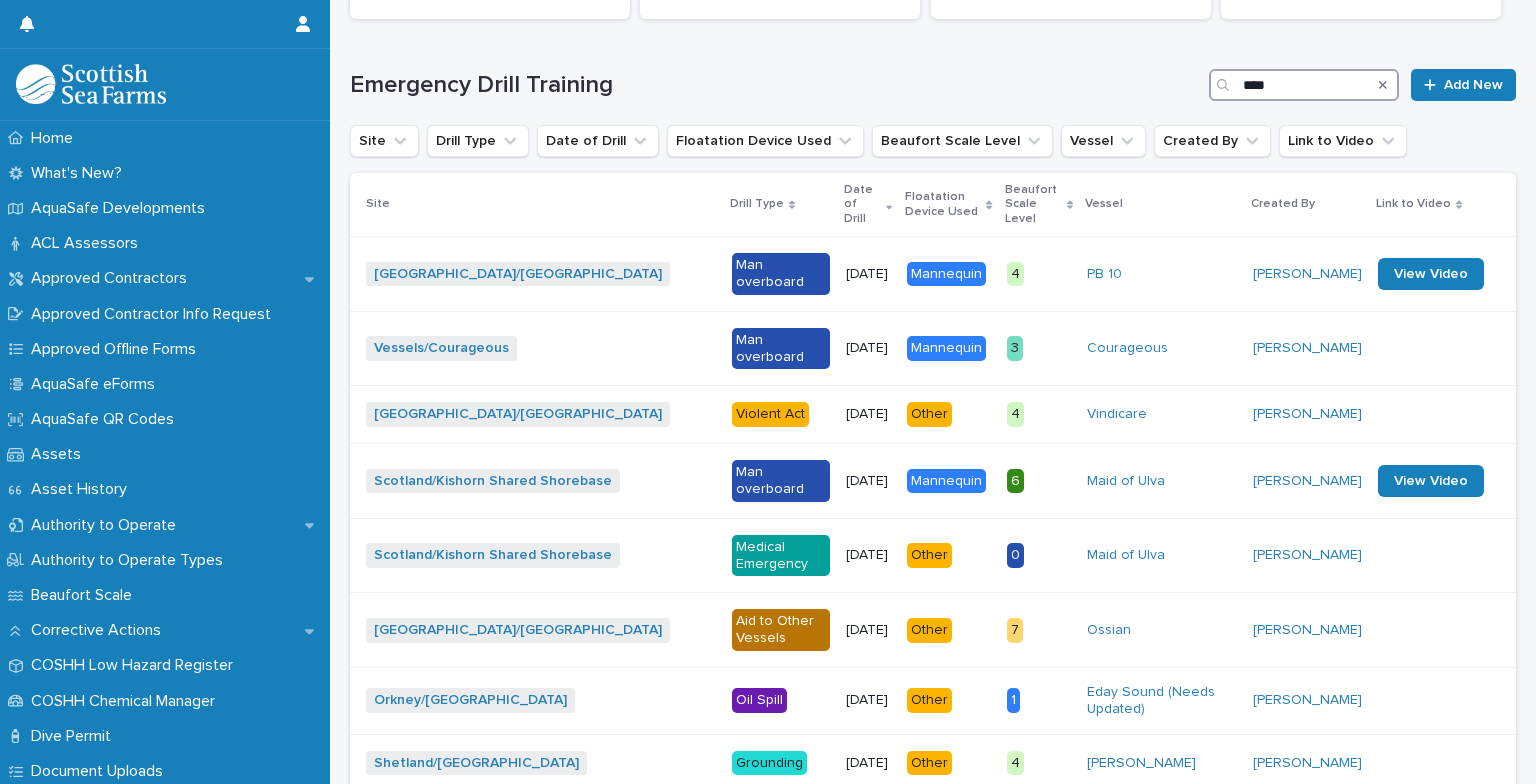 scroll, scrollTop: 553, scrollLeft: 0, axis: vertical 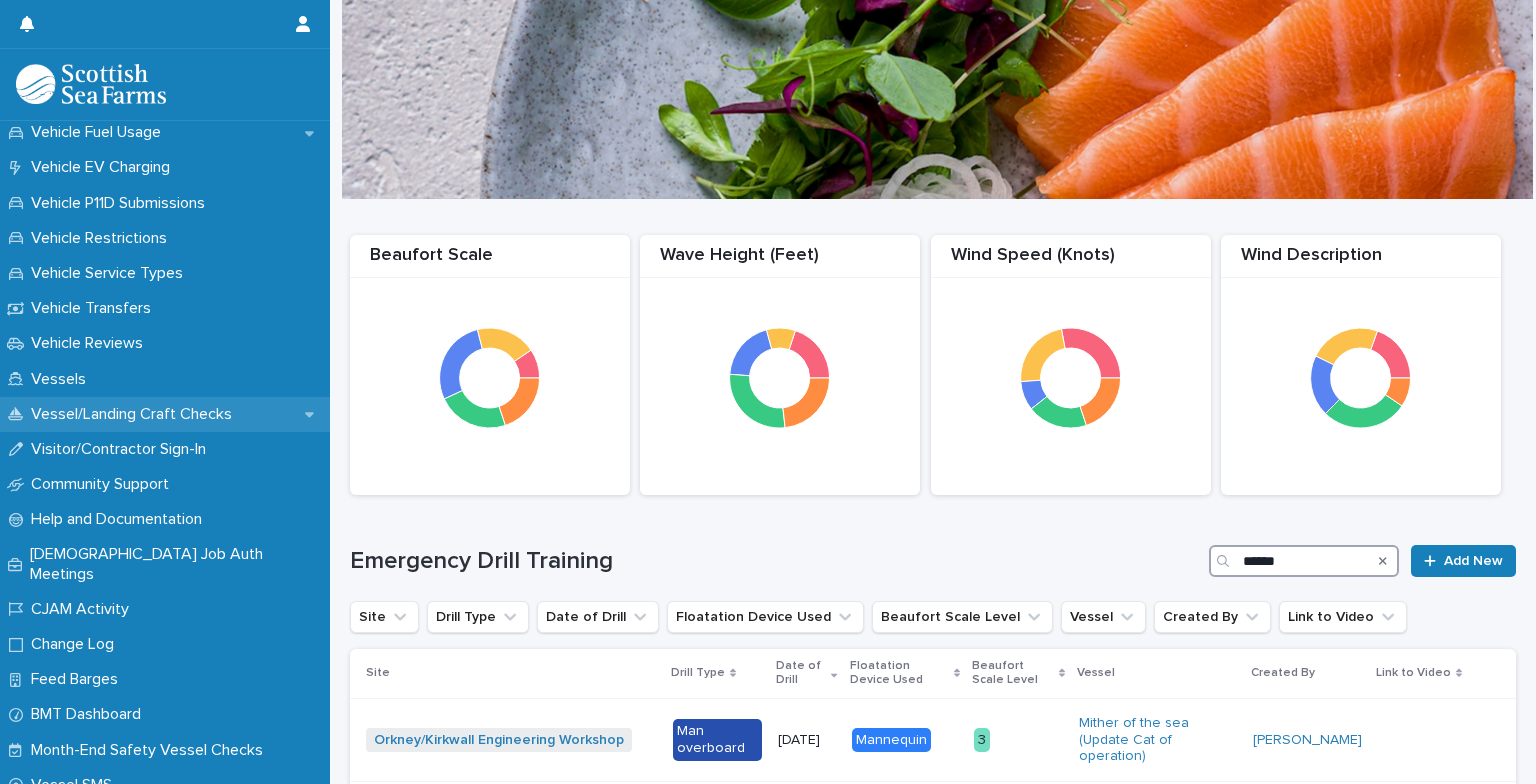 type on "******" 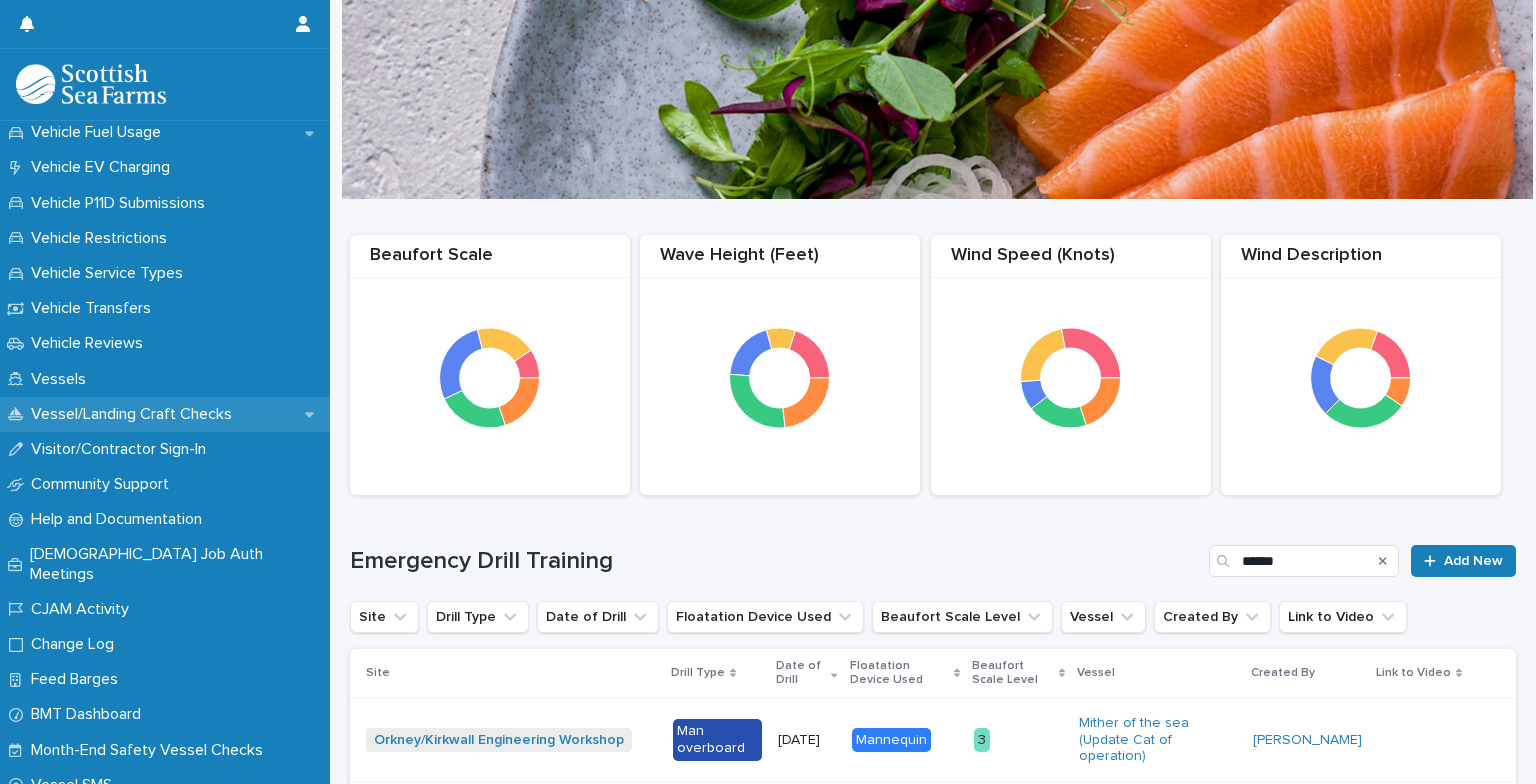 click on "Vessel/Landing Craft Checks" at bounding box center (135, 414) 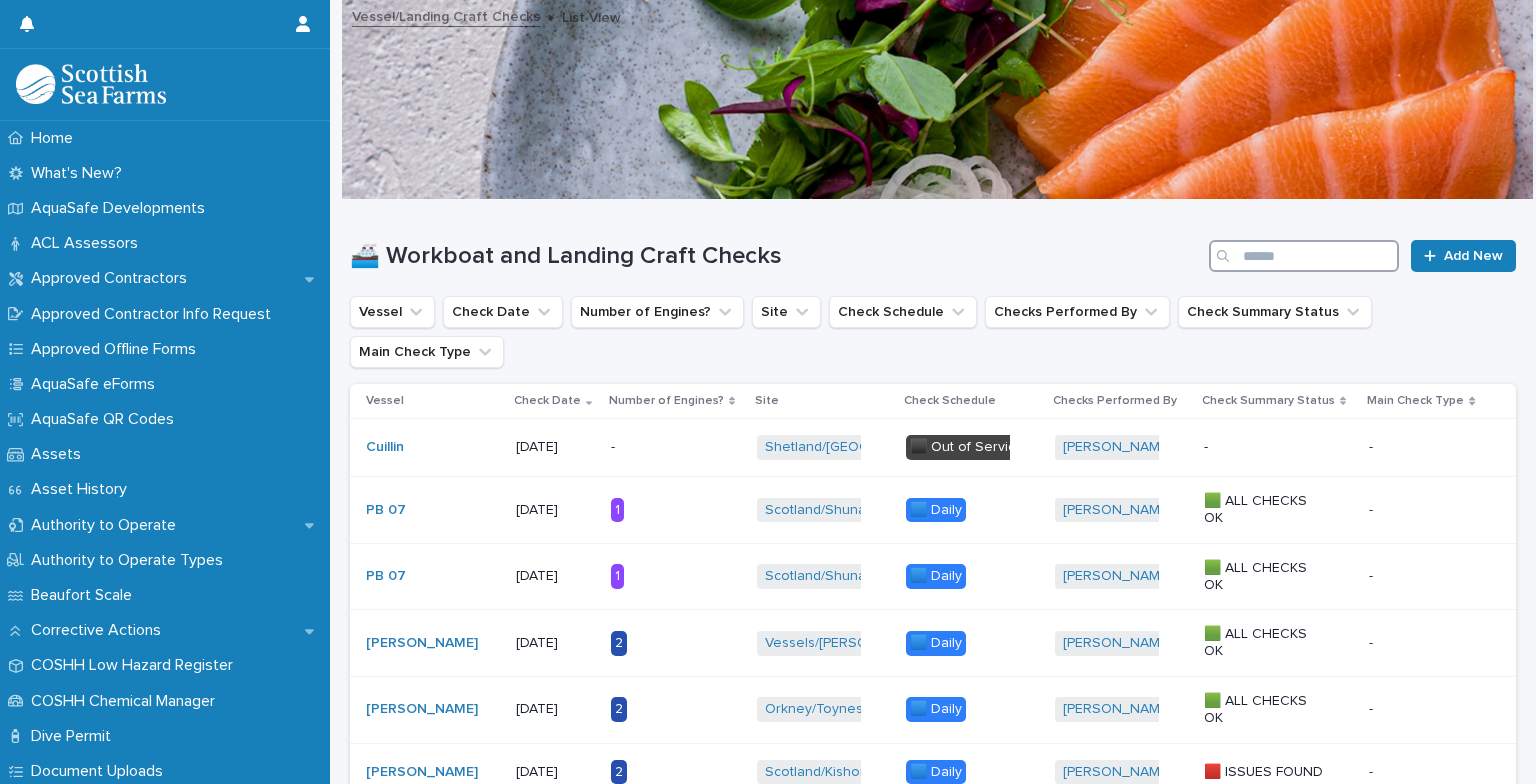 click at bounding box center [1304, 256] 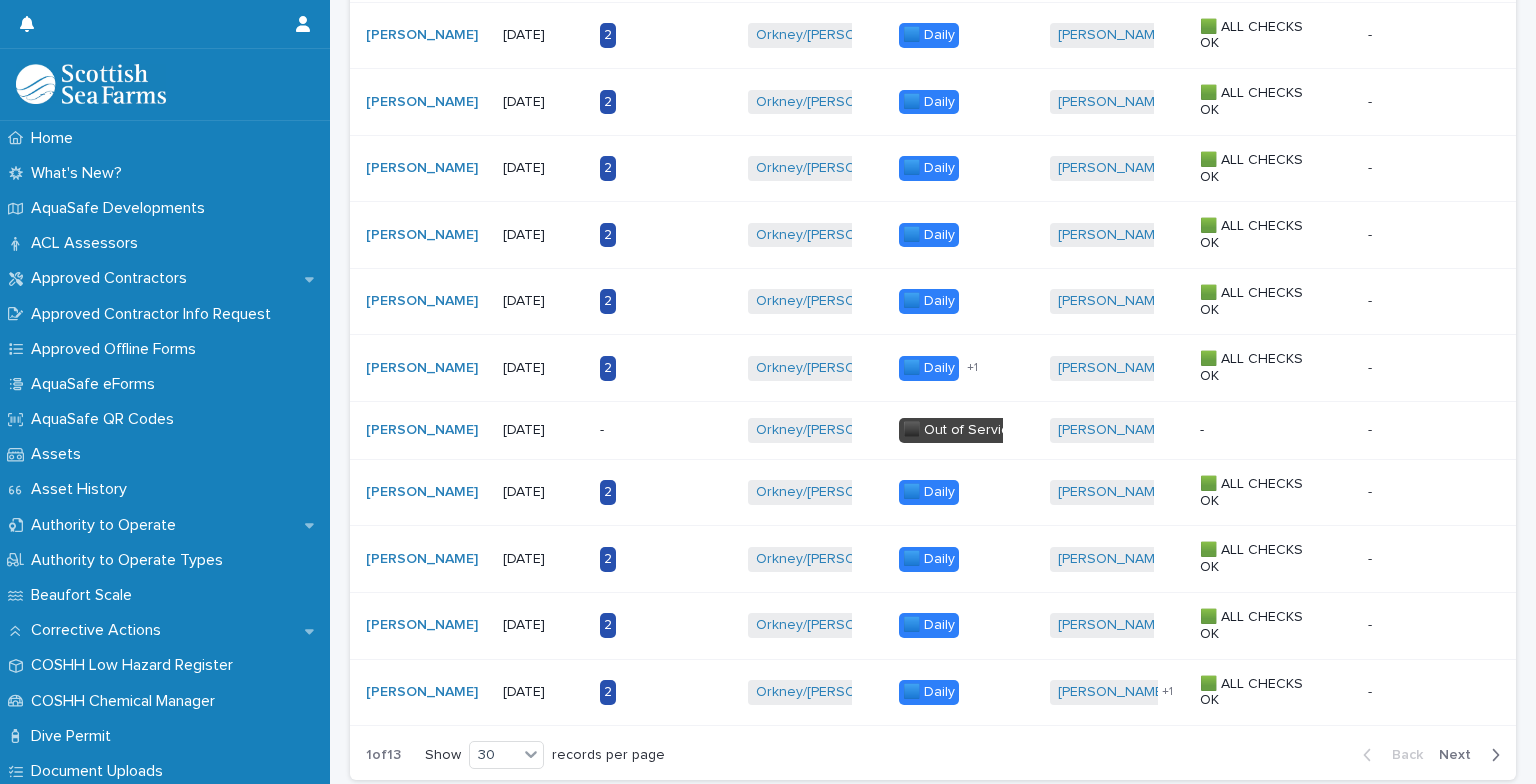 scroll, scrollTop: 1588, scrollLeft: 0, axis: vertical 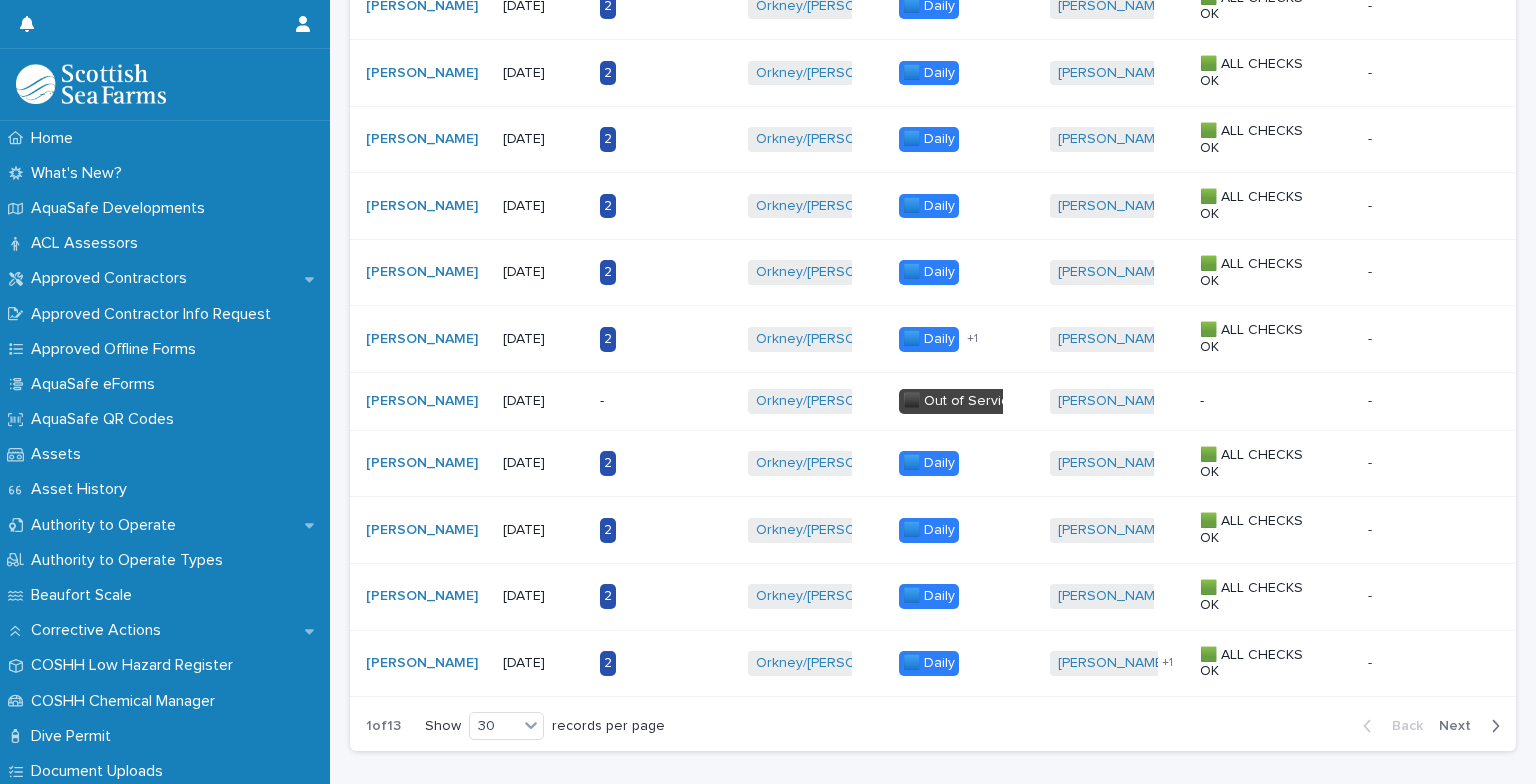 click on "Next" at bounding box center [1461, 726] 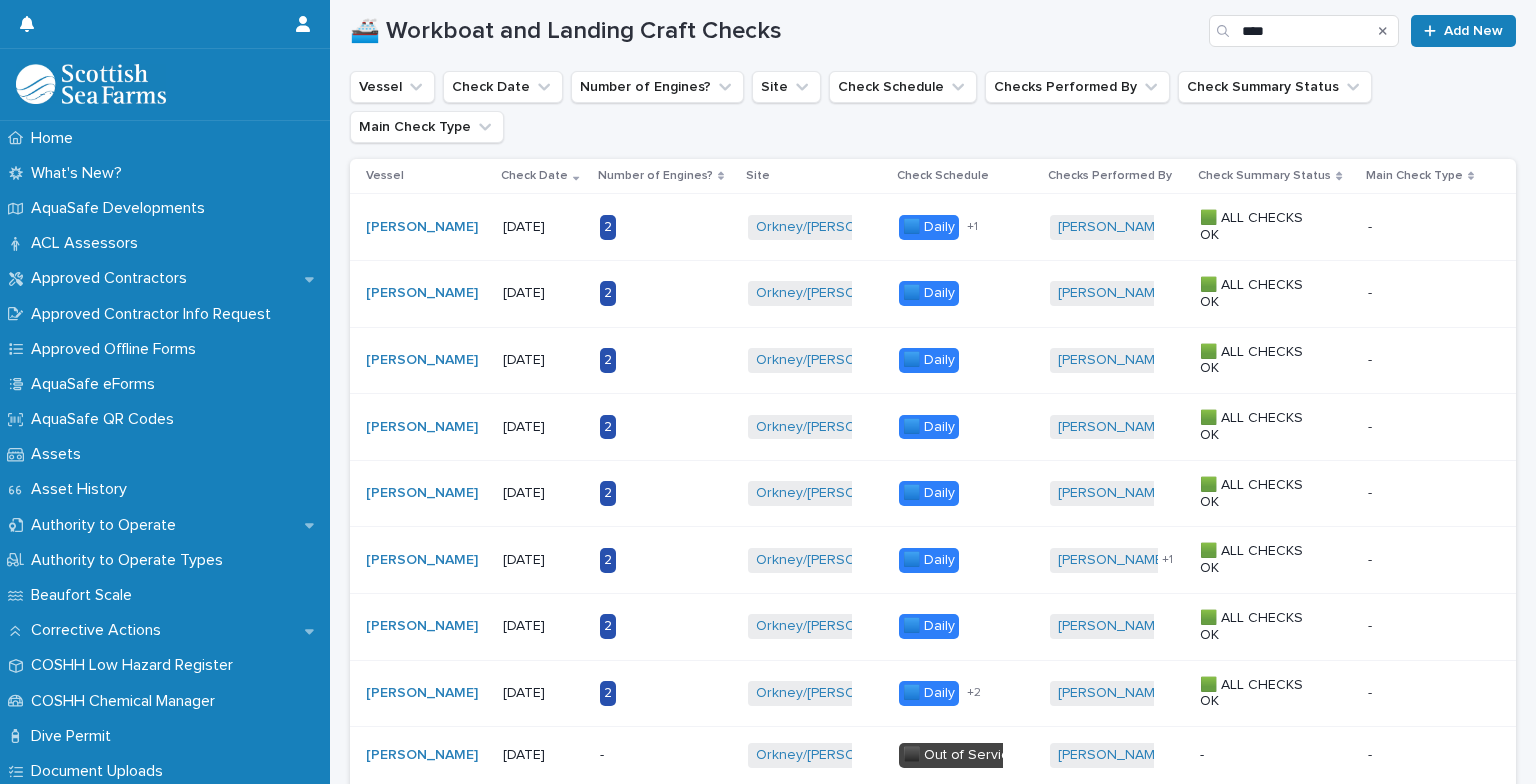 scroll, scrollTop: 220, scrollLeft: 0, axis: vertical 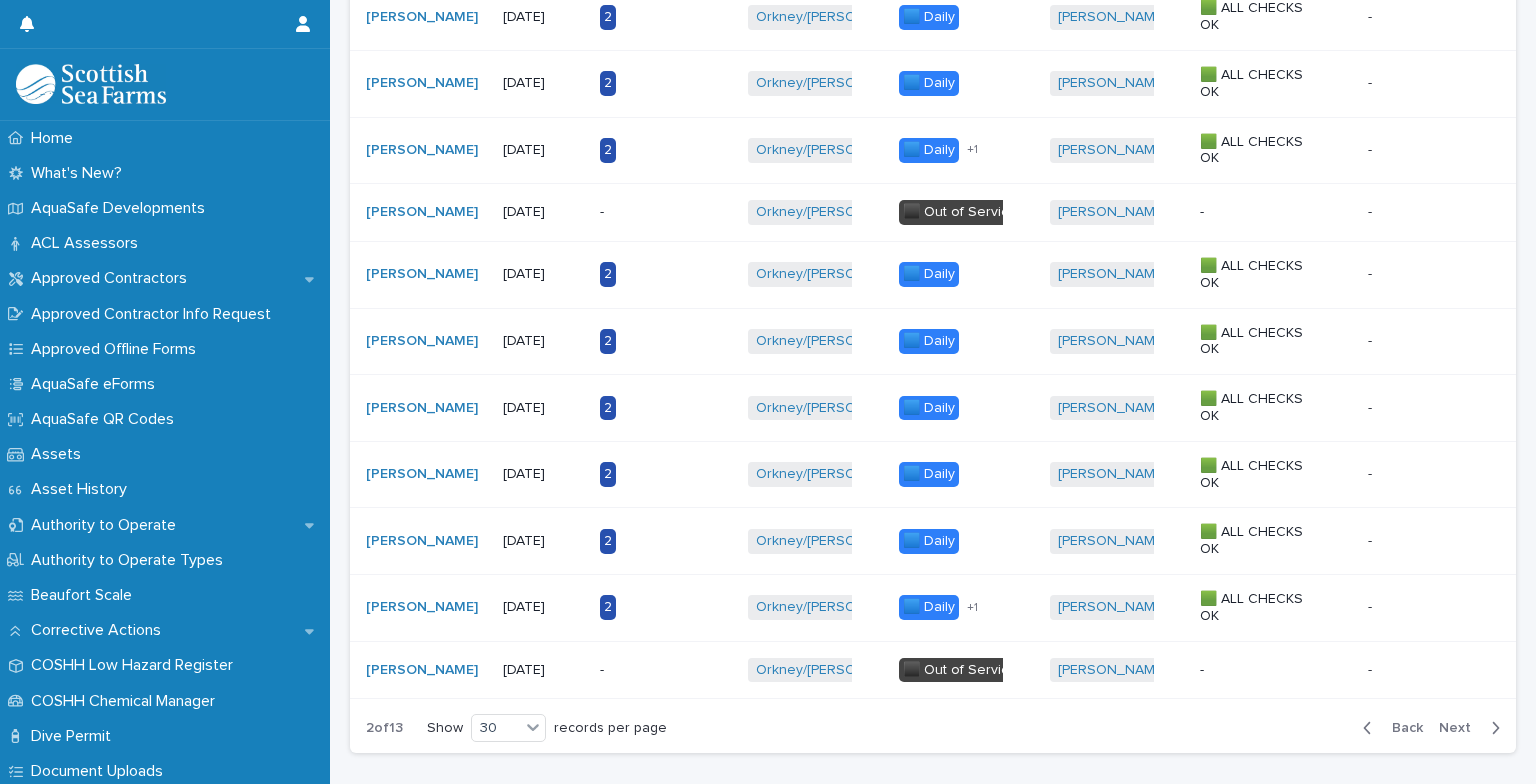 click on "Back" at bounding box center [1401, 728] 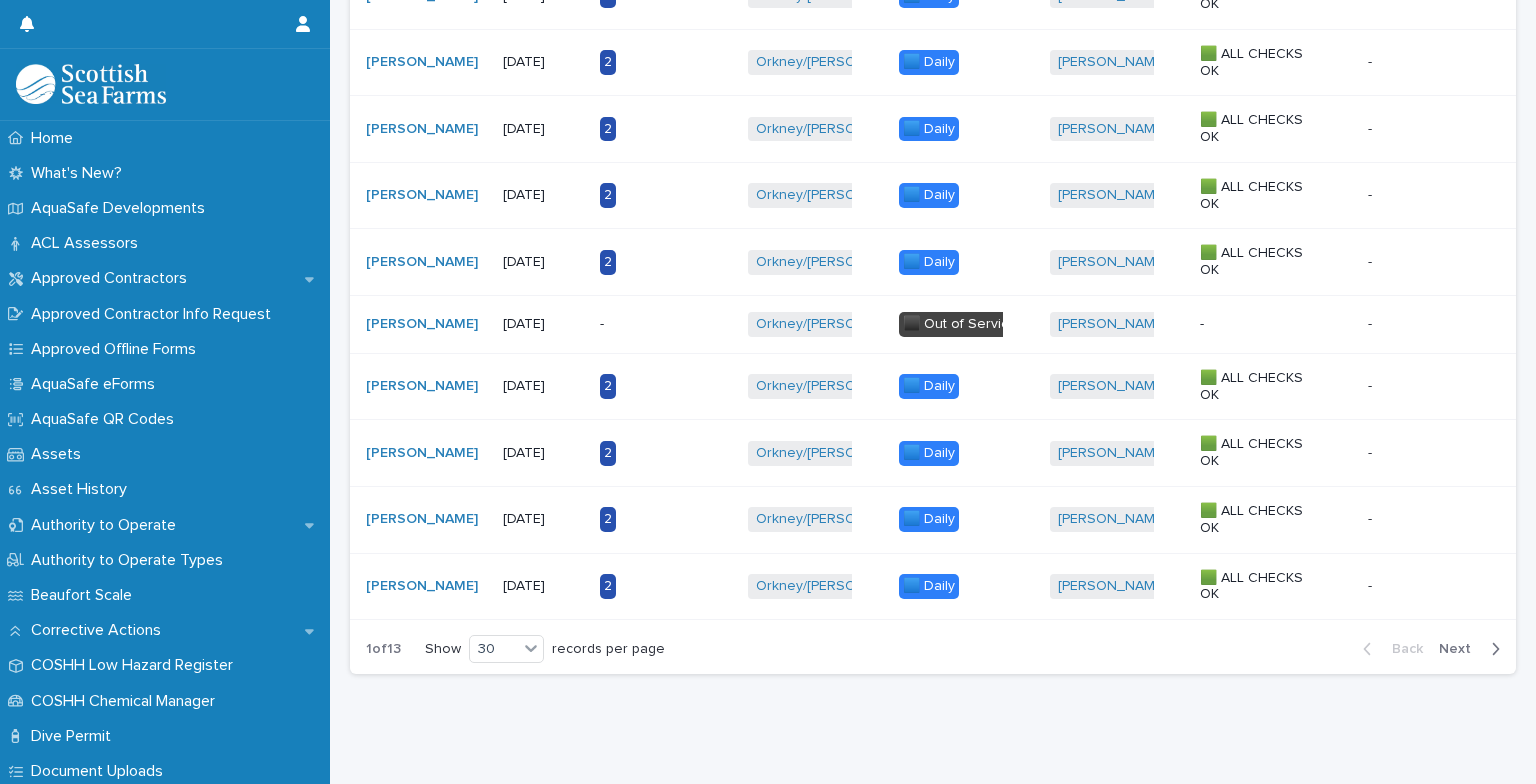 scroll, scrollTop: 1640, scrollLeft: 0, axis: vertical 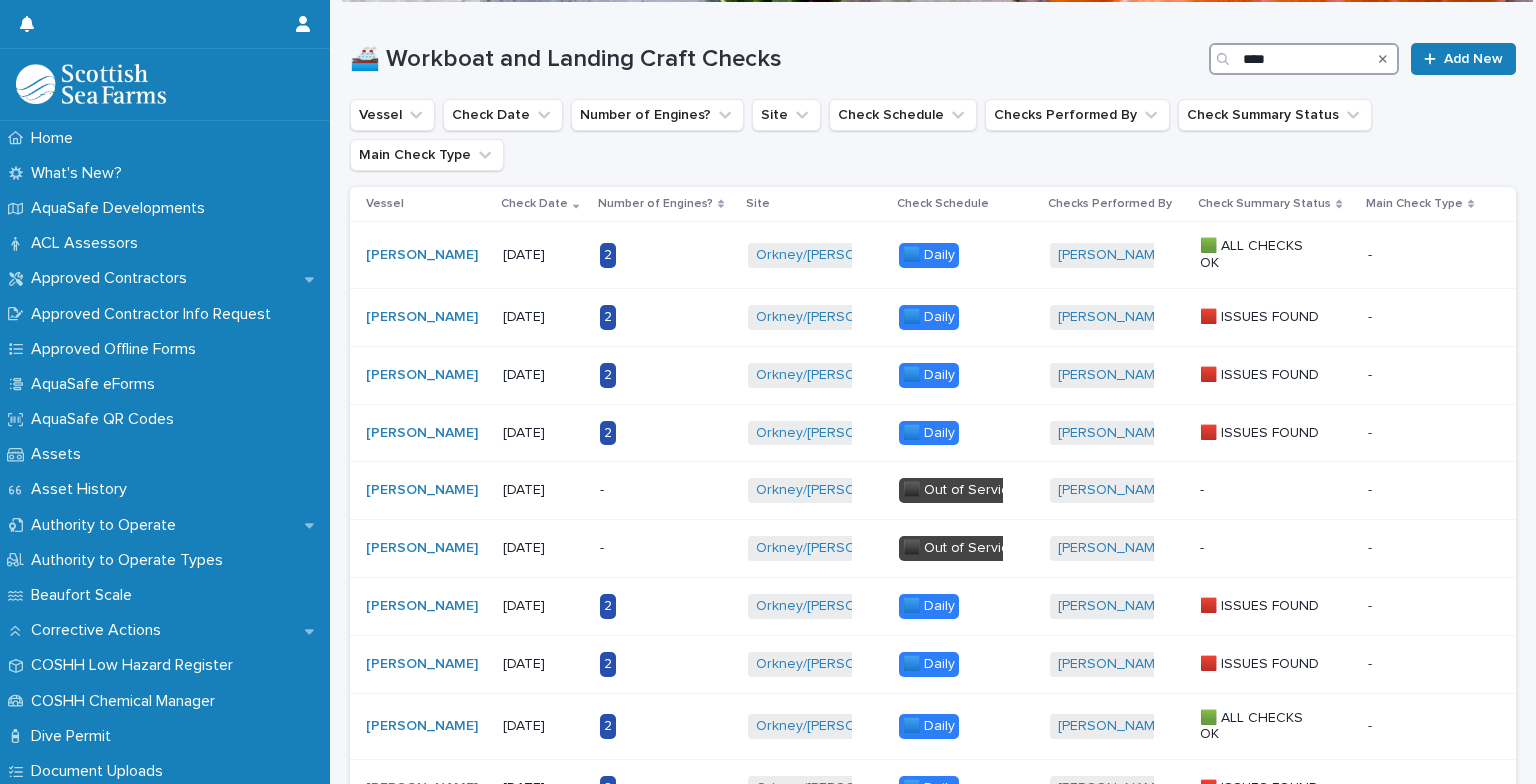 click on "***" at bounding box center (1304, 59) 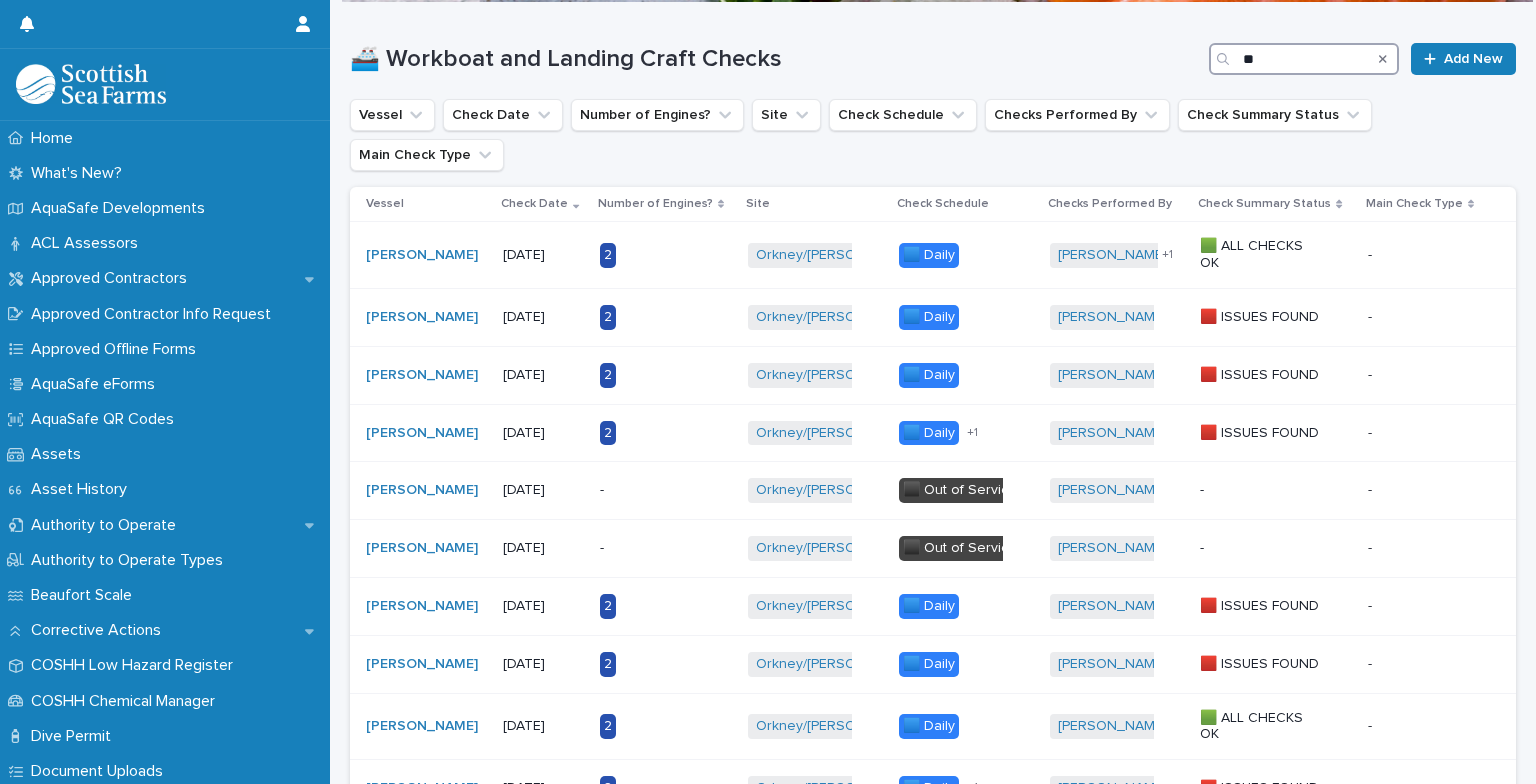 type on "*" 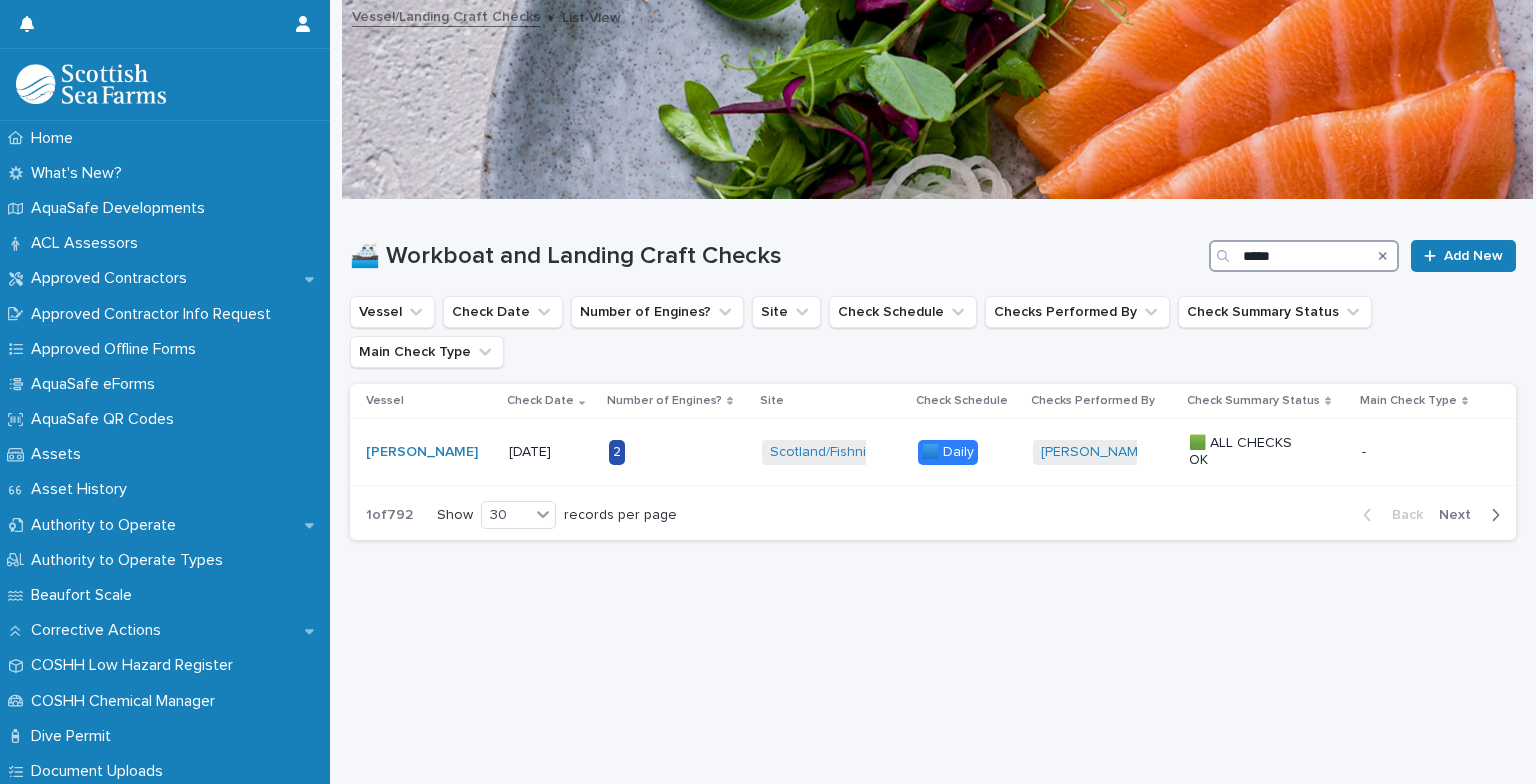 scroll, scrollTop: 15, scrollLeft: 0, axis: vertical 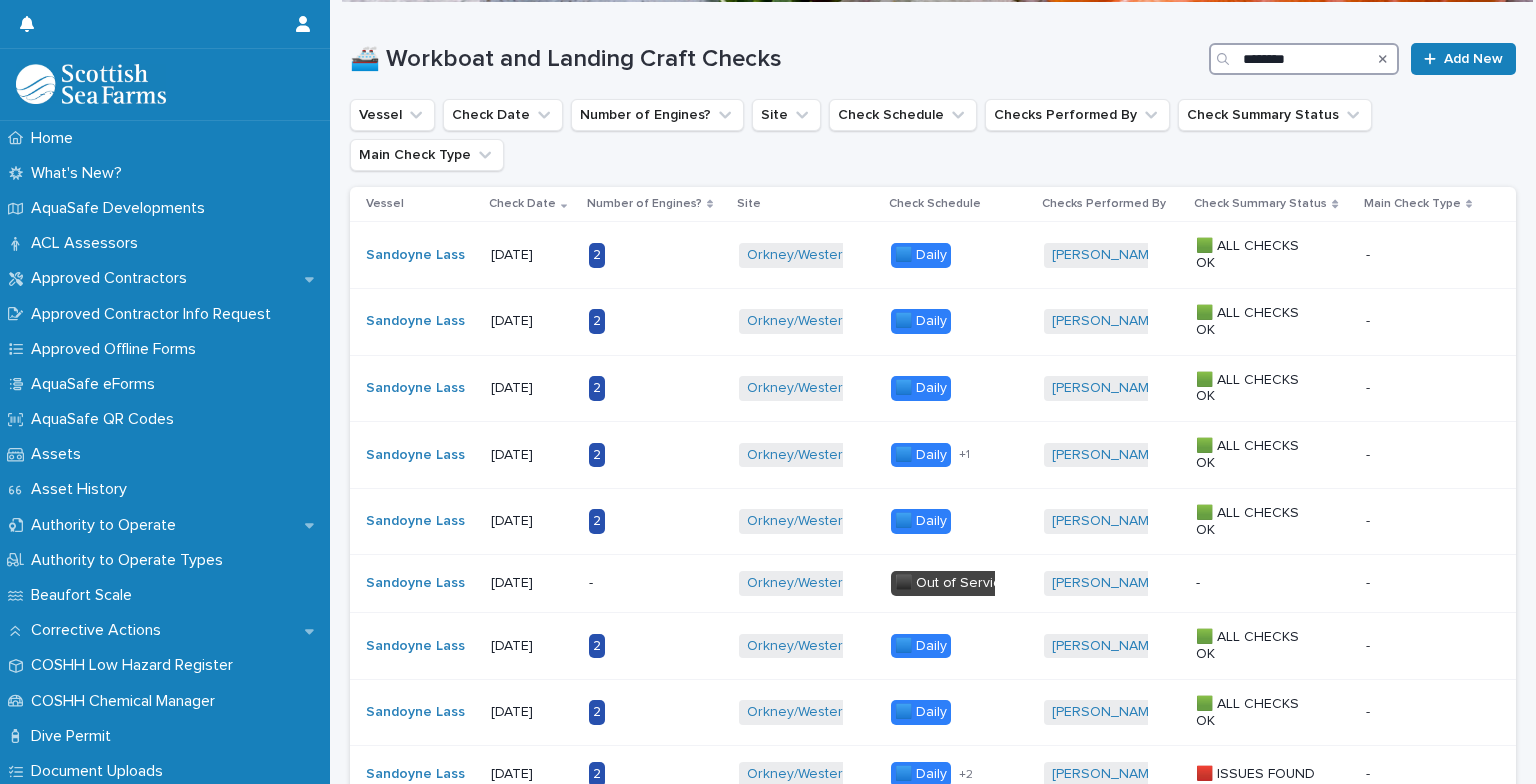 type on "********" 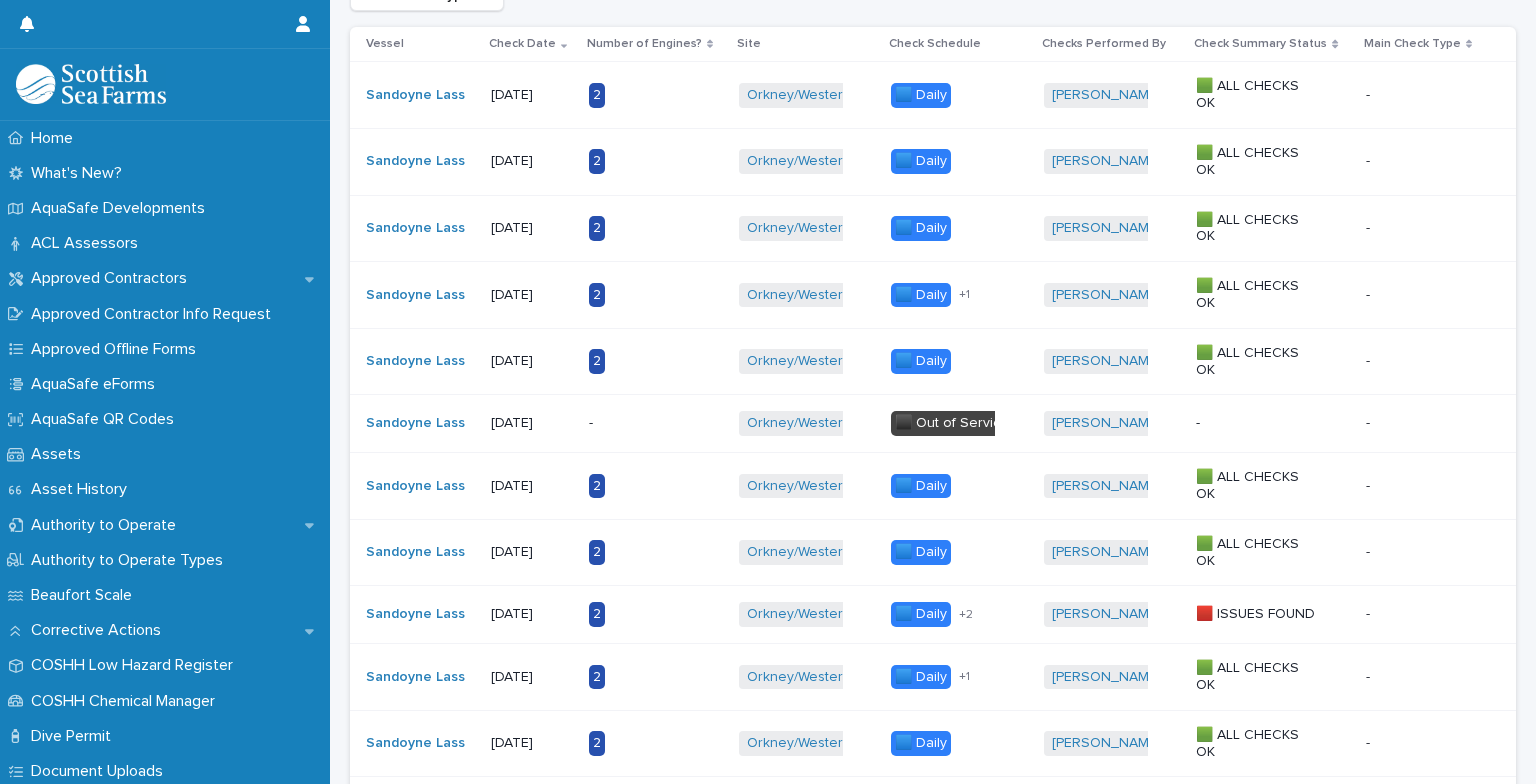 scroll, scrollTop: 368, scrollLeft: 0, axis: vertical 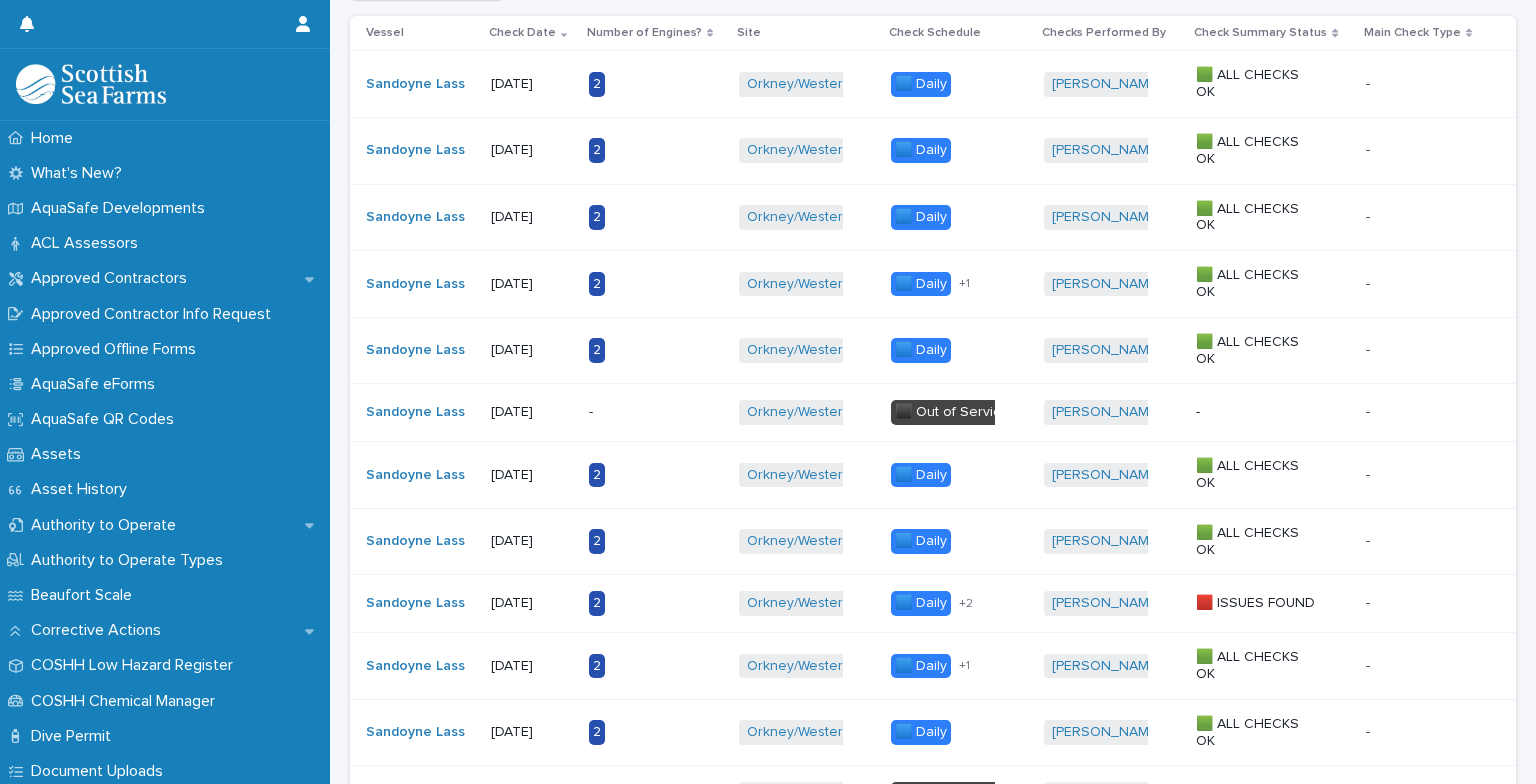 click on "🟦 Daily 🟧 Weekly + 1" at bounding box center [959, 666] 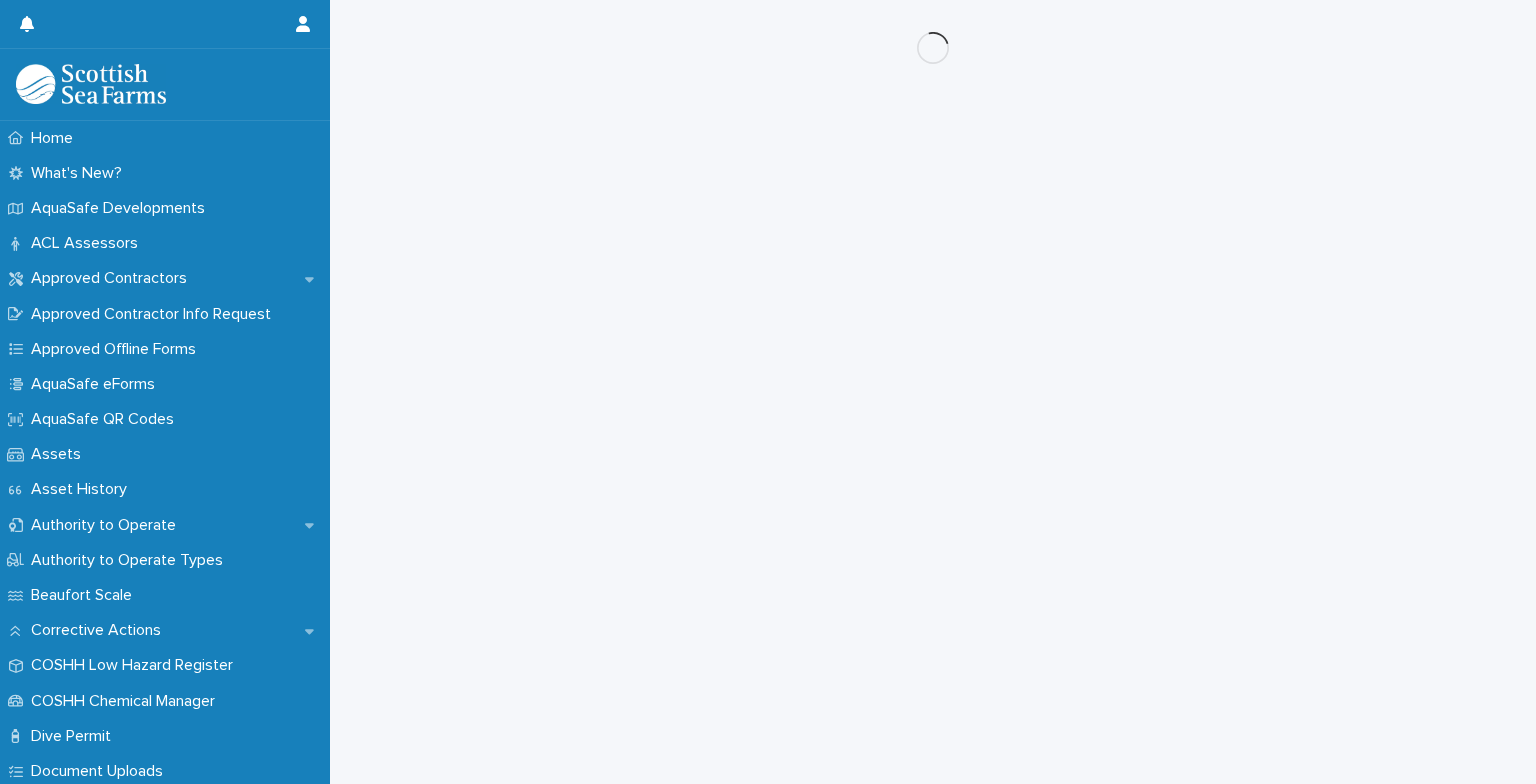 scroll, scrollTop: 0, scrollLeft: 0, axis: both 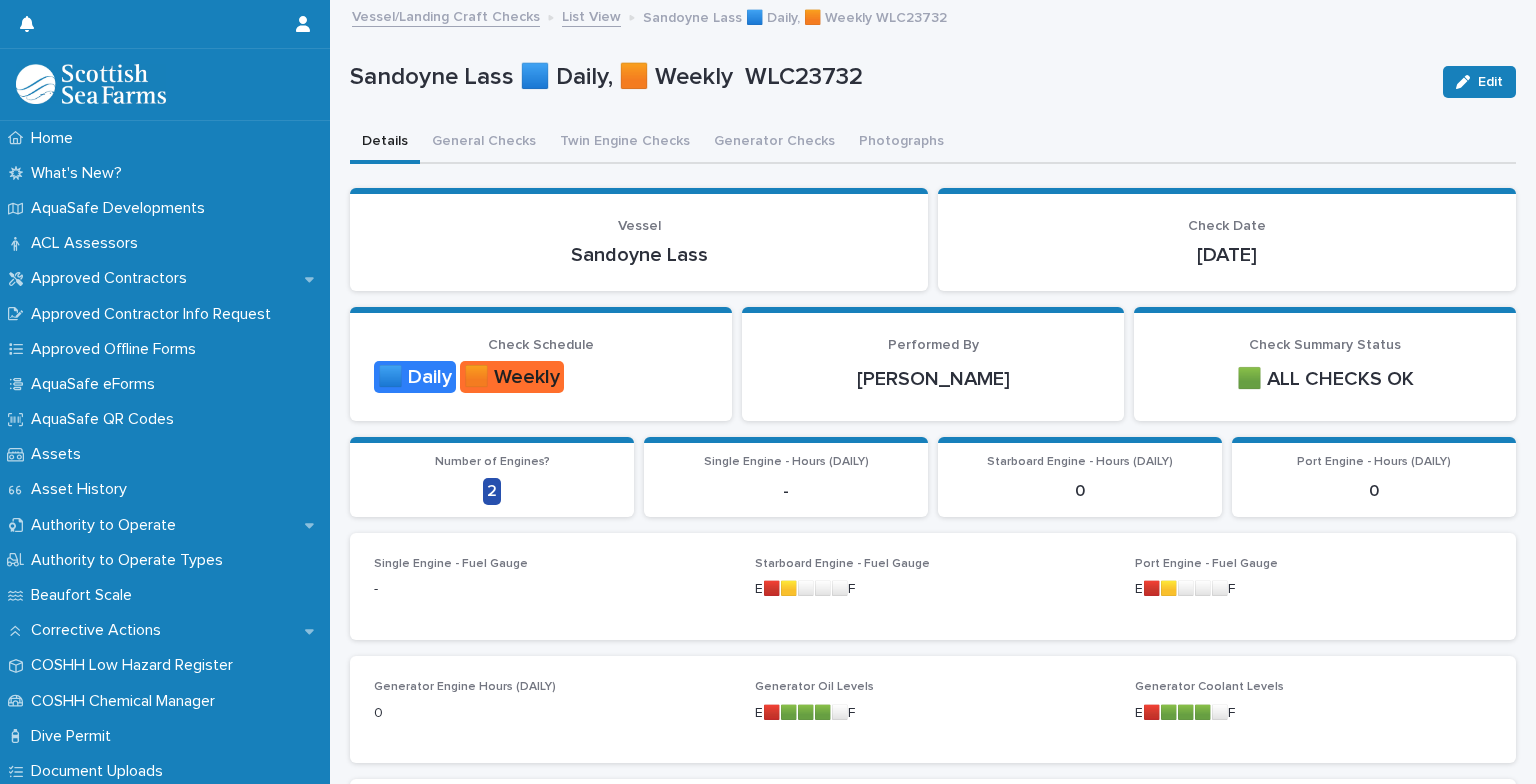 click on "List View" at bounding box center [591, 15] 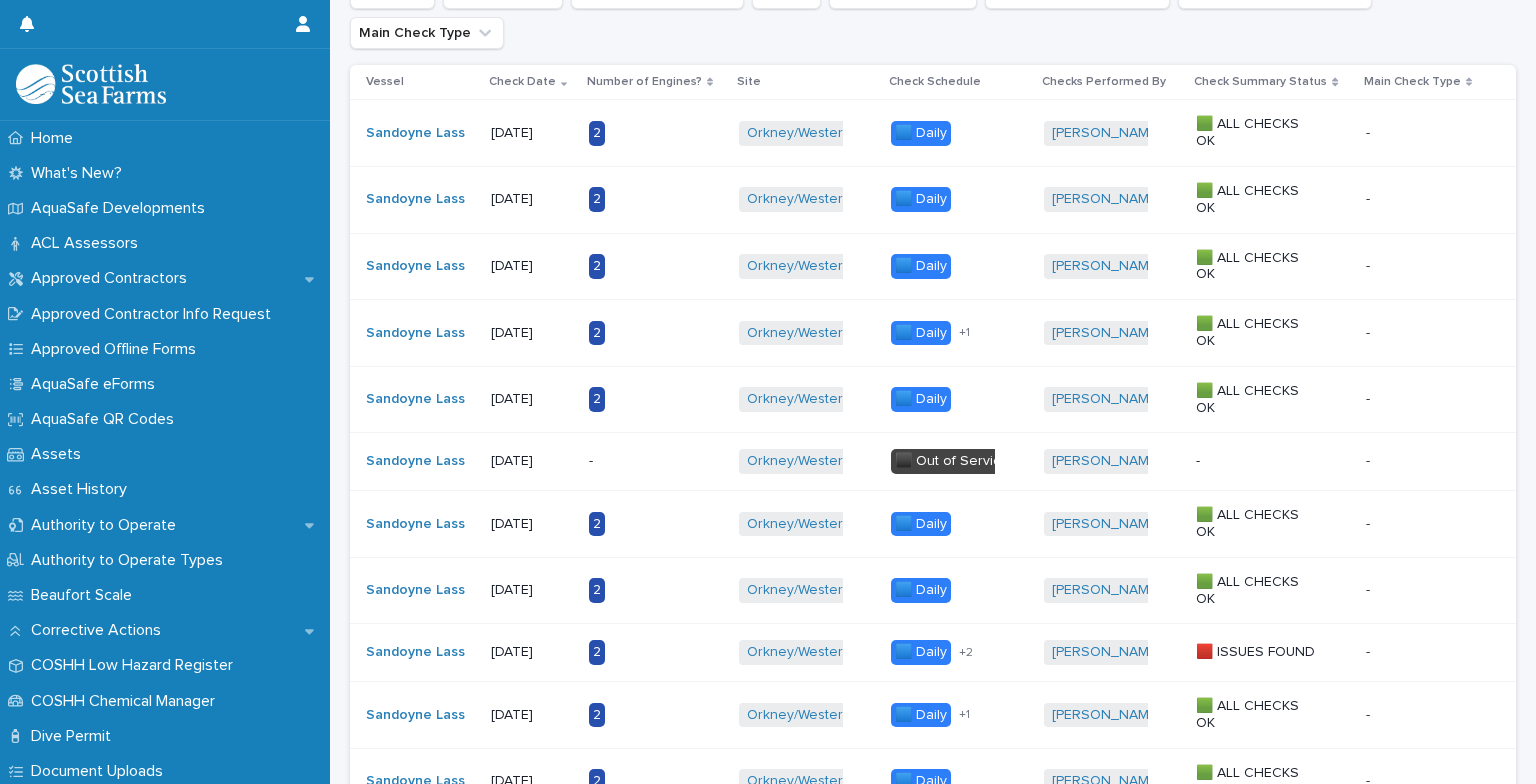 scroll, scrollTop: 327, scrollLeft: 0, axis: vertical 